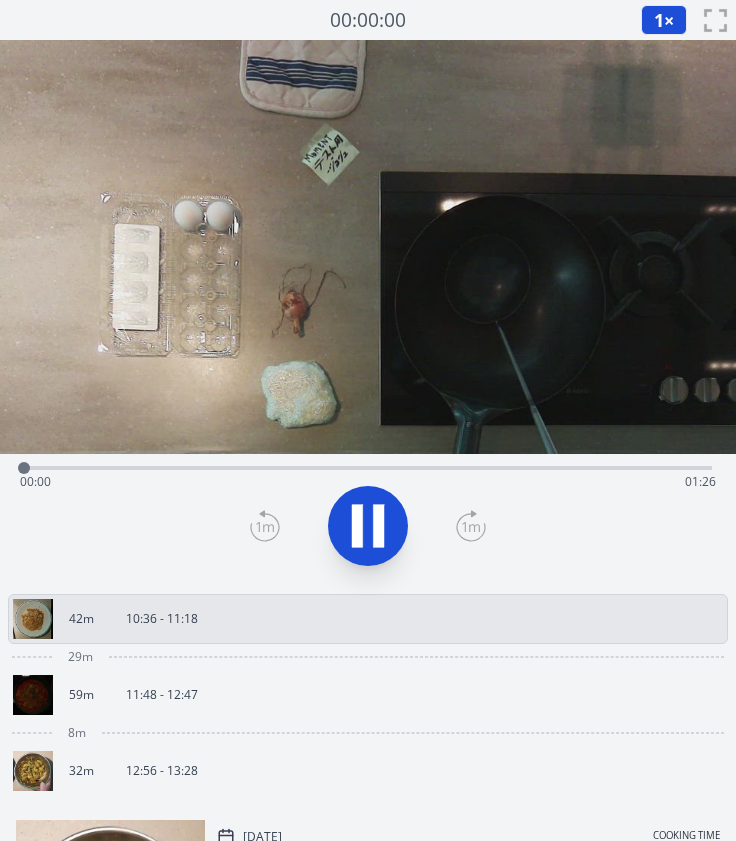 scroll, scrollTop: 0, scrollLeft: 0, axis: both 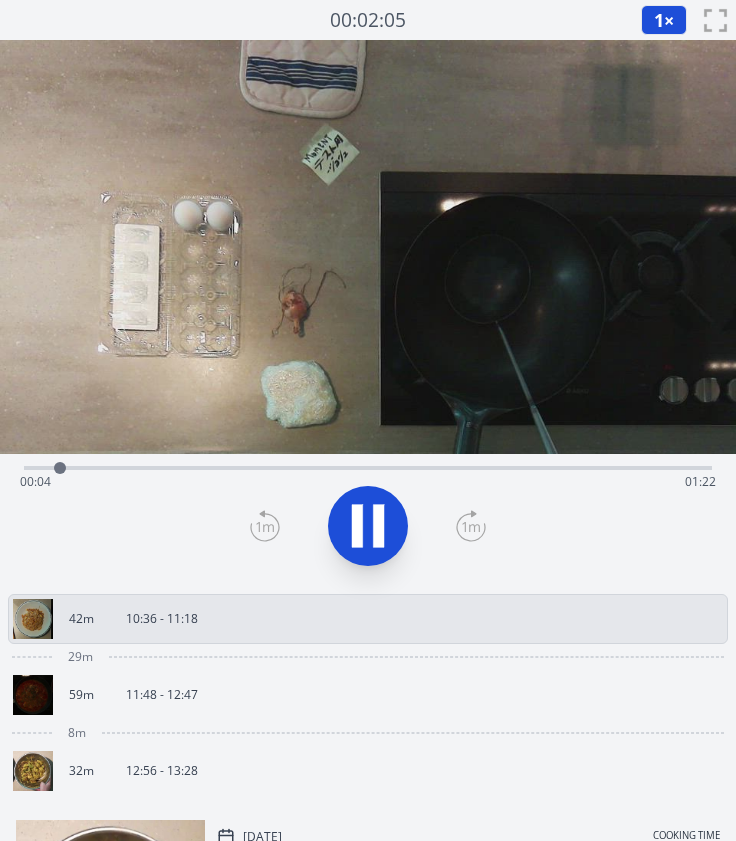click 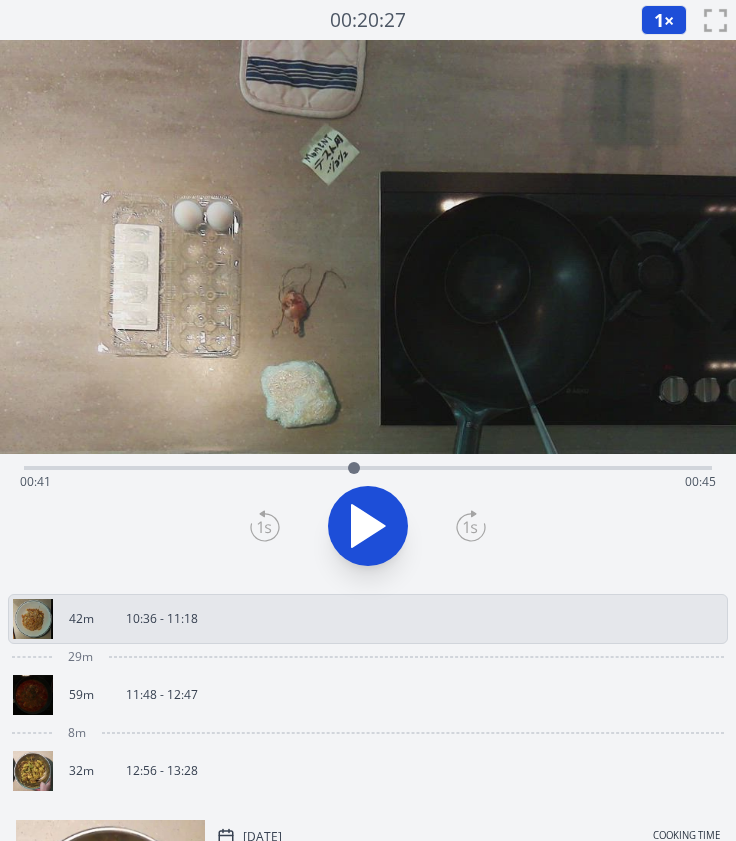 drag, startPoint x: 64, startPoint y: 468, endPoint x: 354, endPoint y: 475, distance: 290.08447 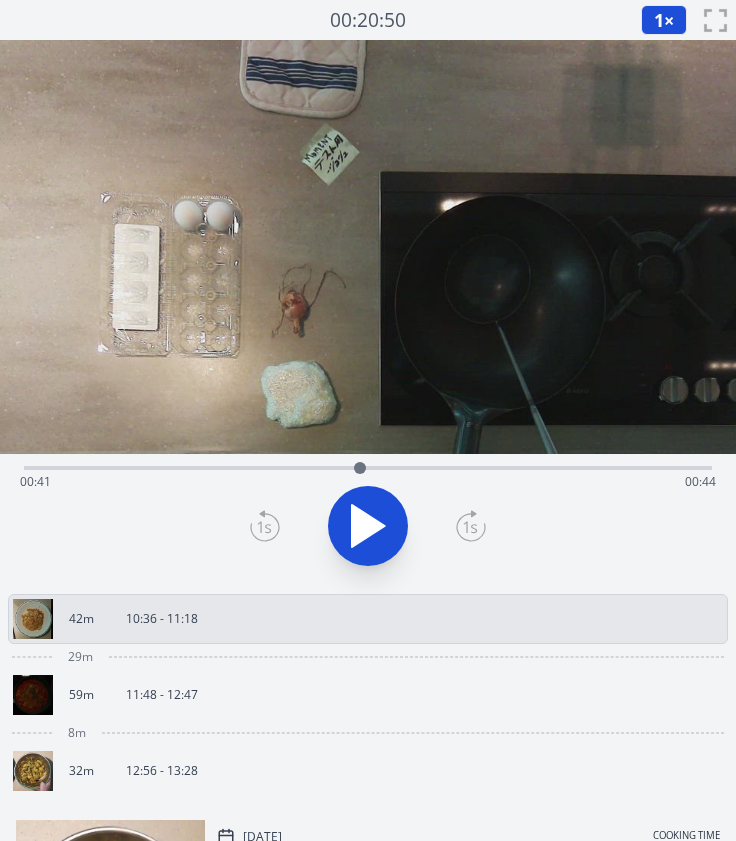 click at bounding box center (360, 468) 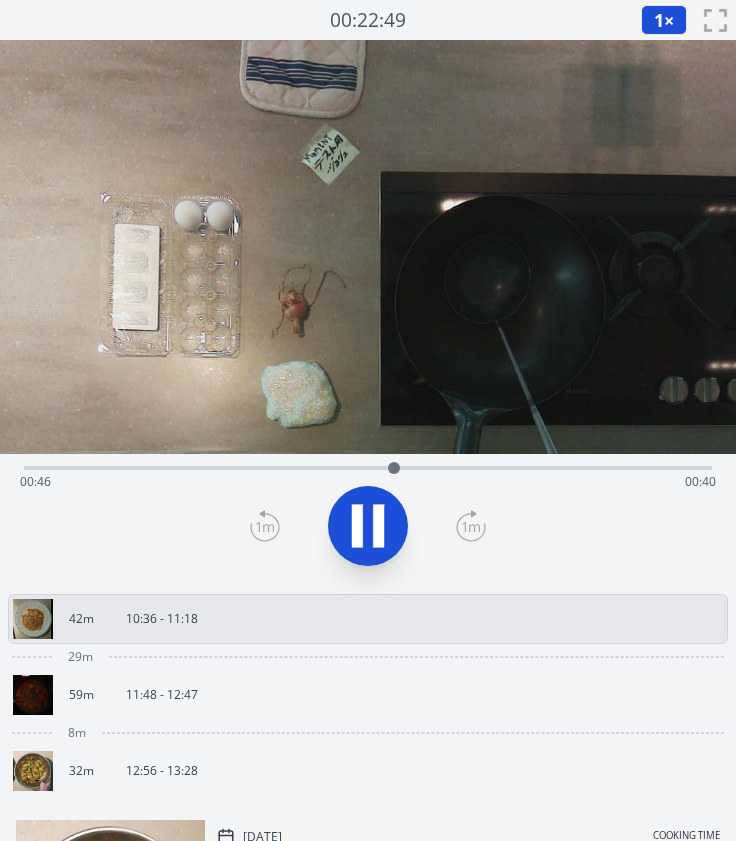 click 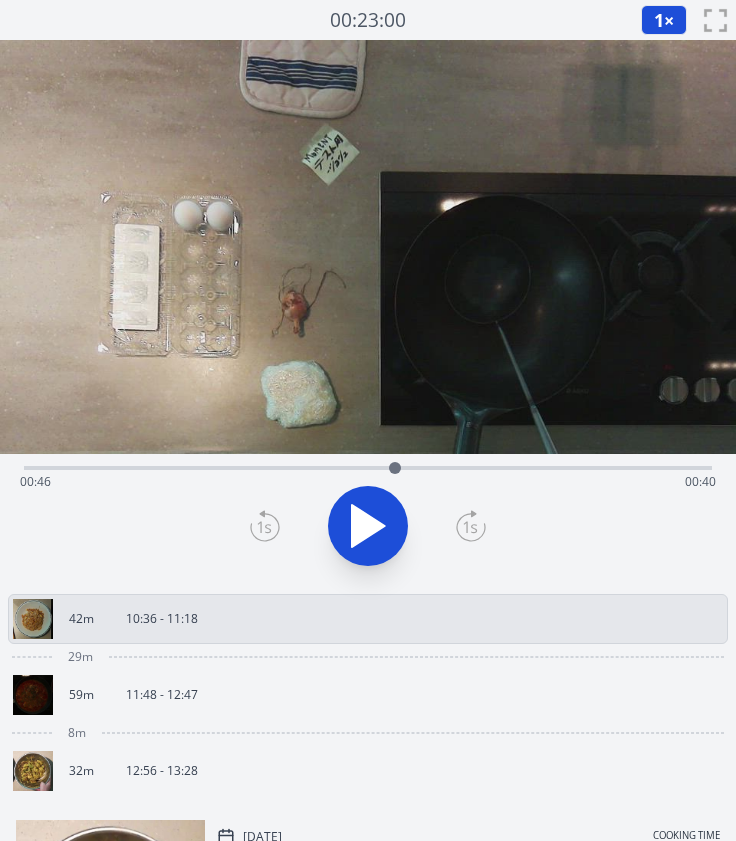 click 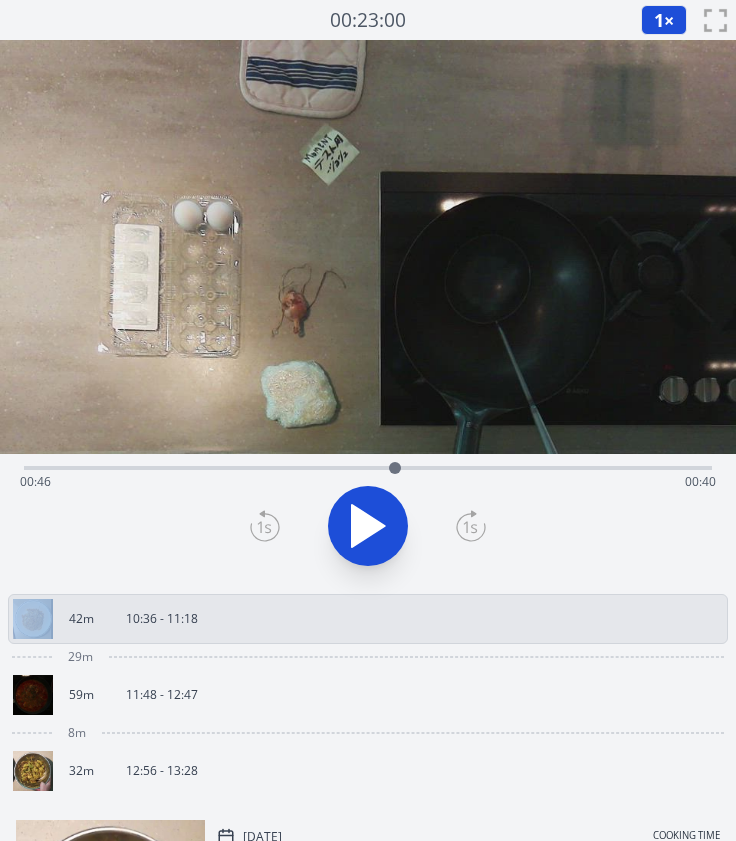 click 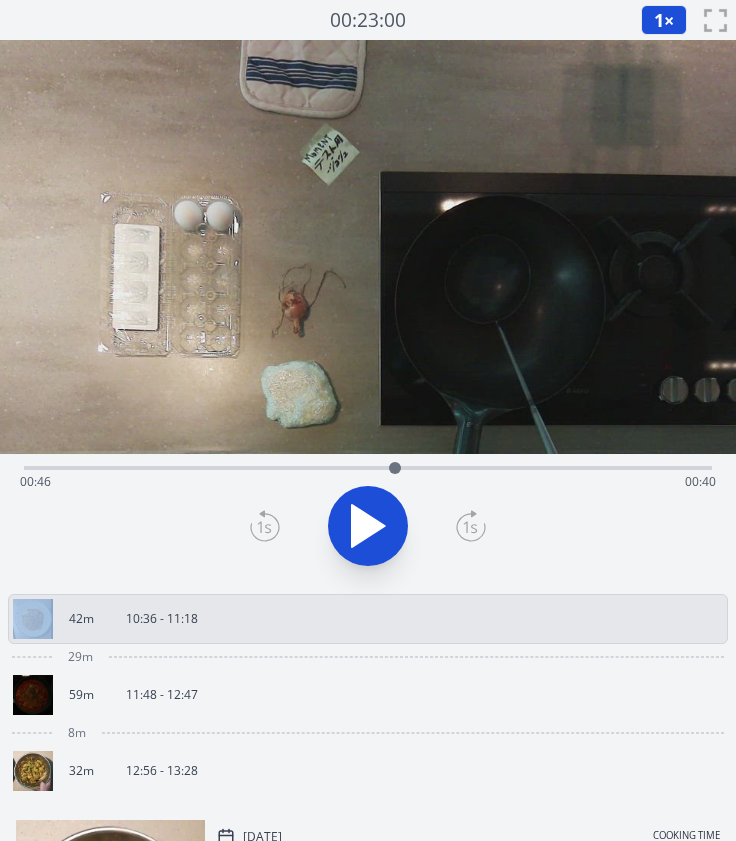 click 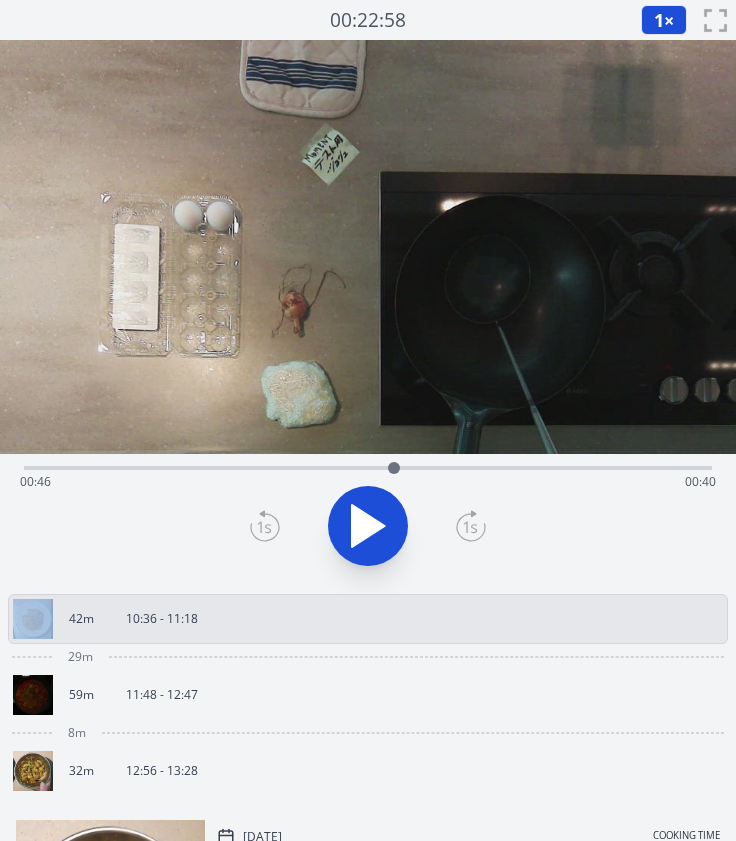 click 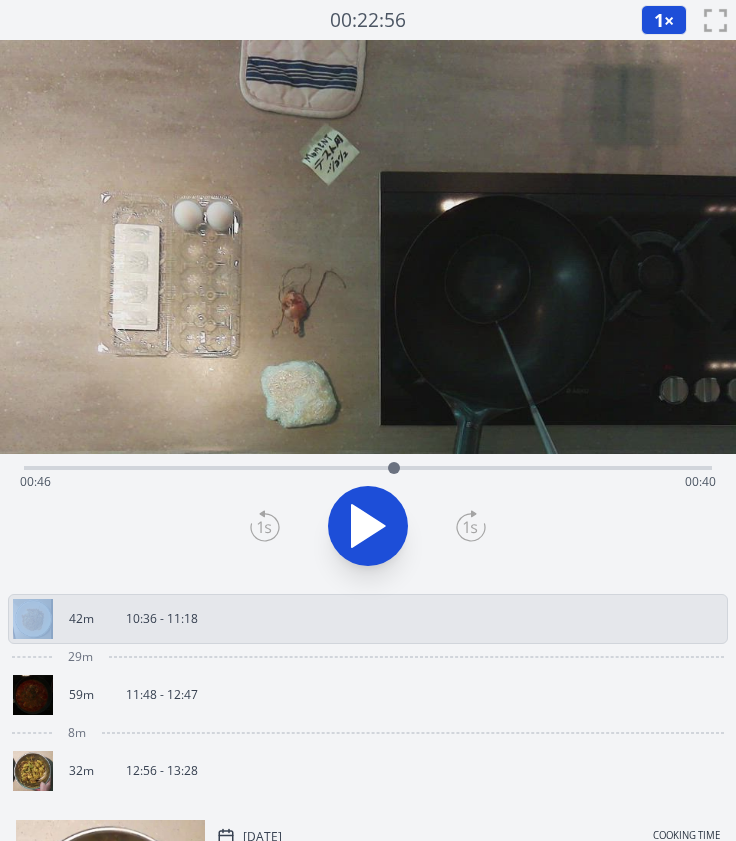 click 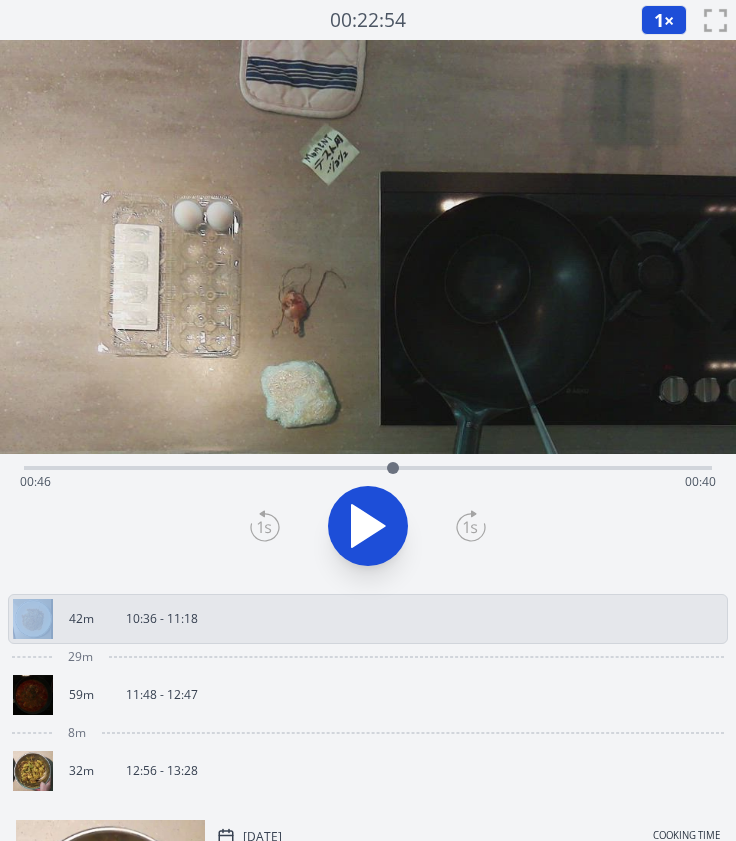 click 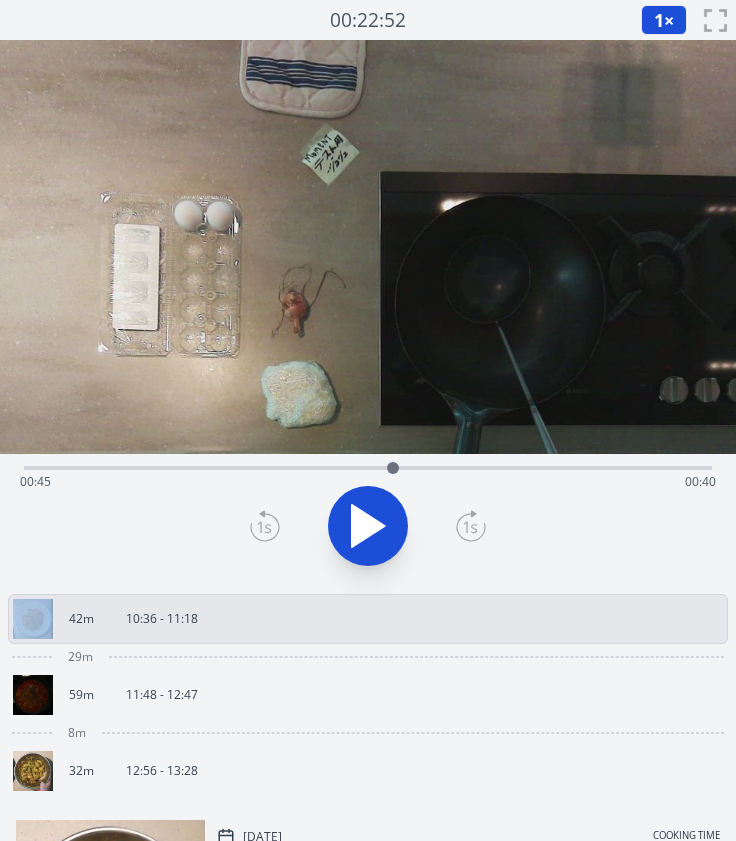click 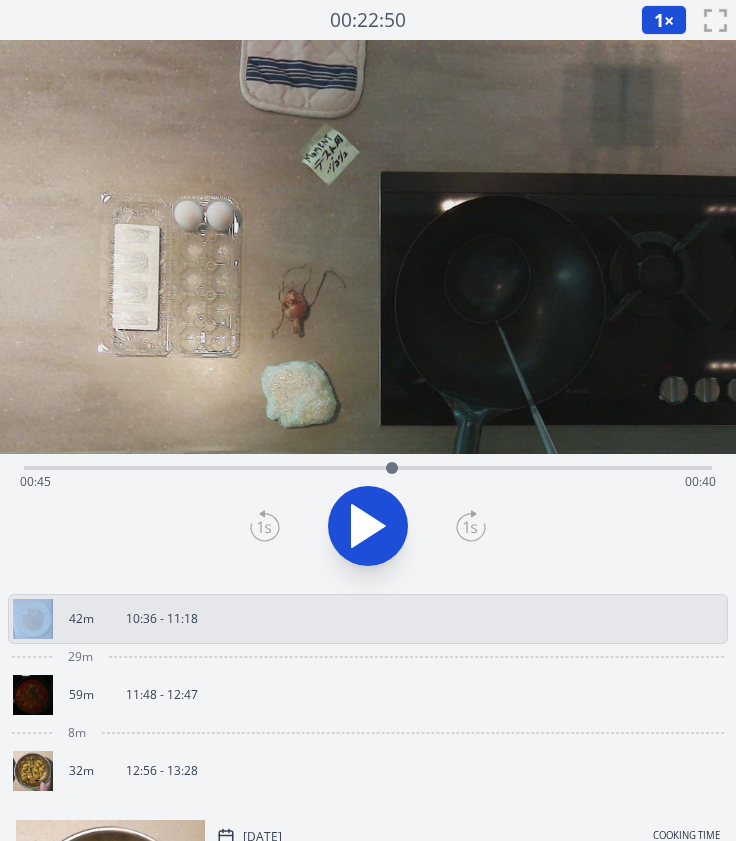 click 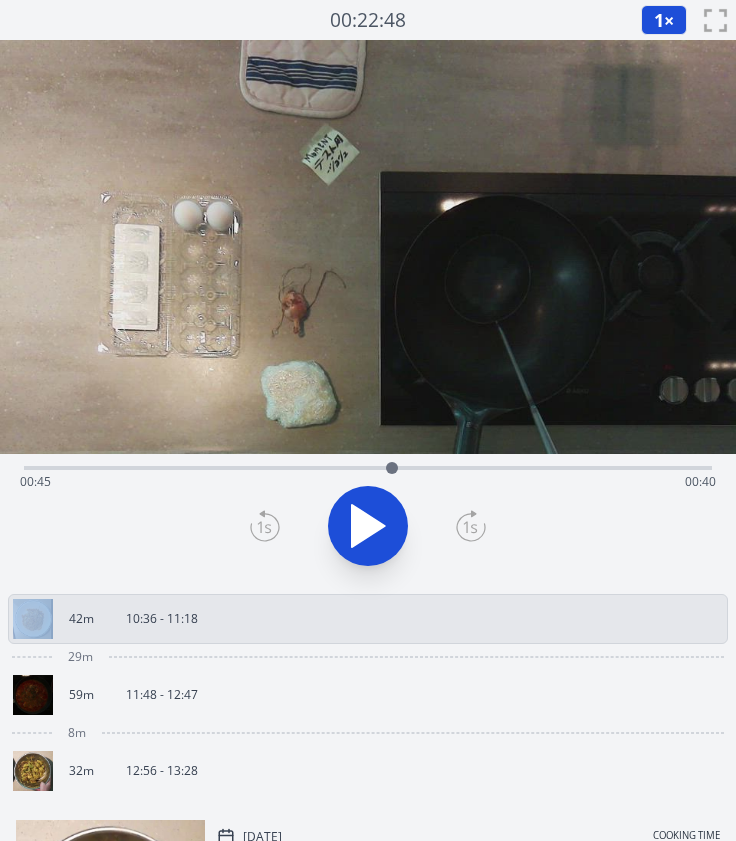 click 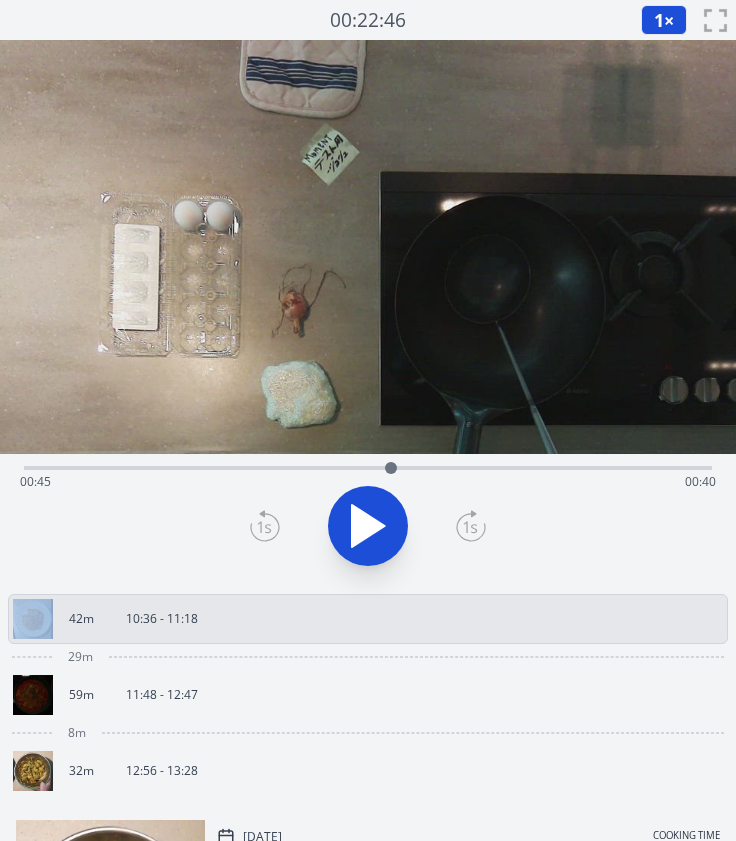 click 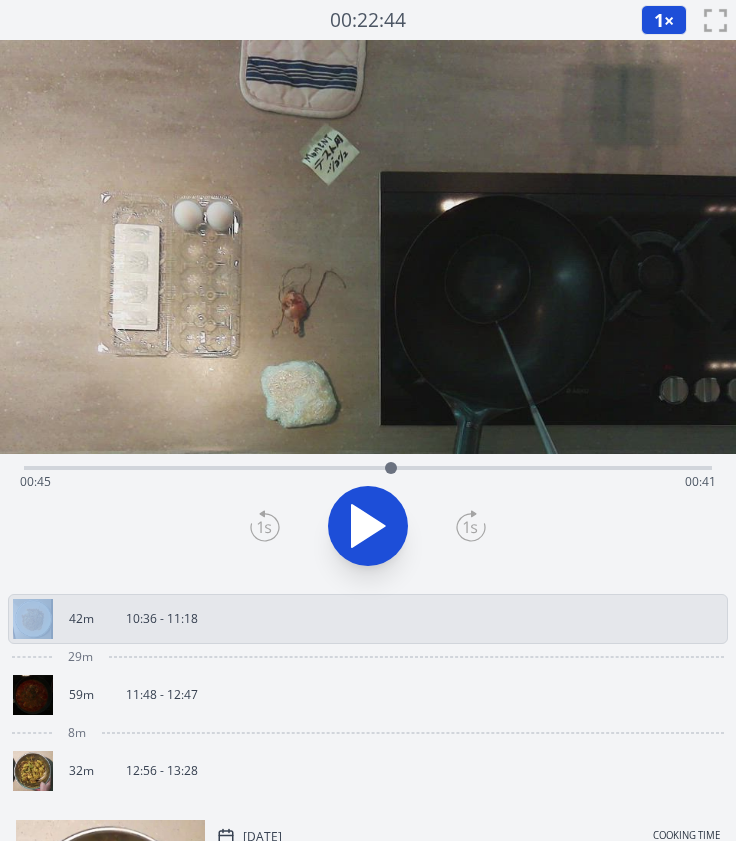 click 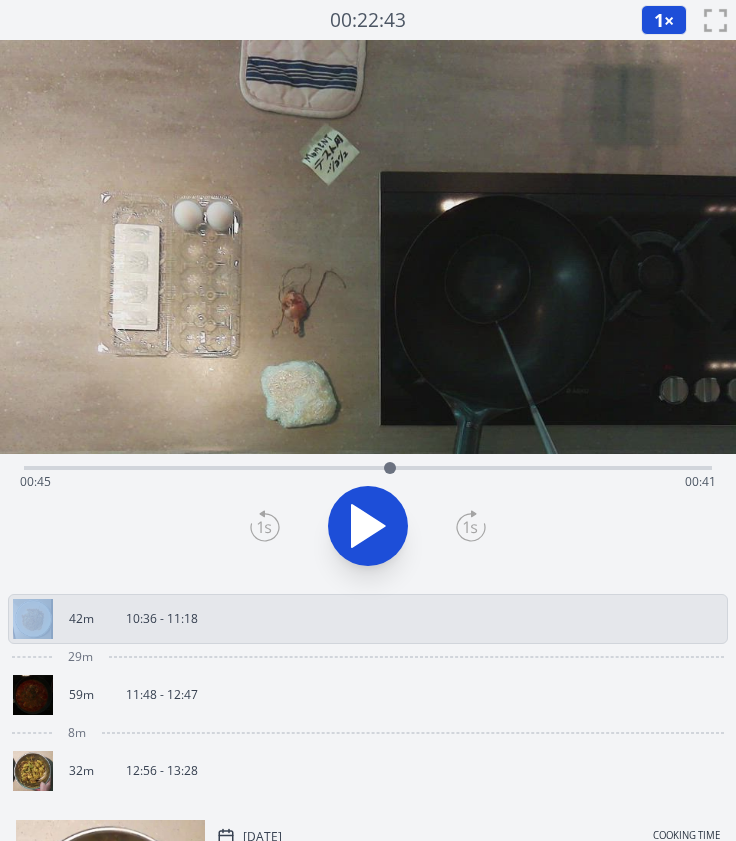 click 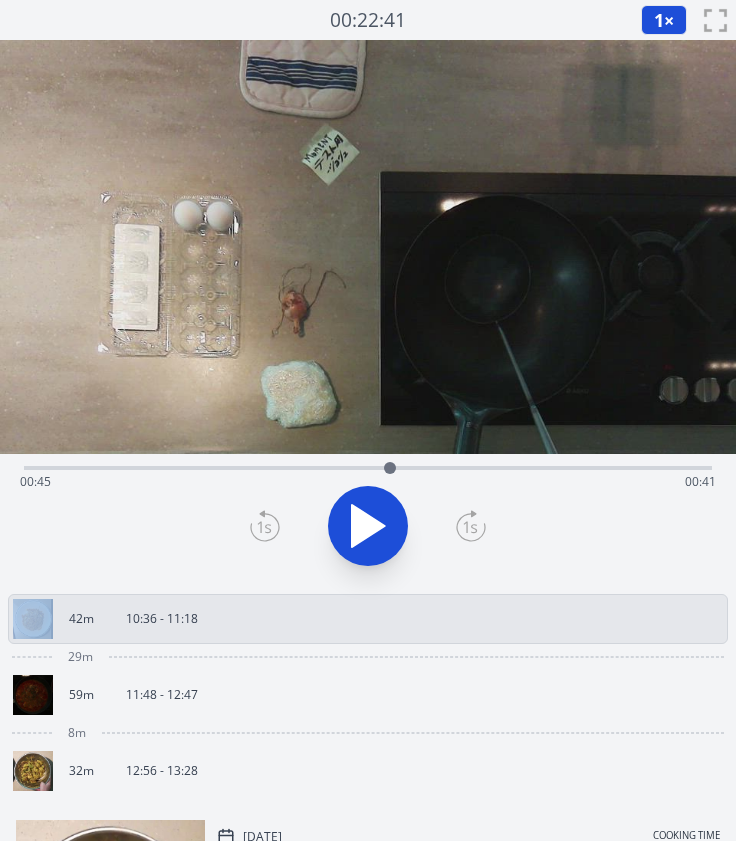 click 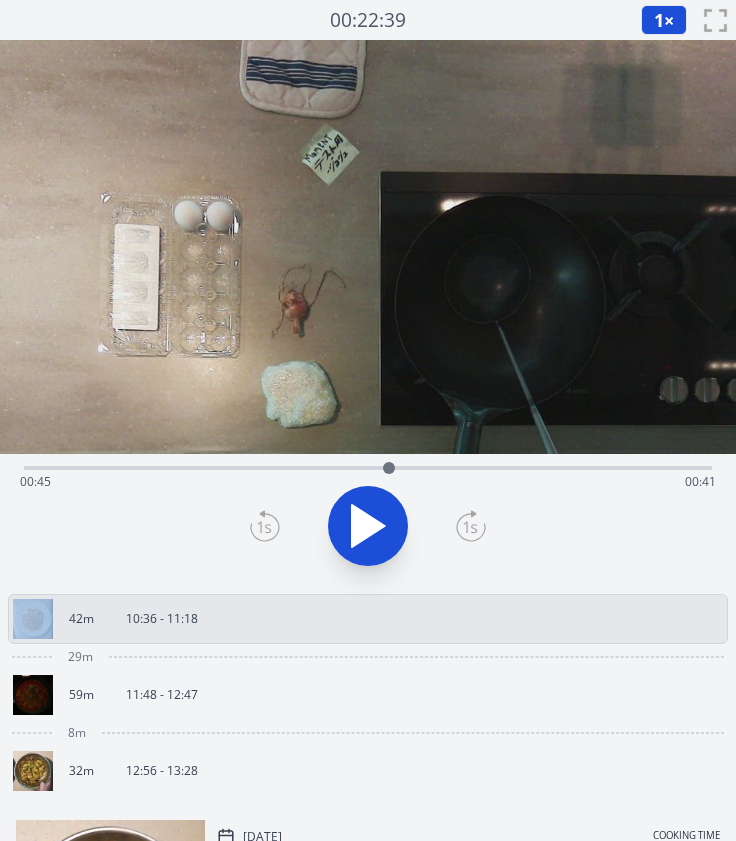 click 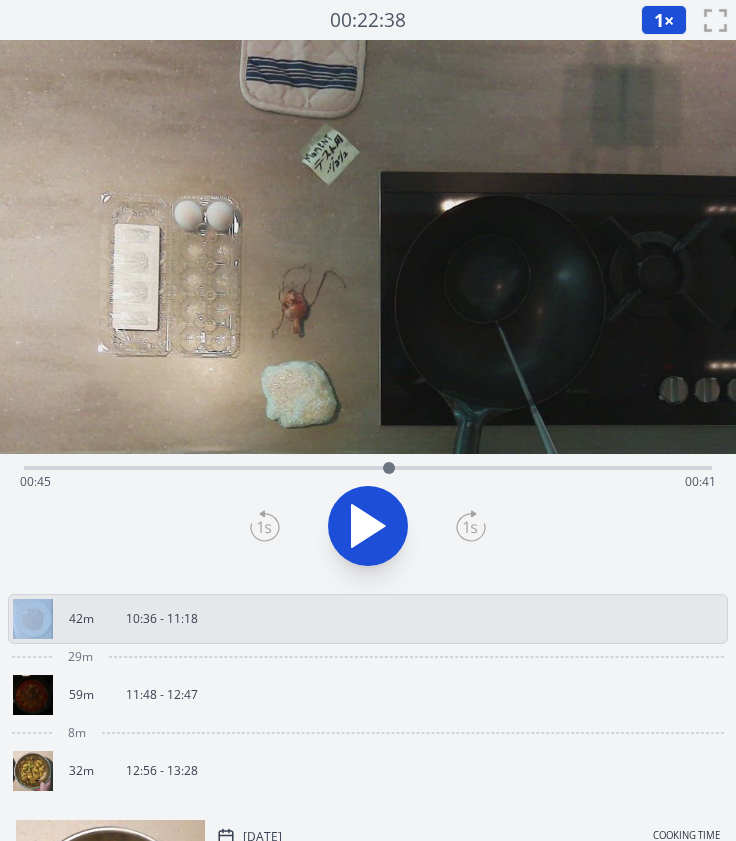 click 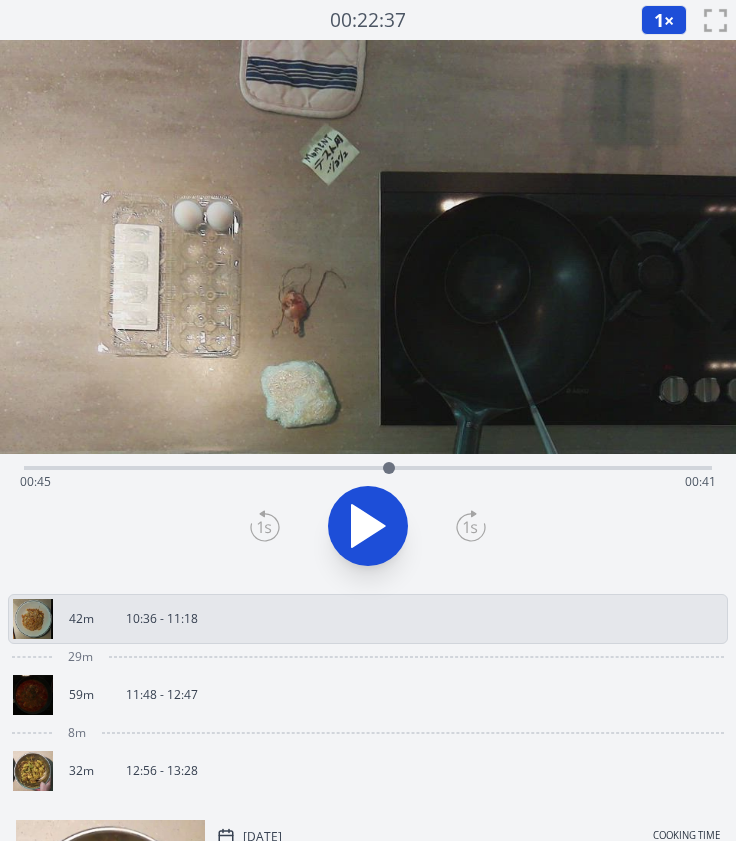 click at bounding box center [368, 526] 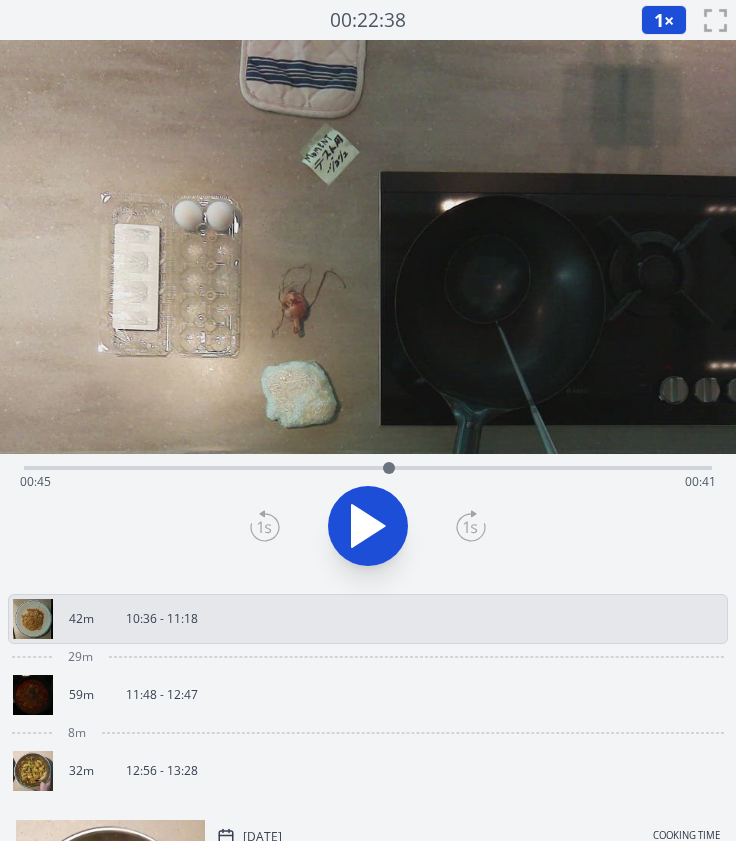 click 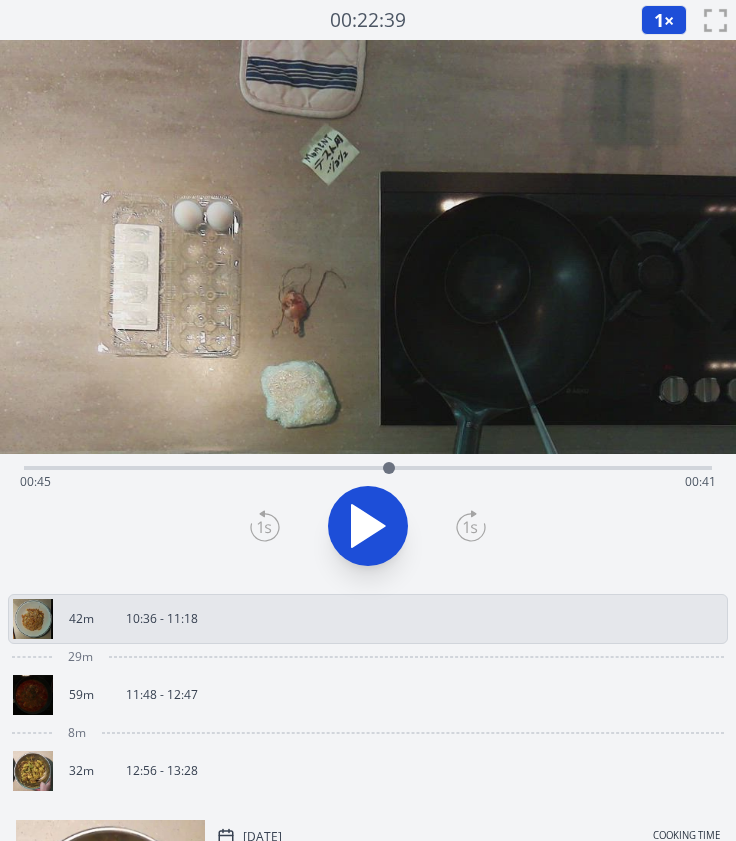 click 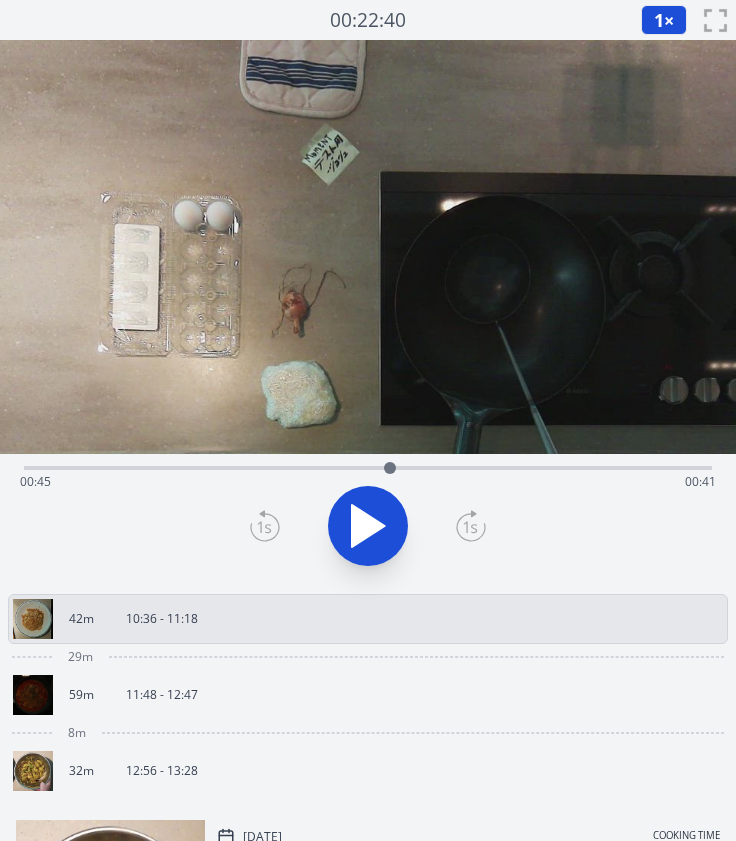 click 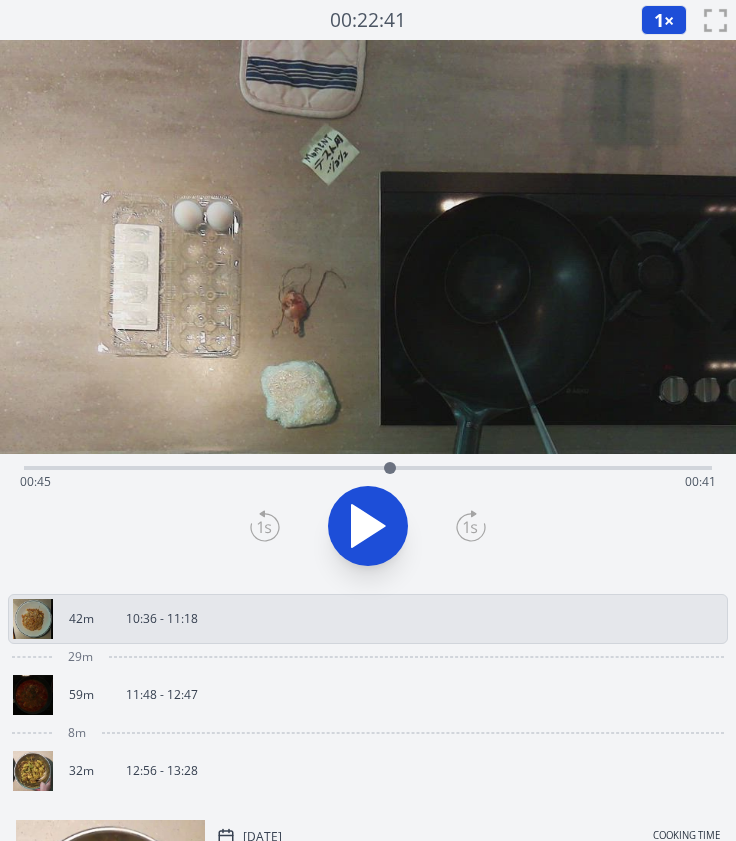 click 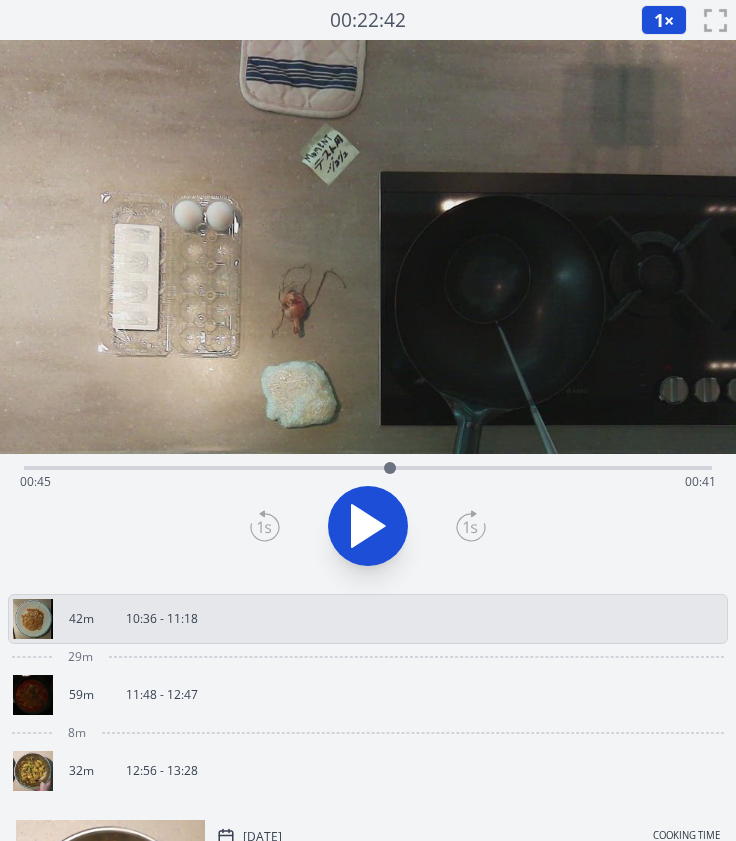 click 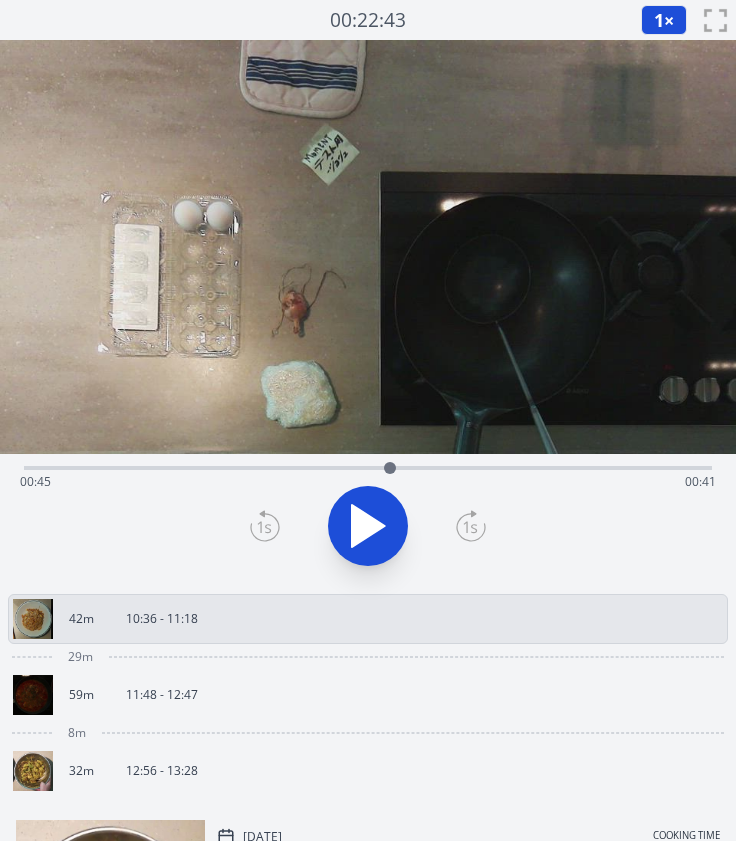 click 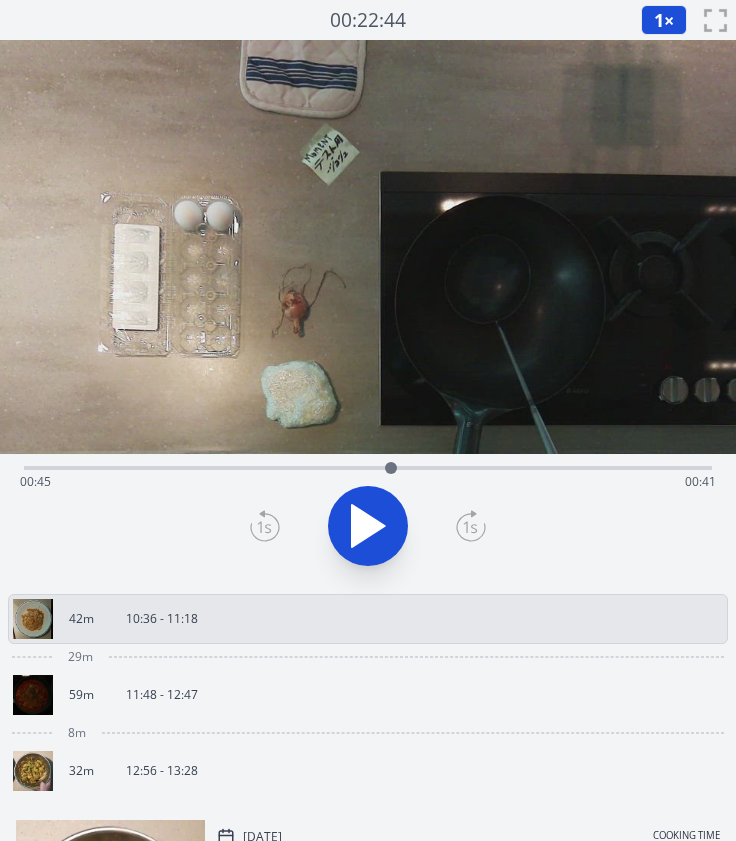 click 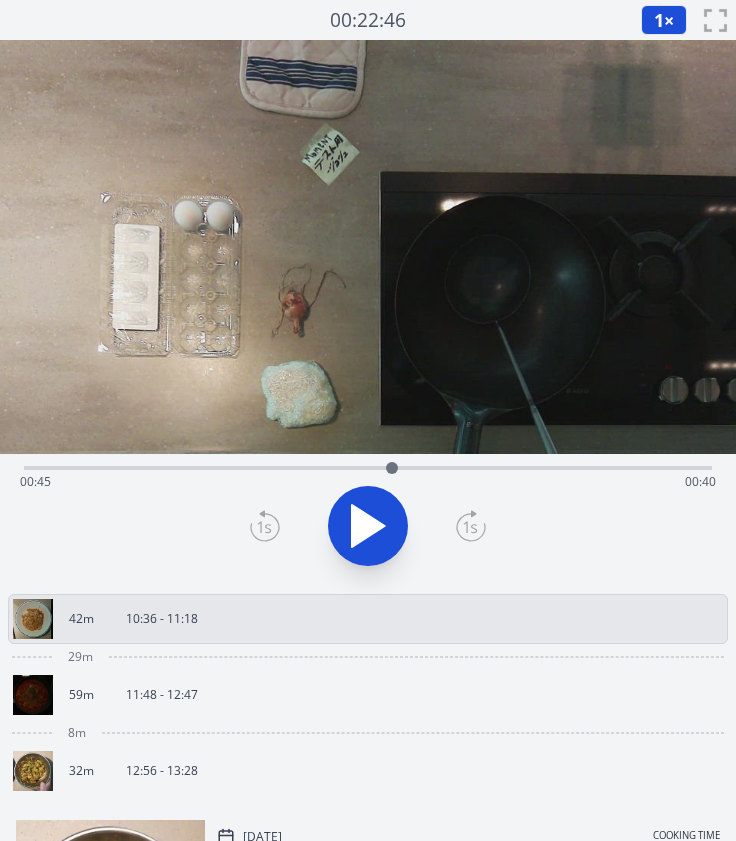 click 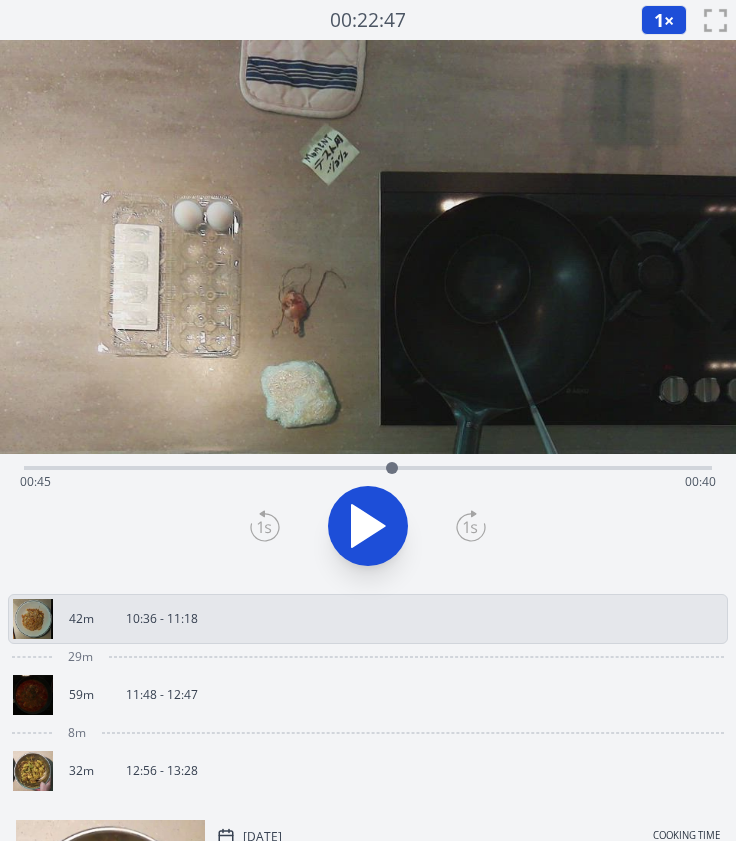 click 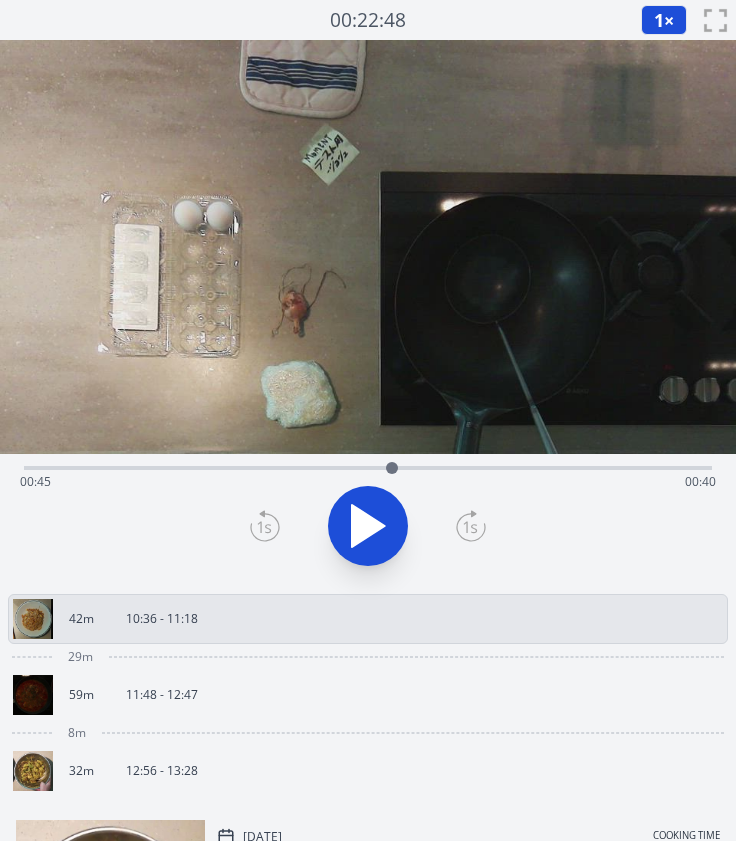 click 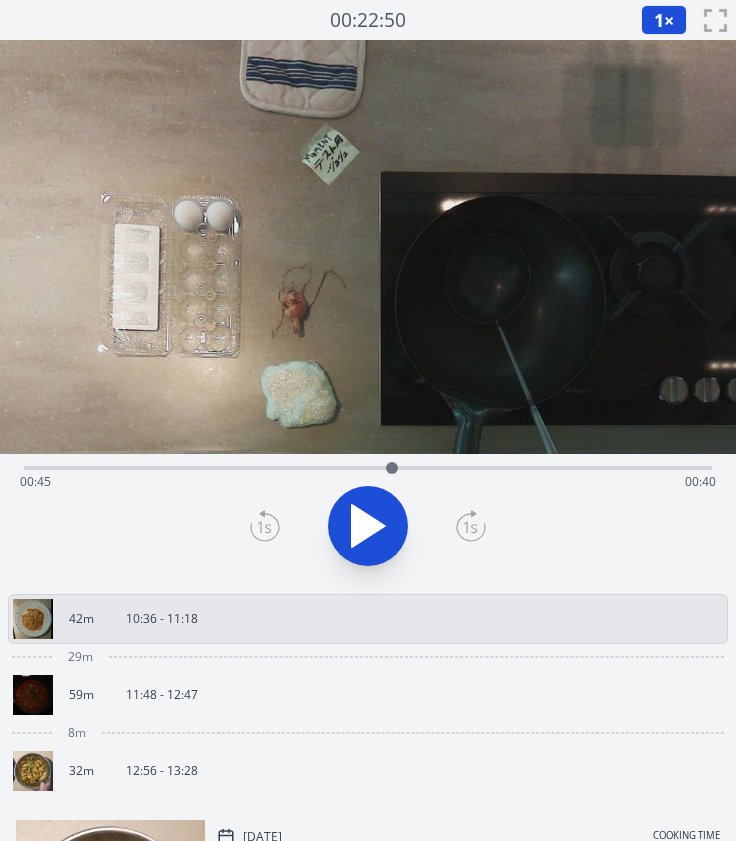 click 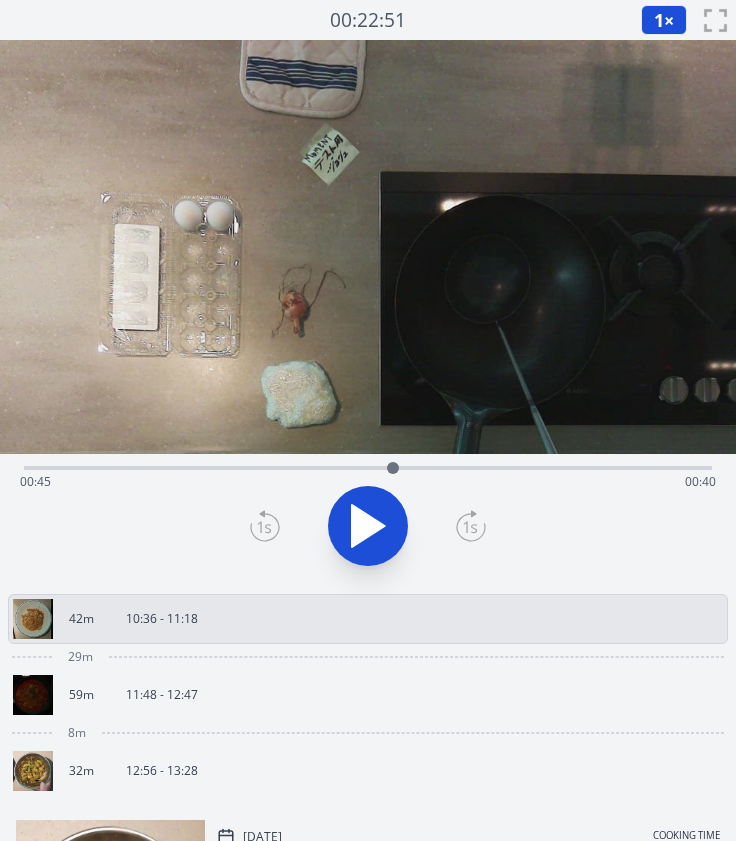 click 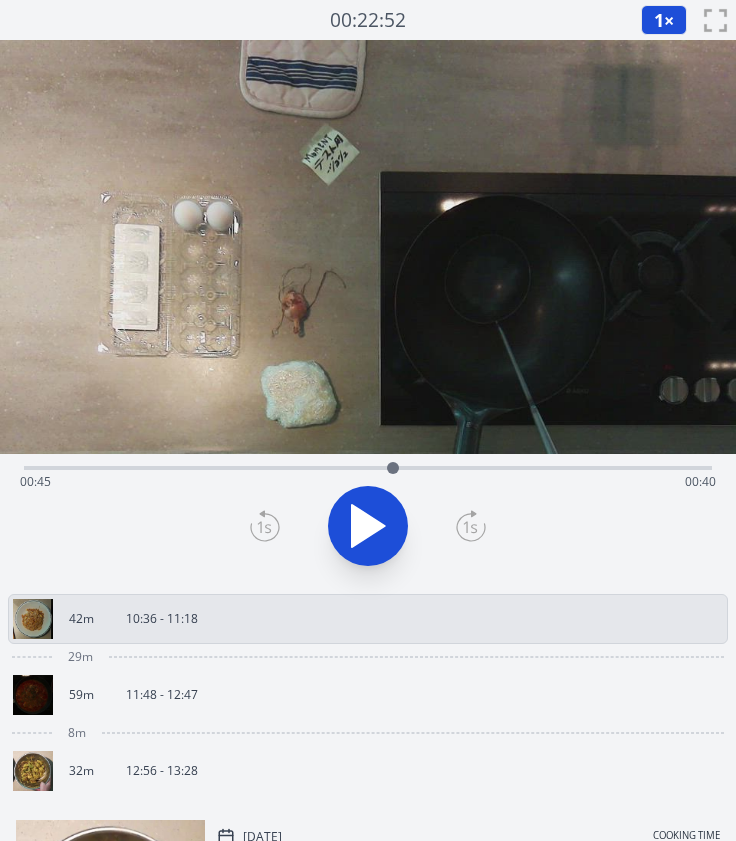 click 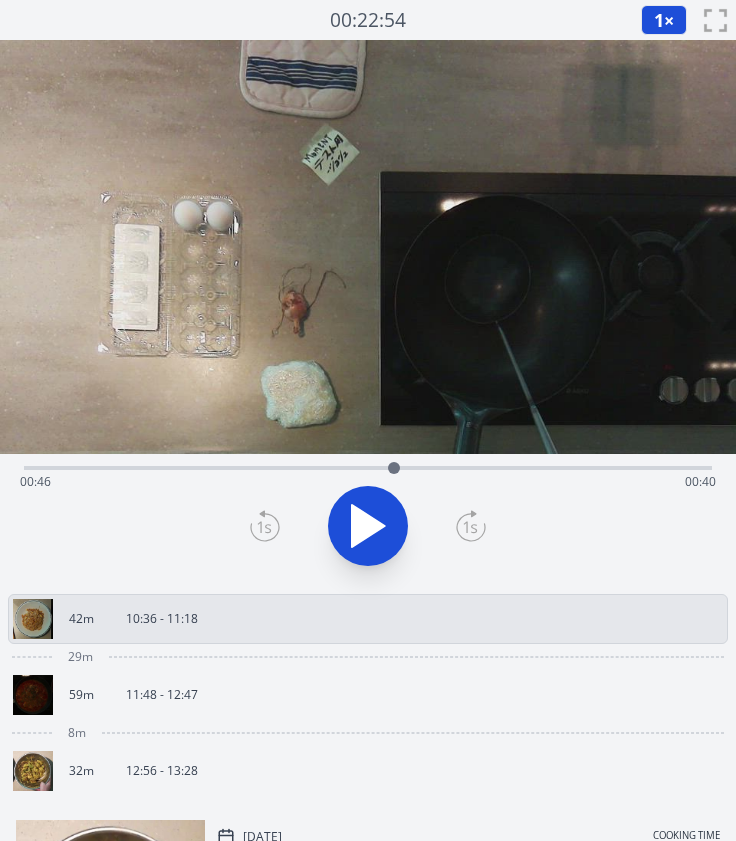 click 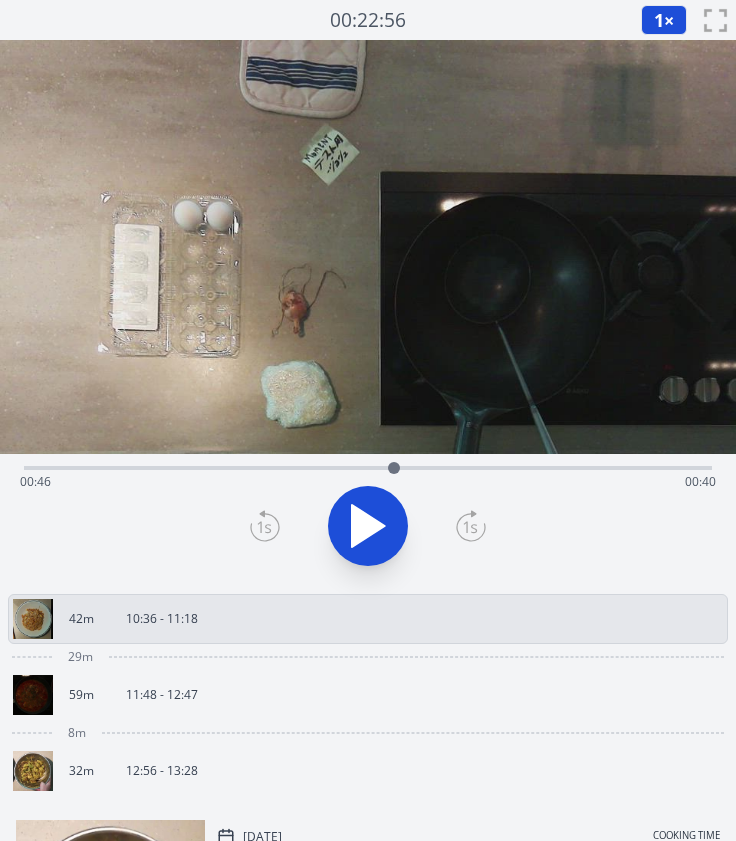 click 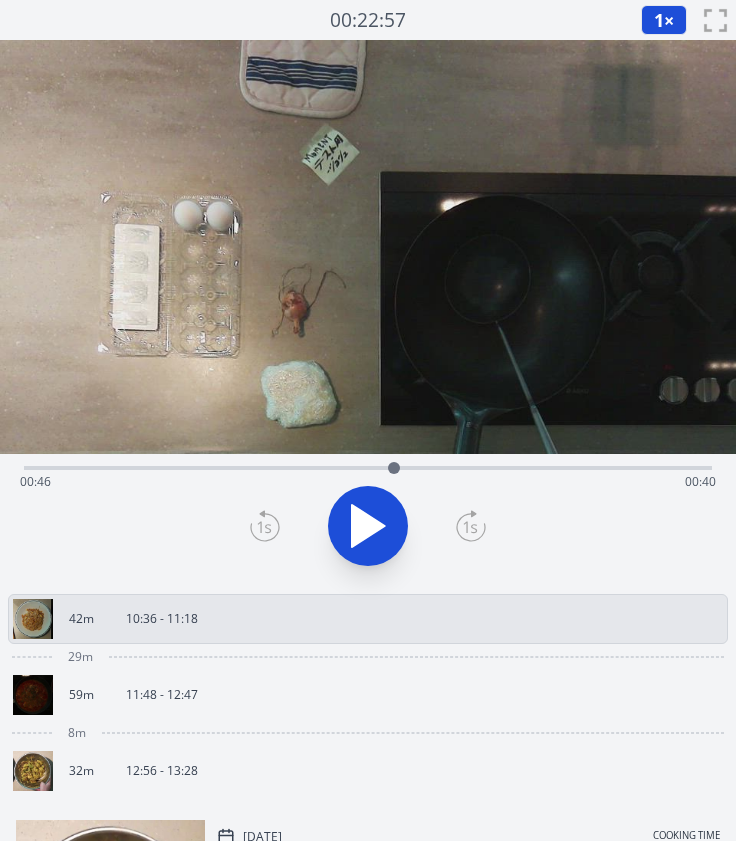 click 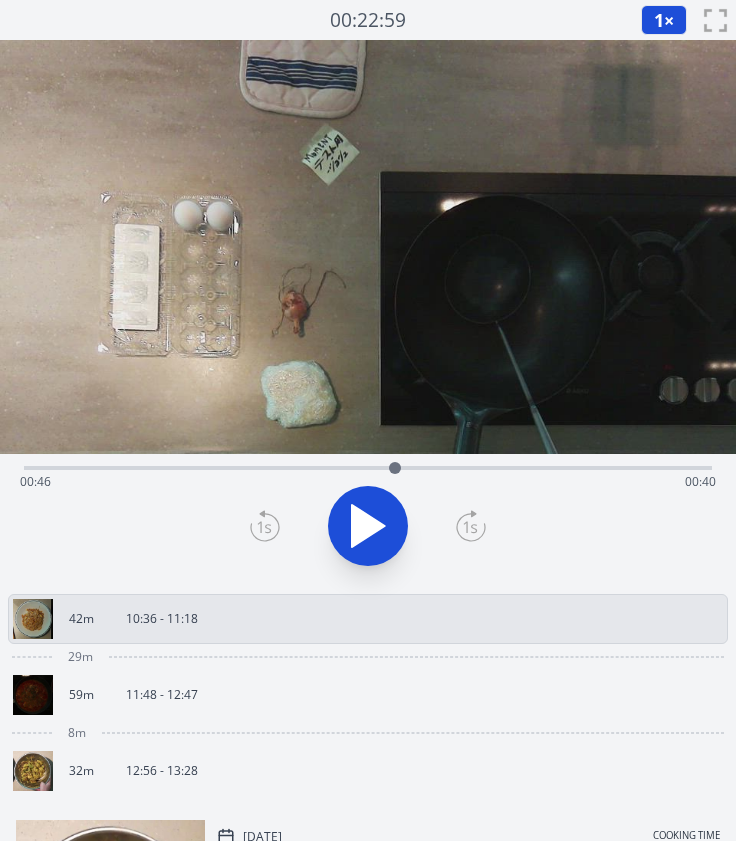 click 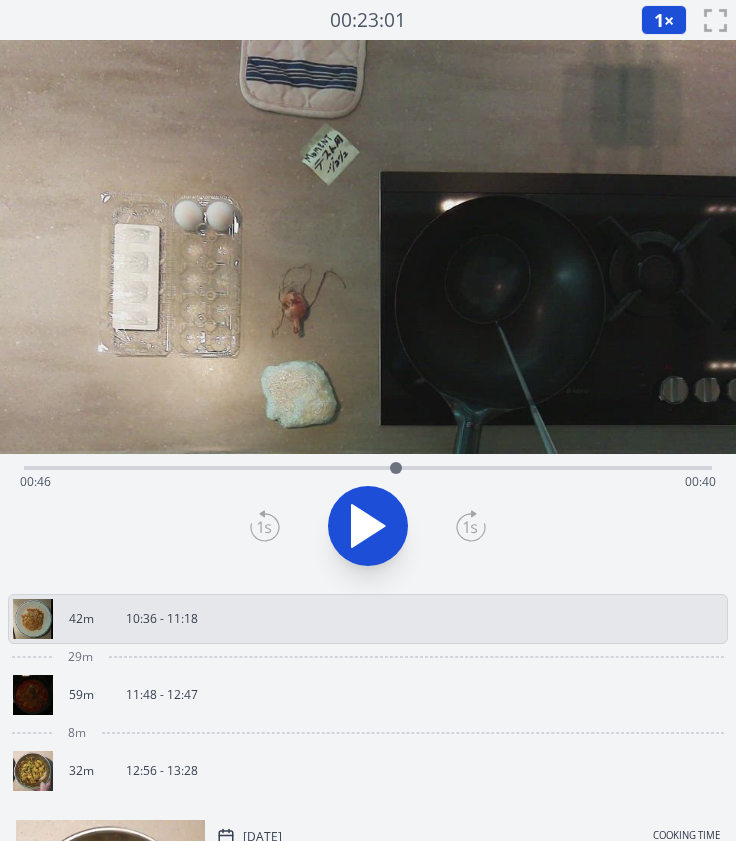 click 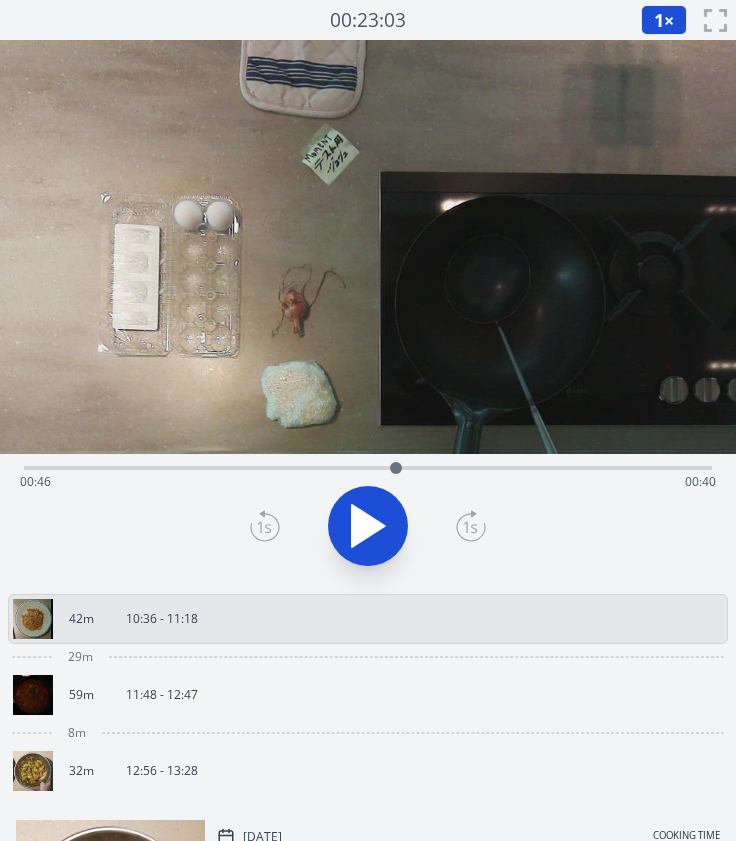 click 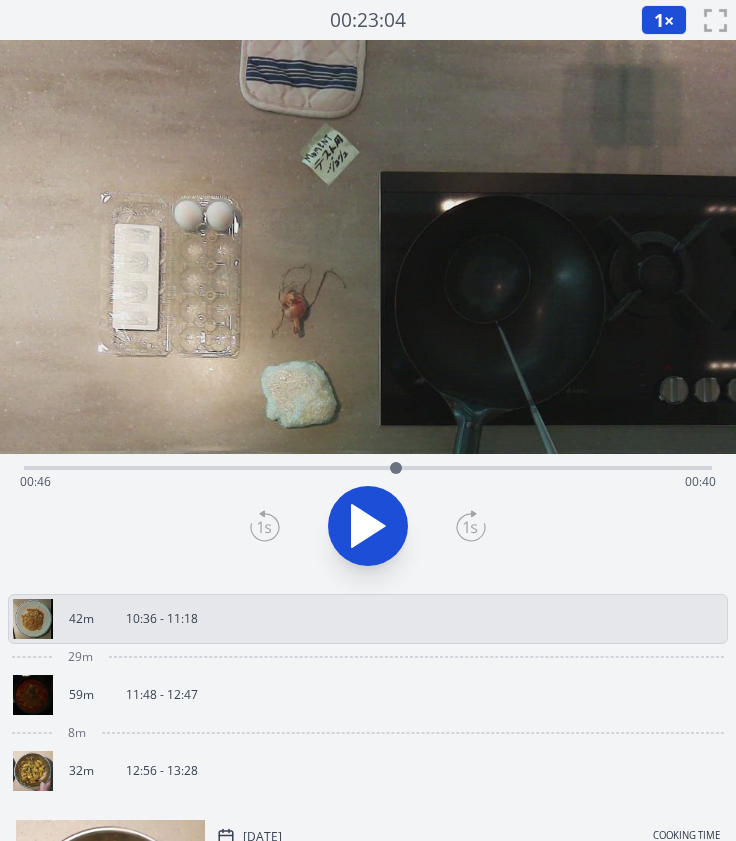 click on "1 ×" at bounding box center (664, 20) 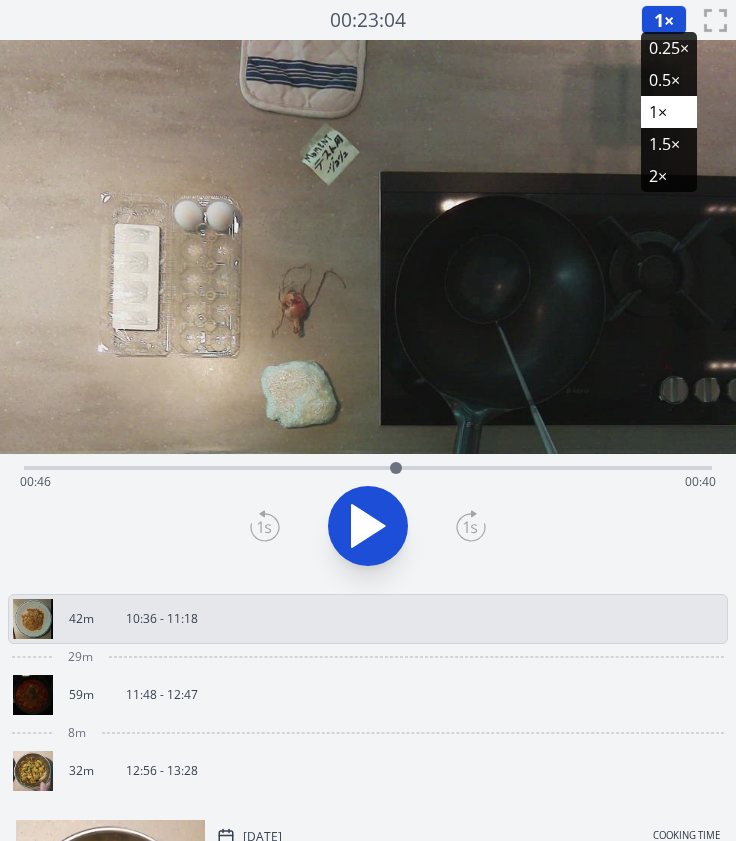 click on "0.25×" at bounding box center [669, 48] 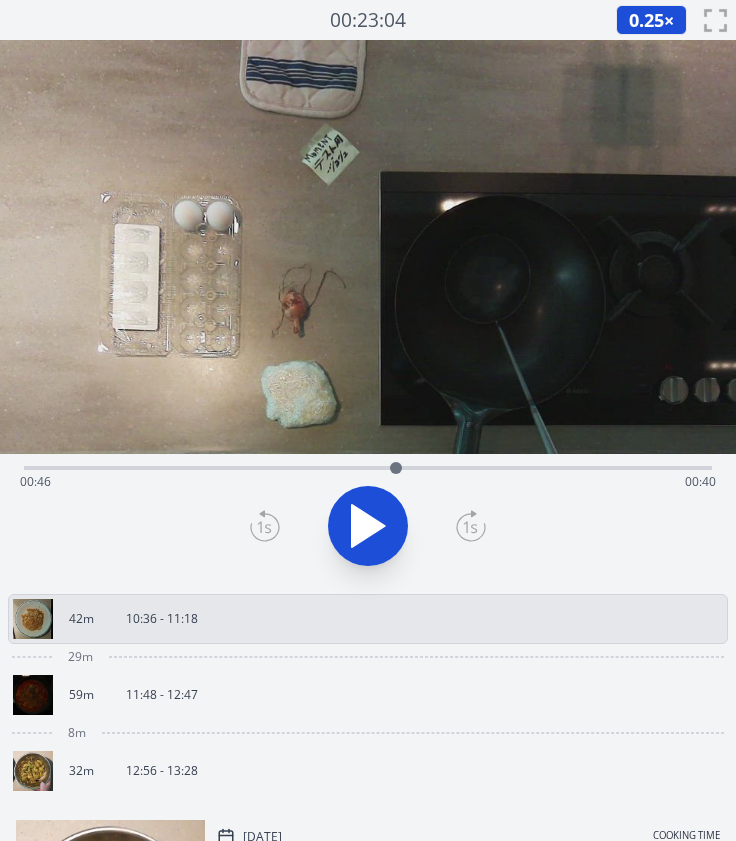 click 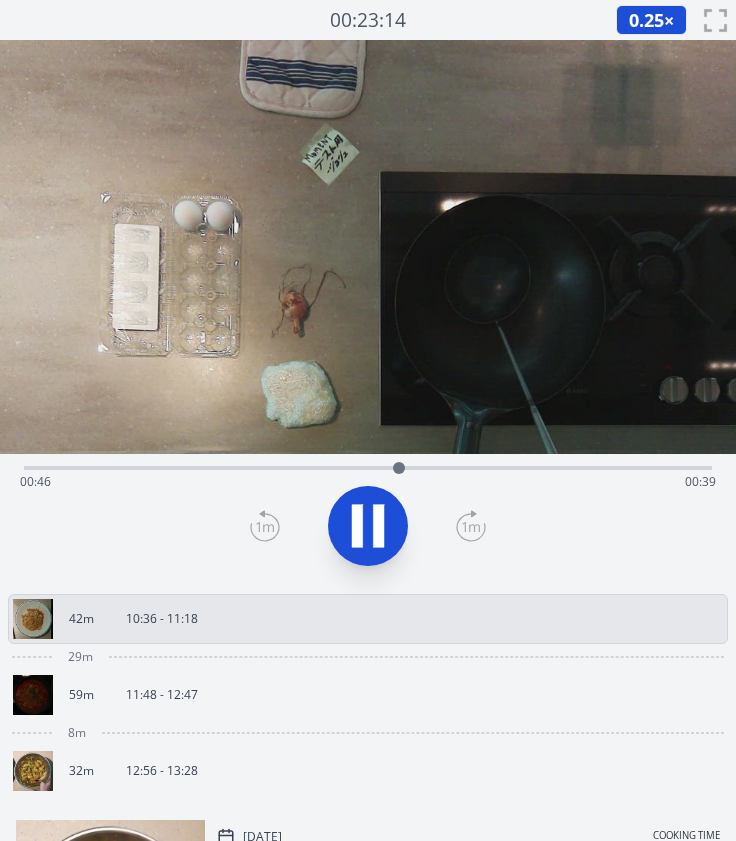 click 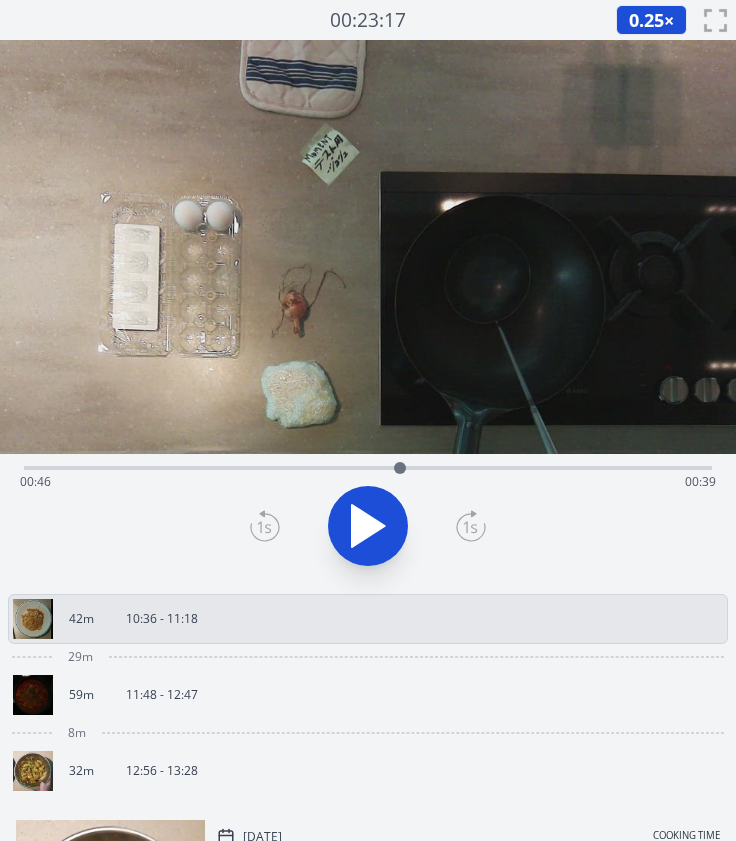 click 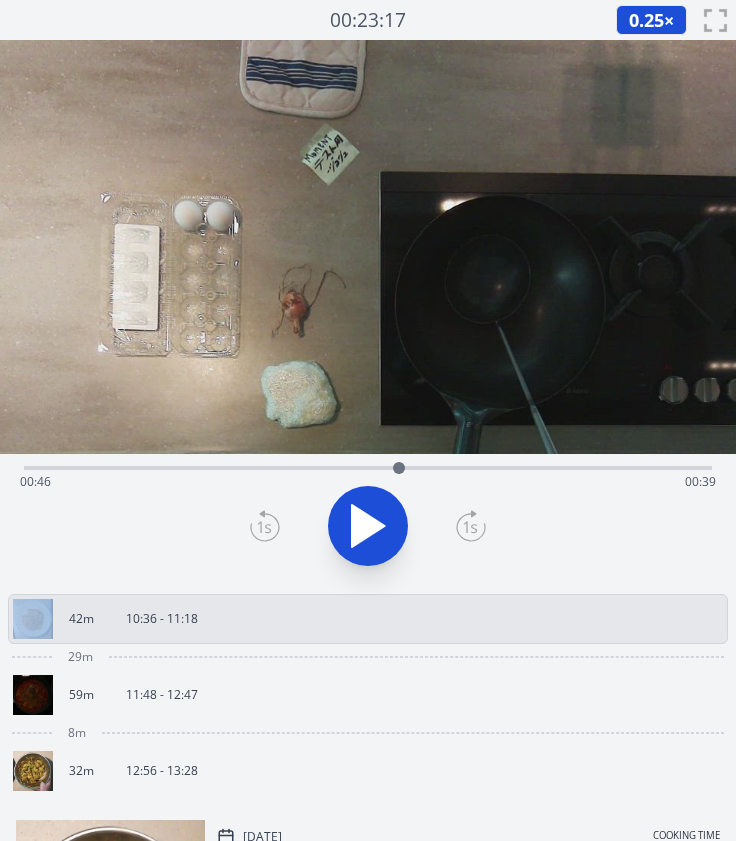 click 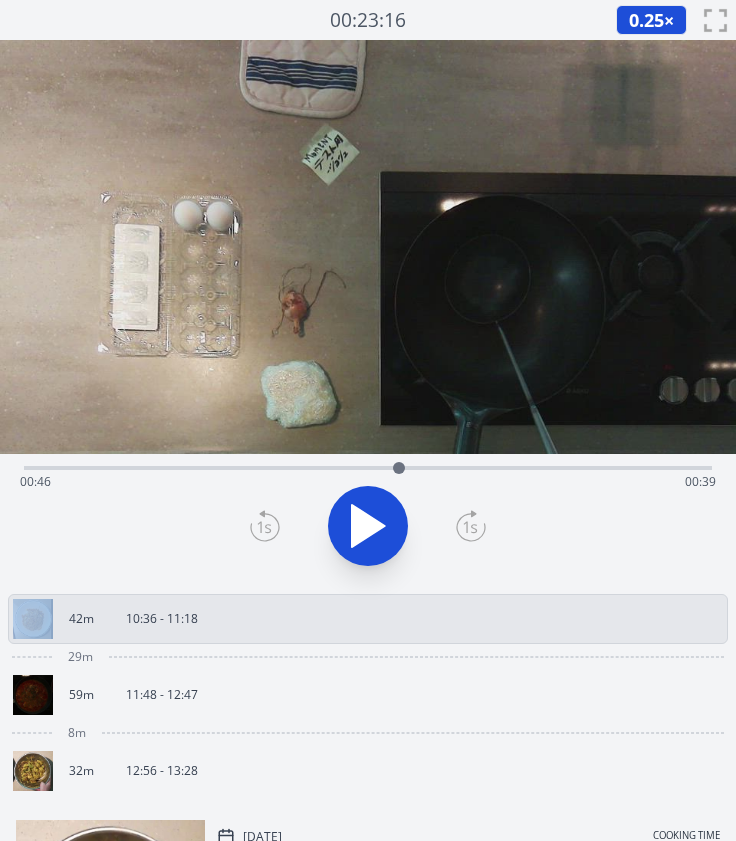 click 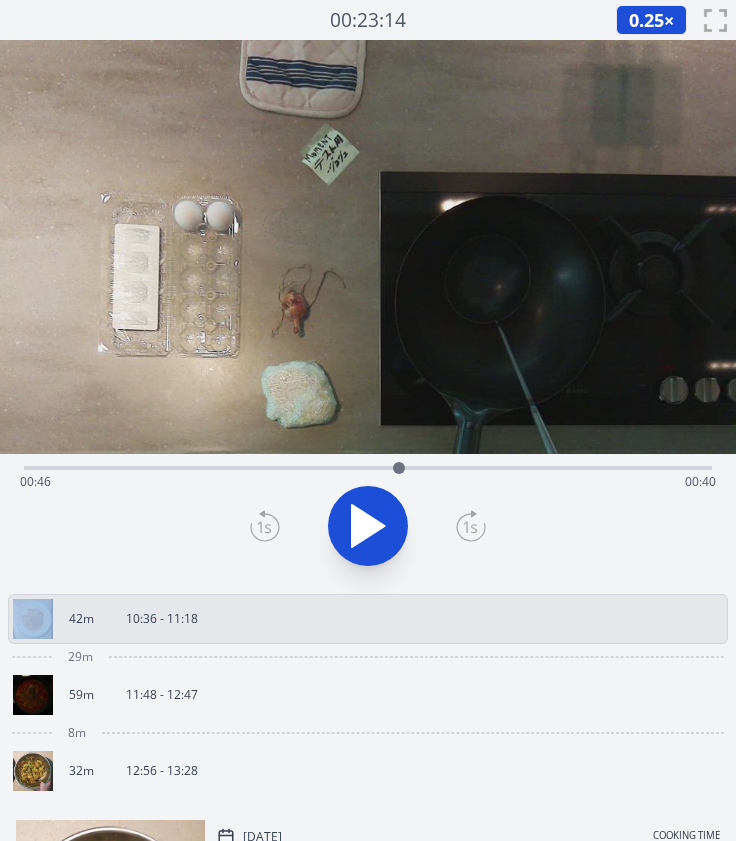 click 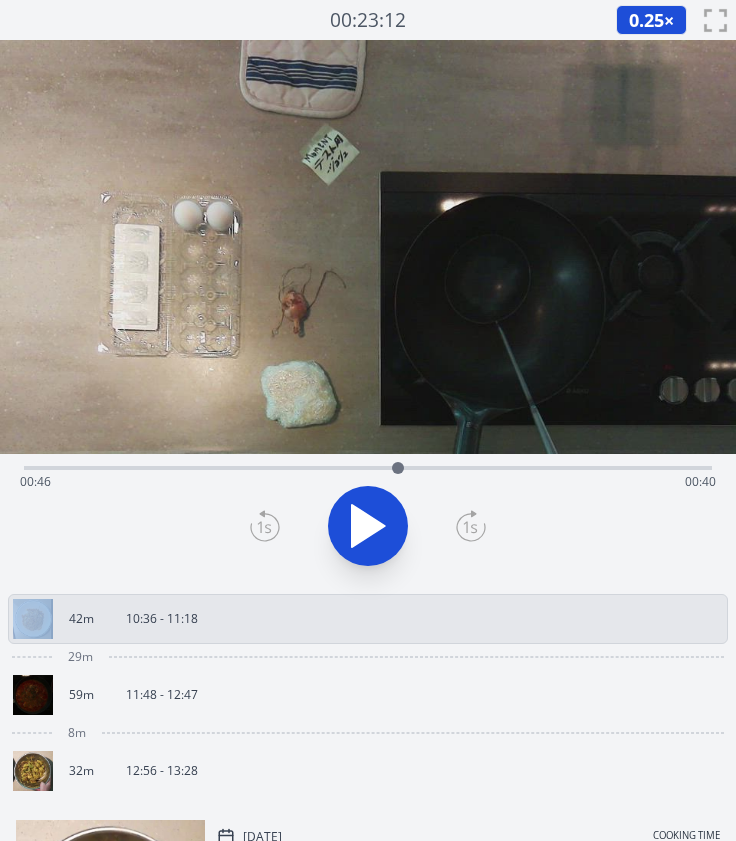 click 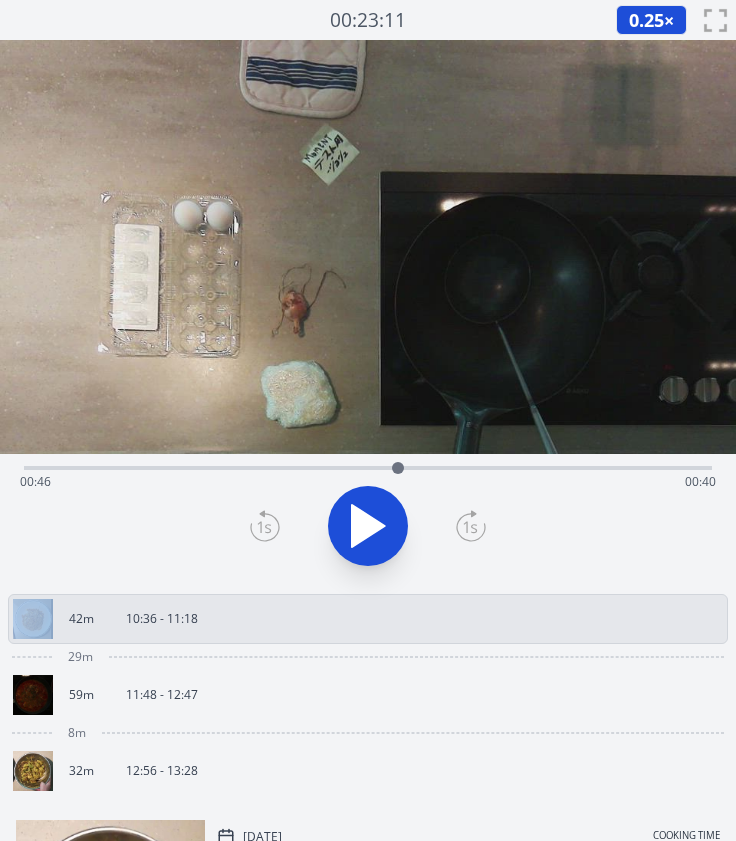 click 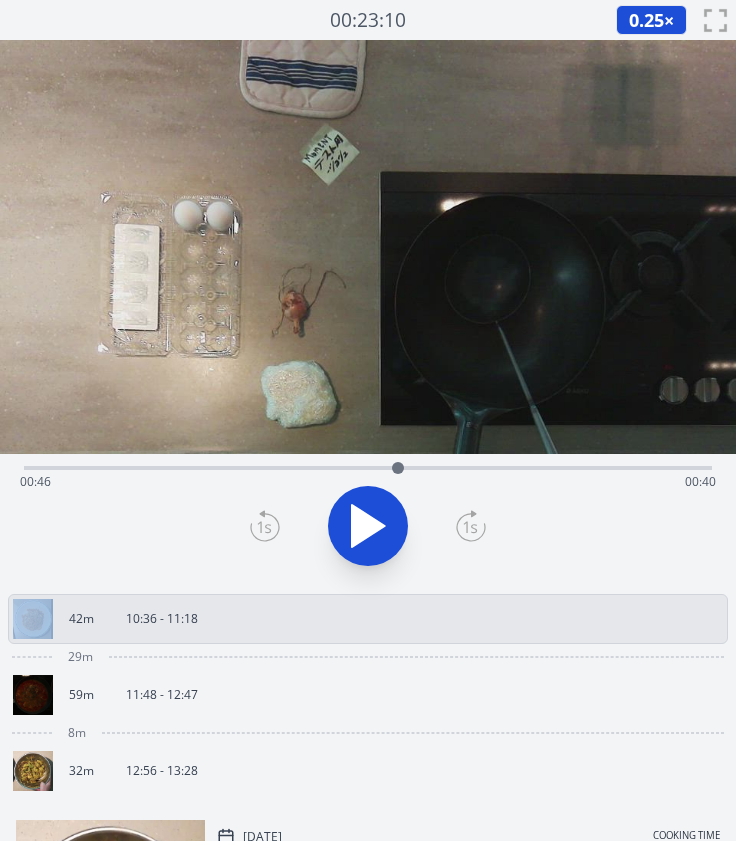 click 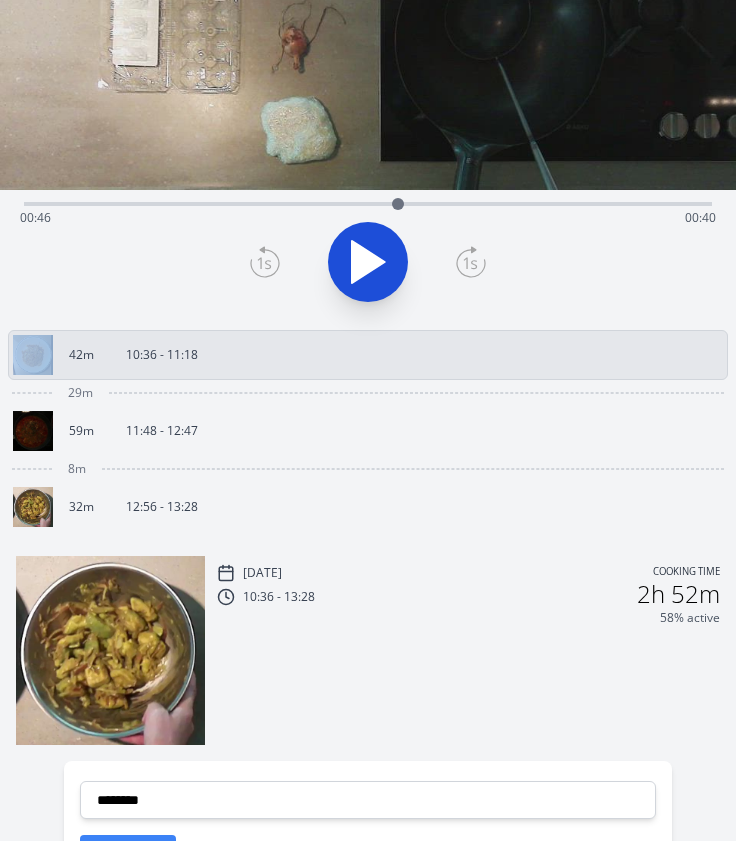 scroll, scrollTop: 451, scrollLeft: 0, axis: vertical 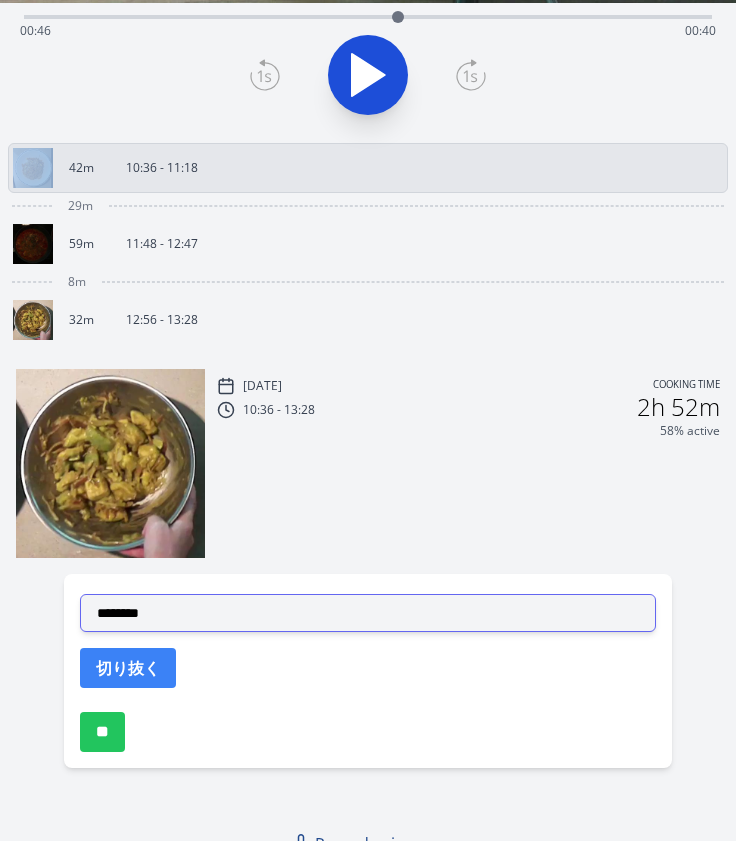 click on "**********" at bounding box center (368, 613) 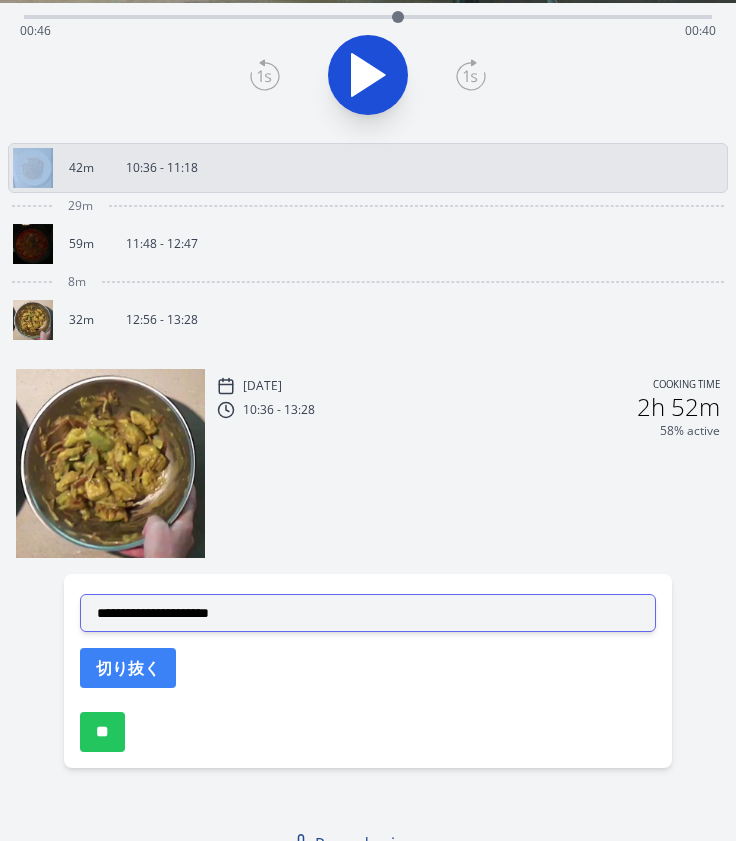 click on "**********" at bounding box center [368, 613] 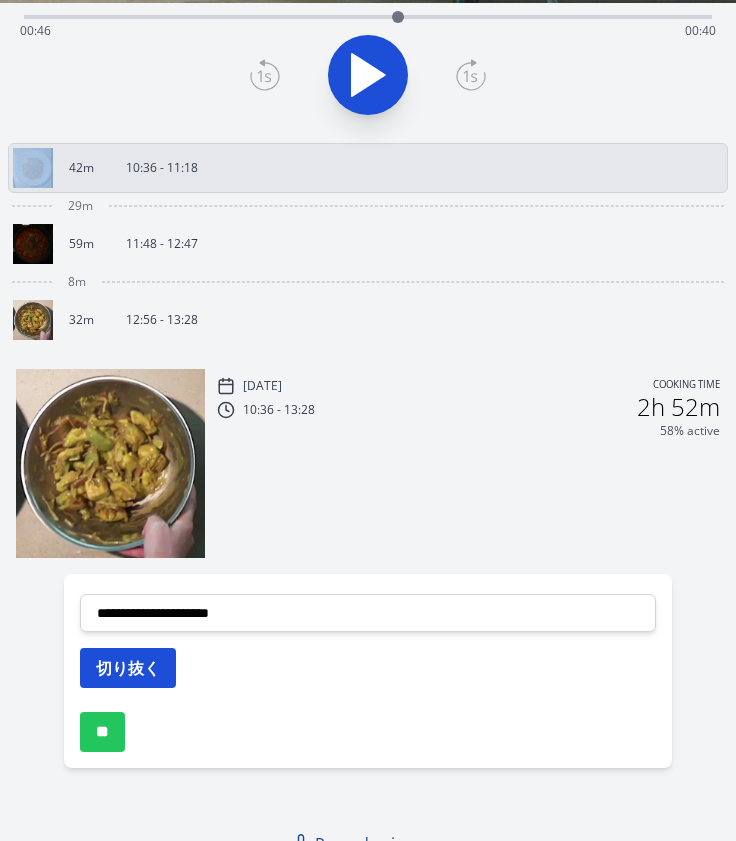 click on "切り抜く" at bounding box center (128, 668) 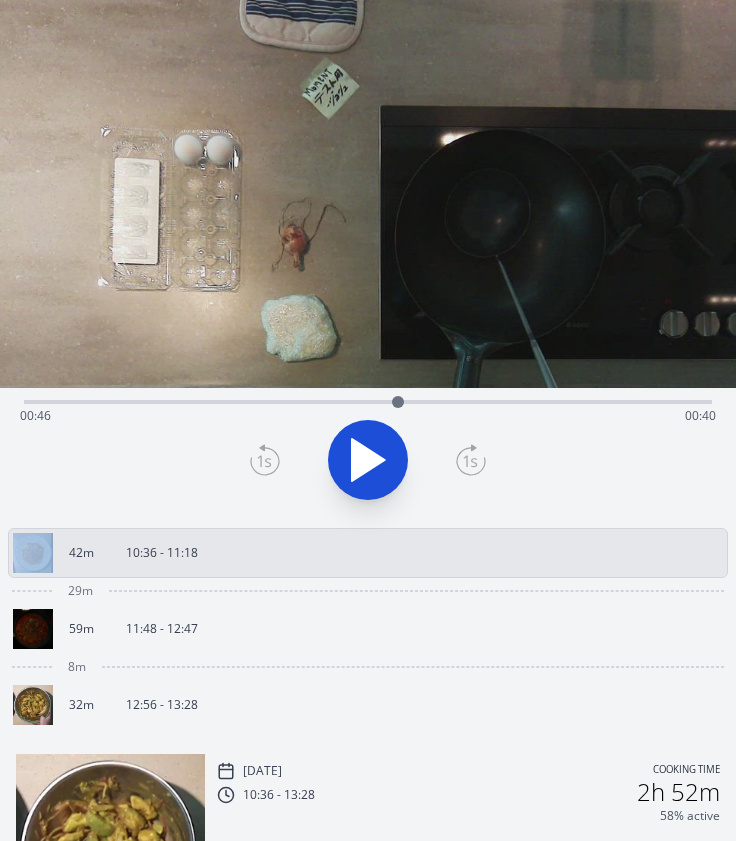 scroll, scrollTop: 59, scrollLeft: 0, axis: vertical 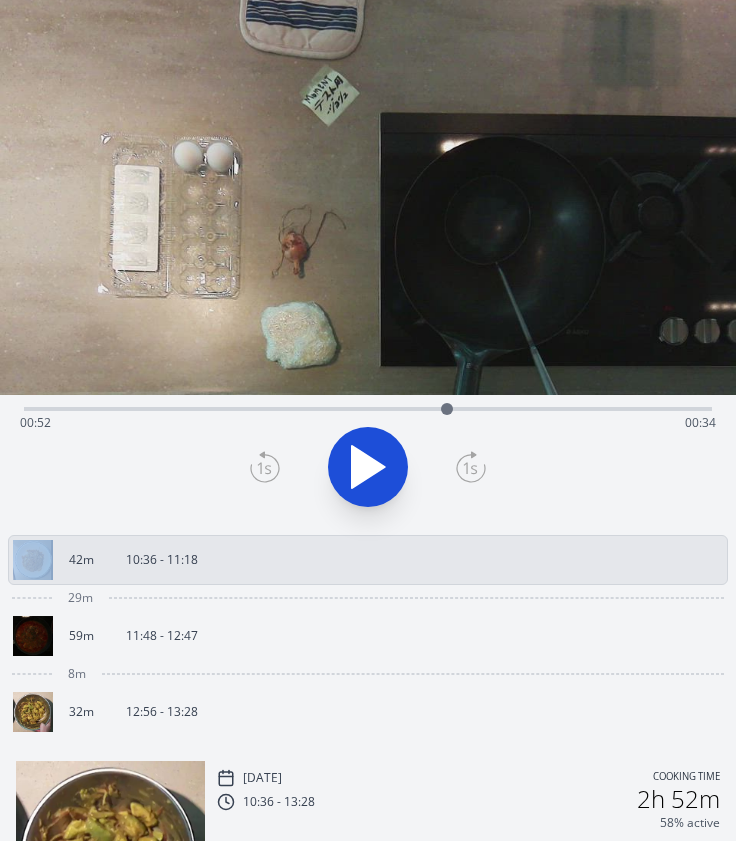 drag, startPoint x: 394, startPoint y: 410, endPoint x: 447, endPoint y: 412, distance: 53.037724 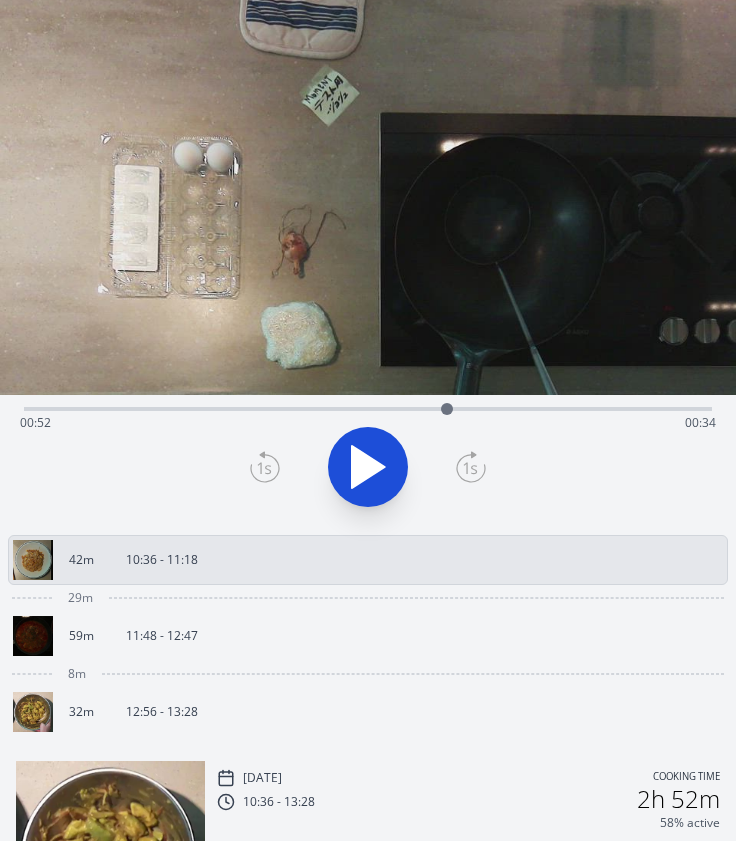 click on "Time elapsed:  00:52
Time remaining:  00:34" at bounding box center (368, 407) 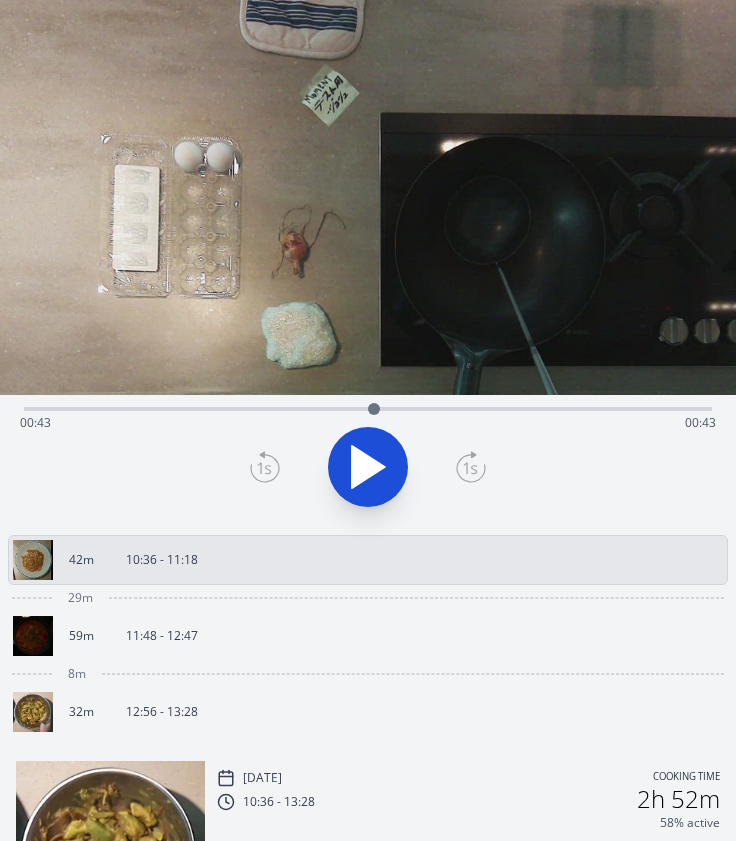 click 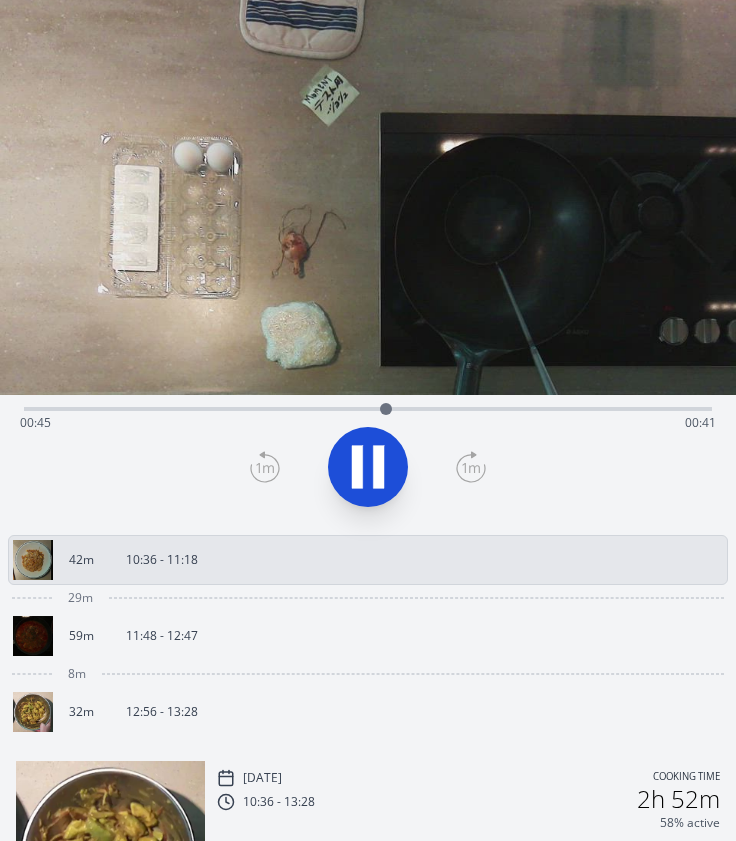 click 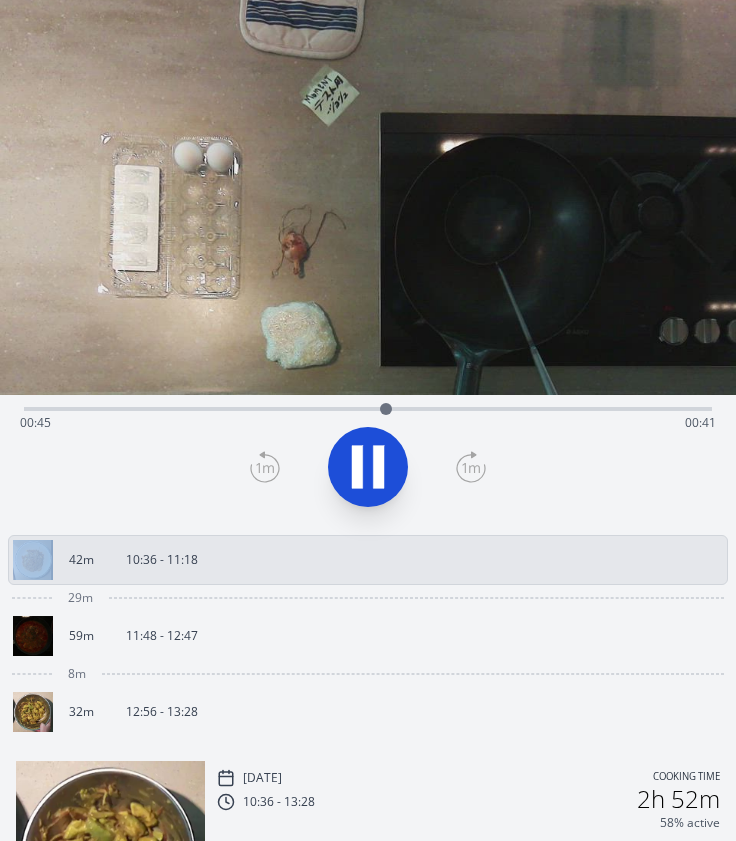 click 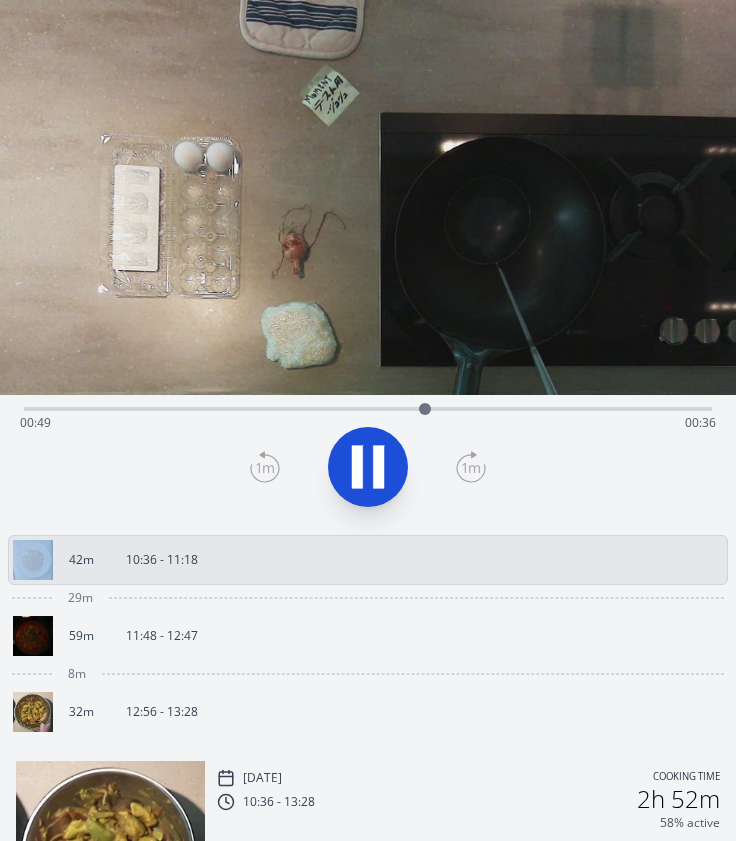 click 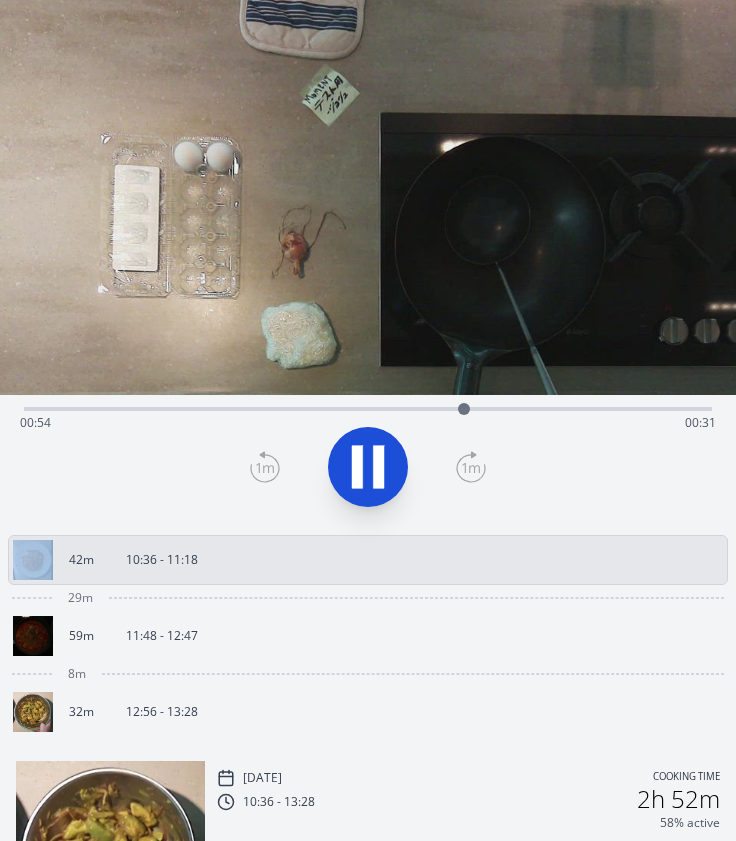 click 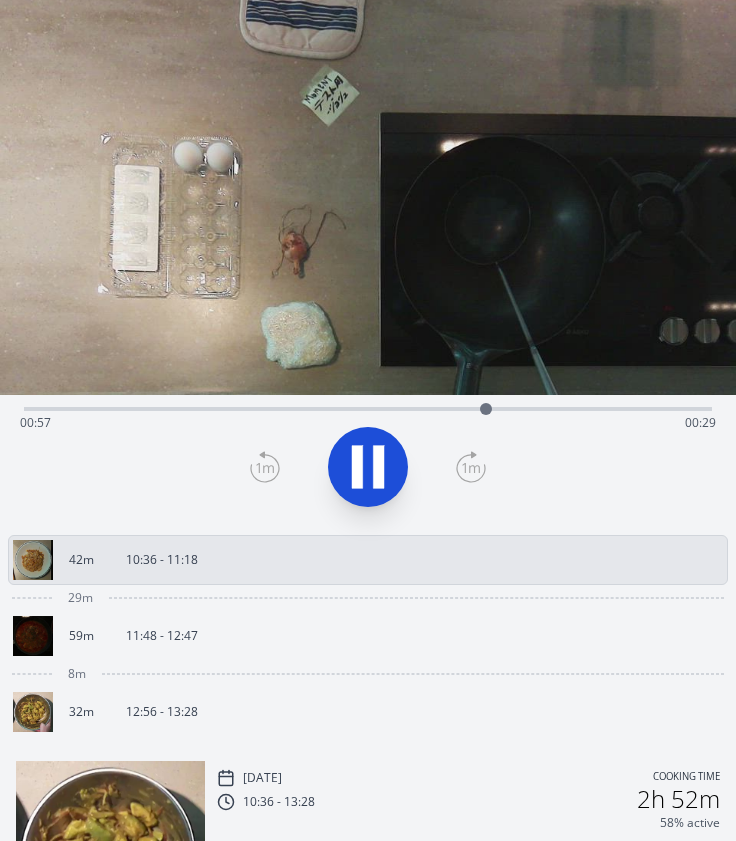 click 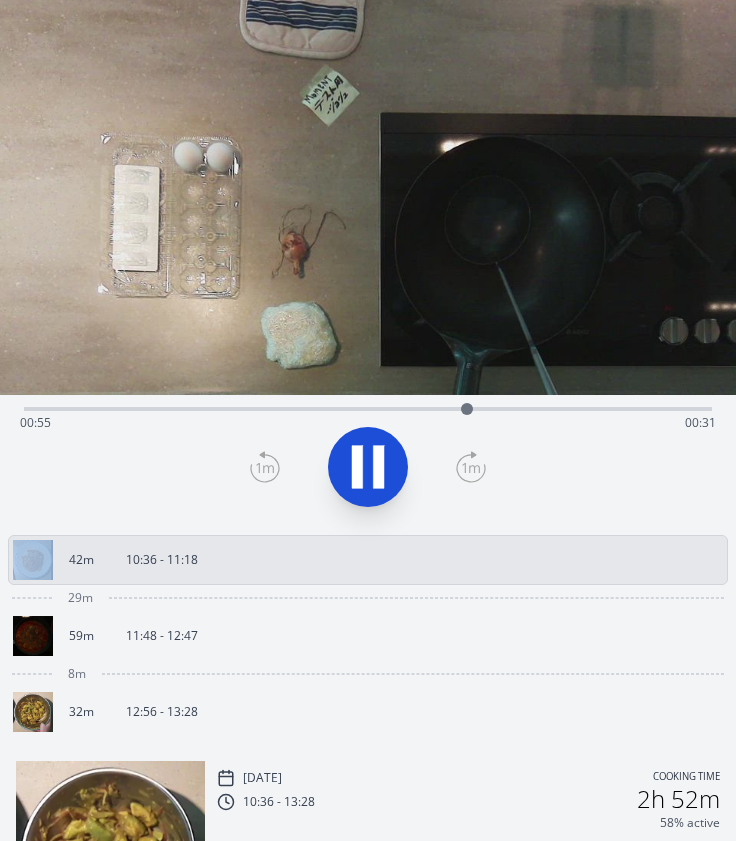 click 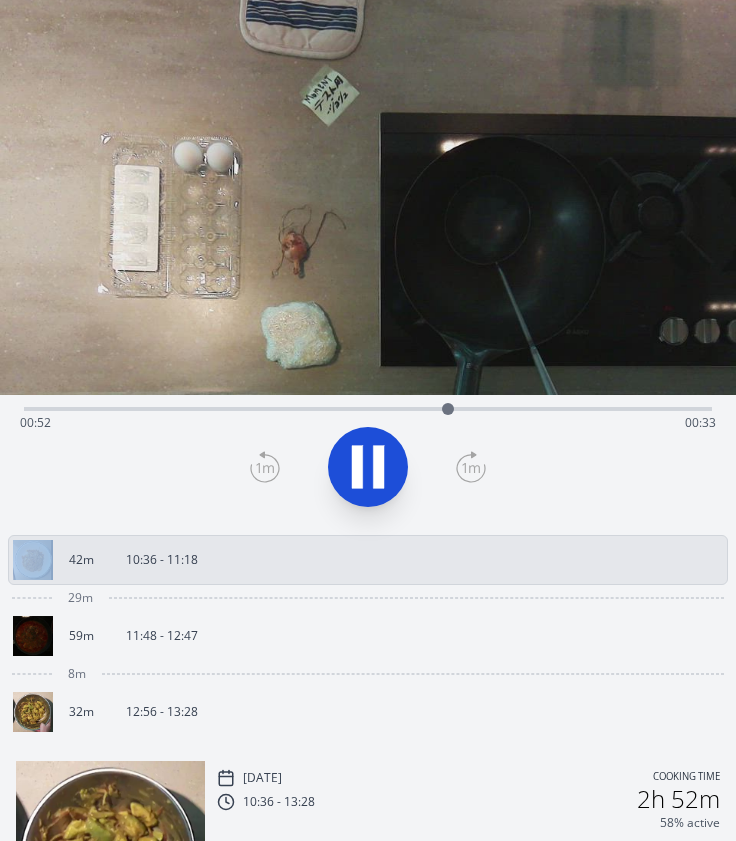 click 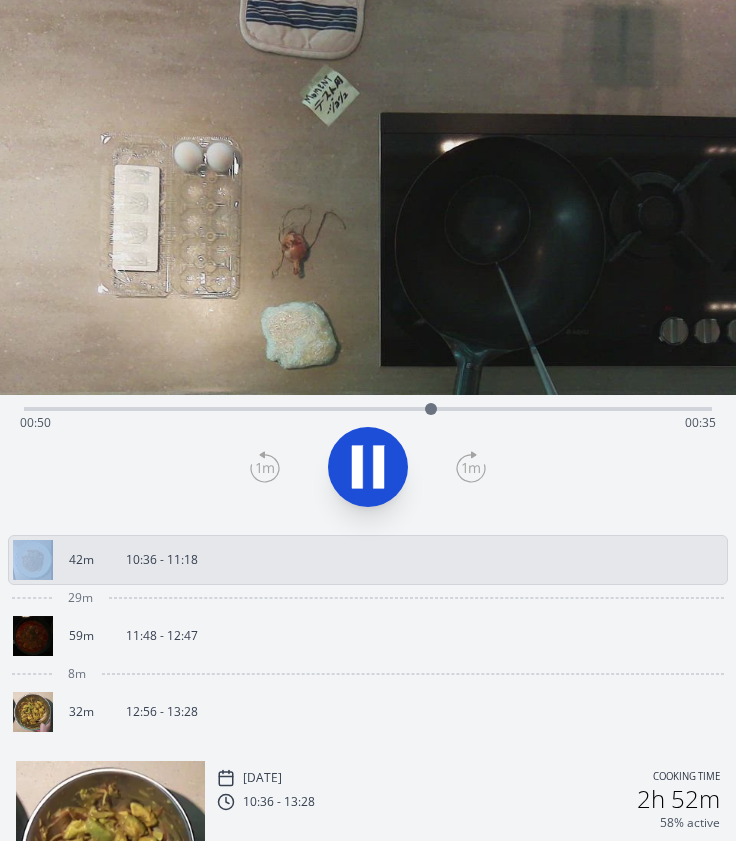 click 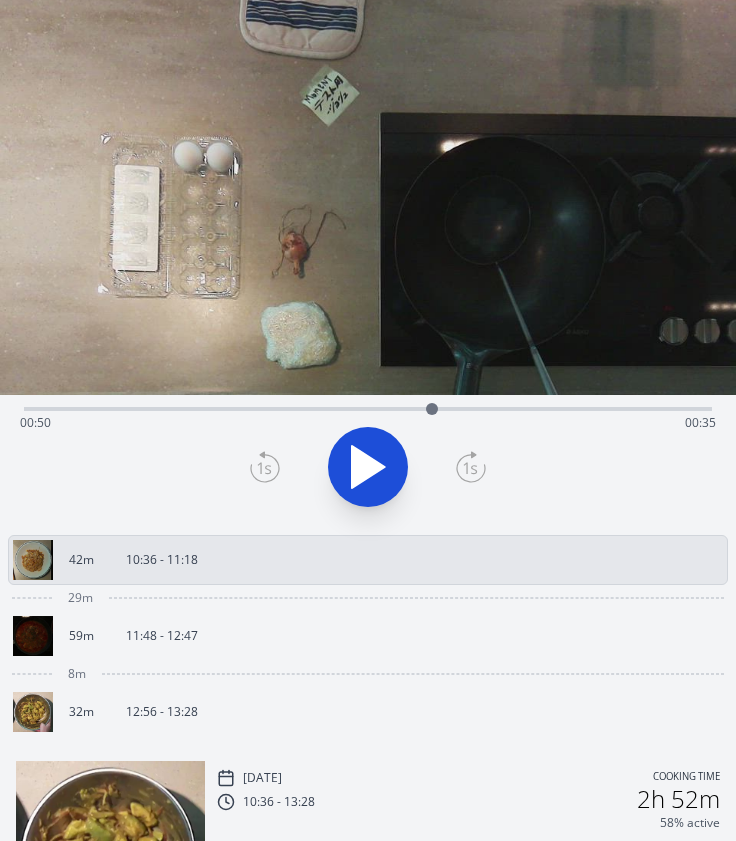 click 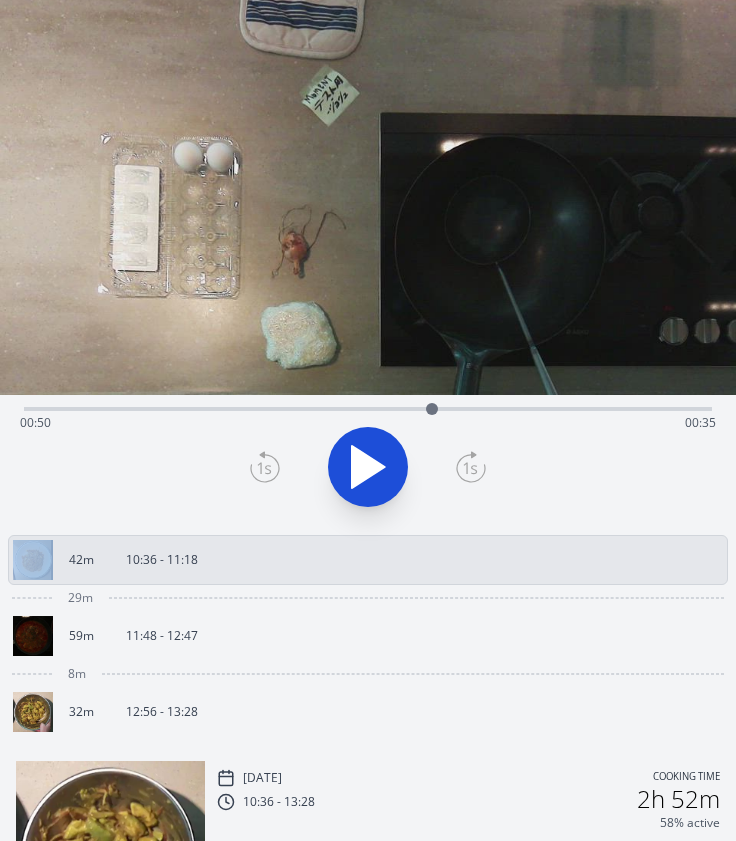 click 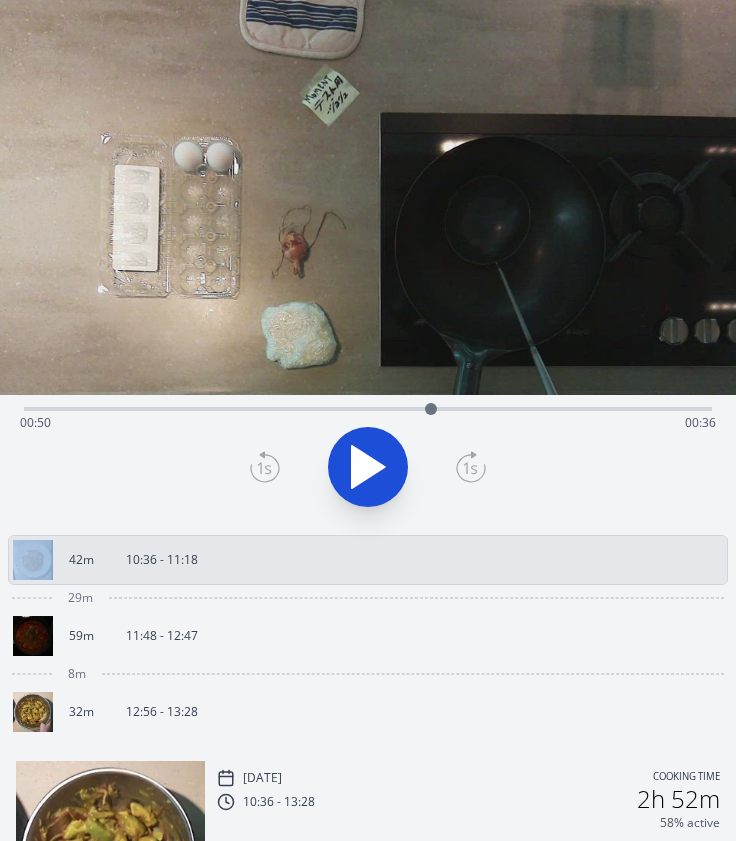 click 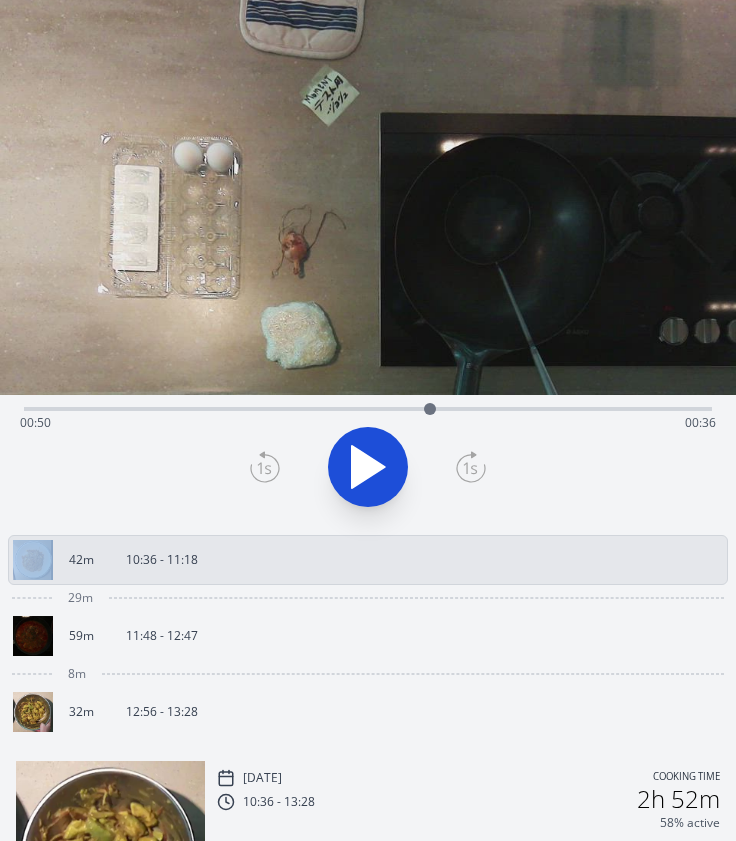 click 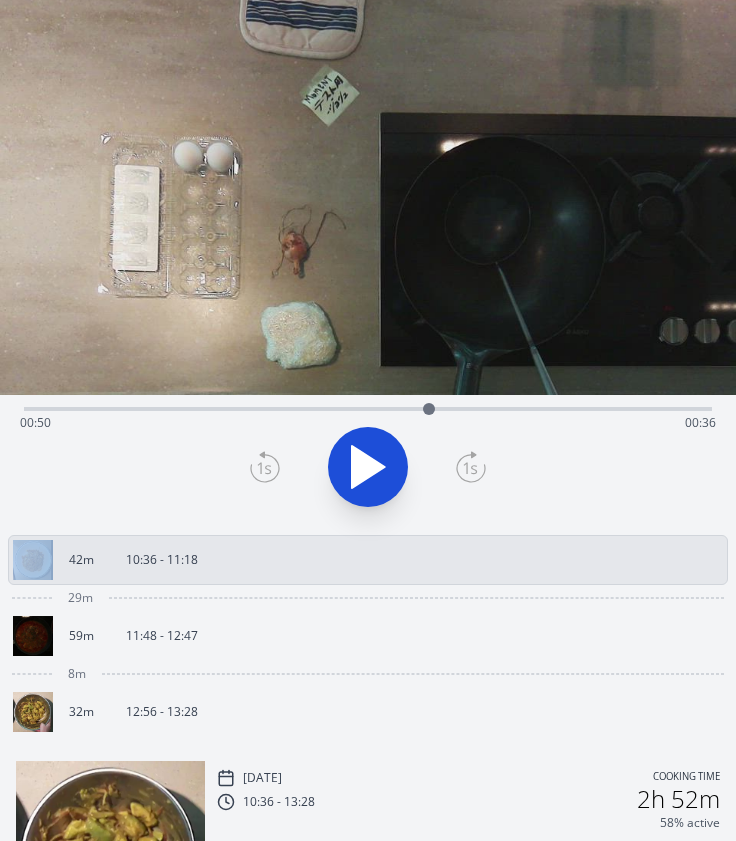 click 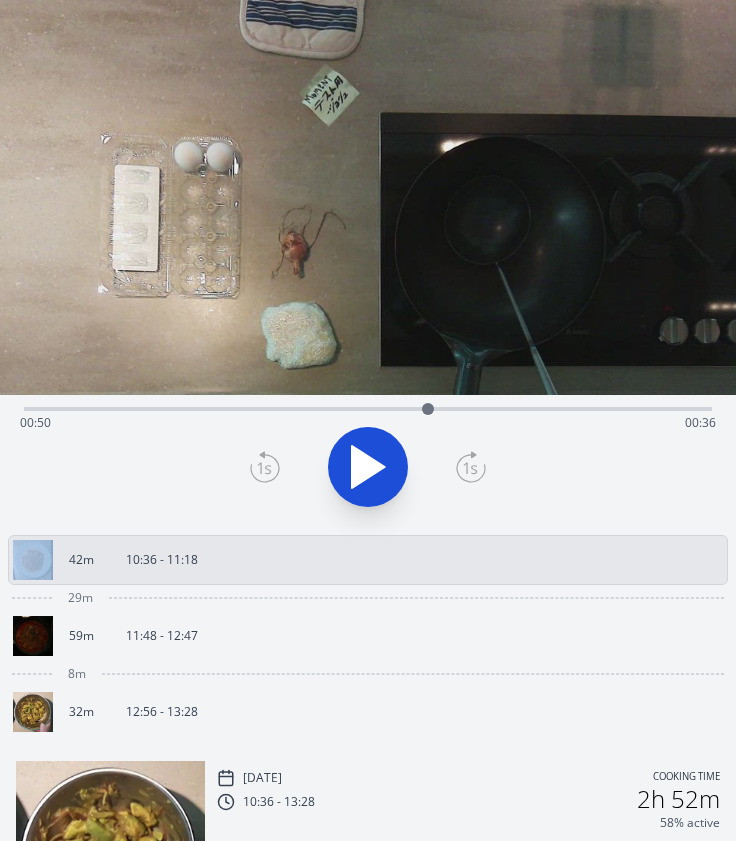 click 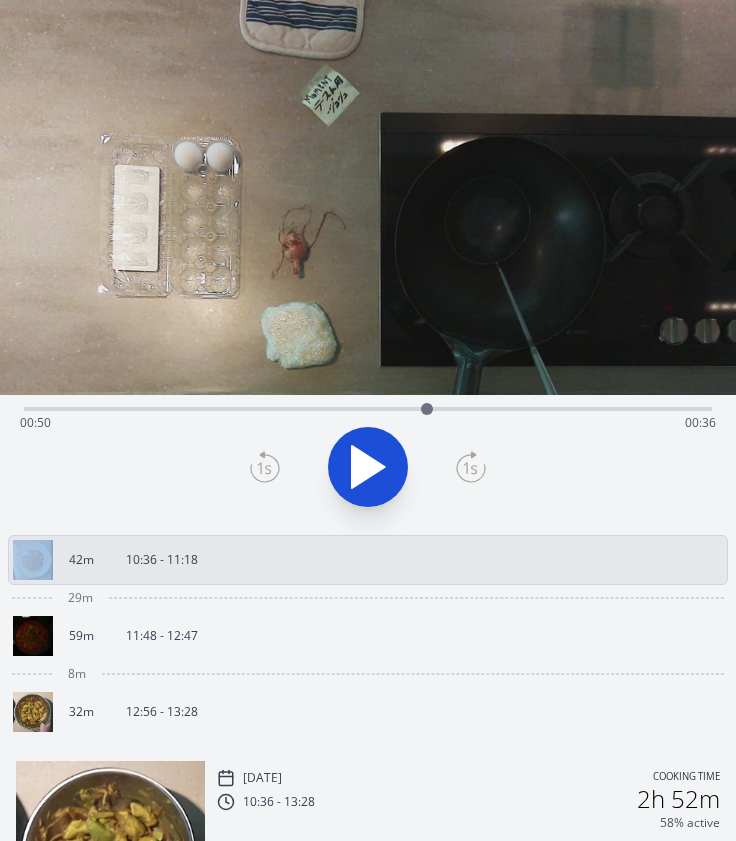 click 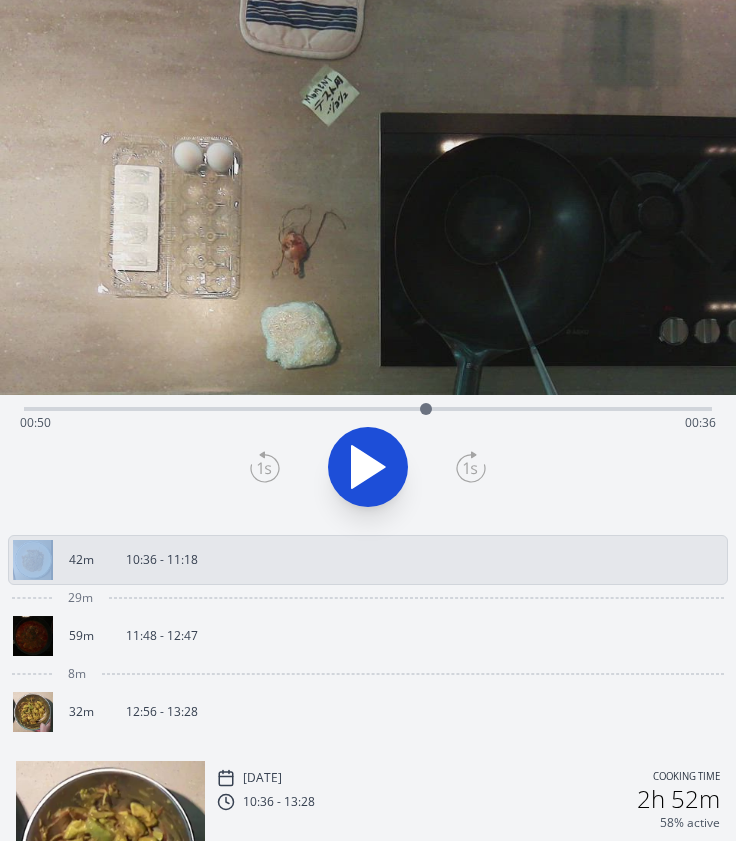 click 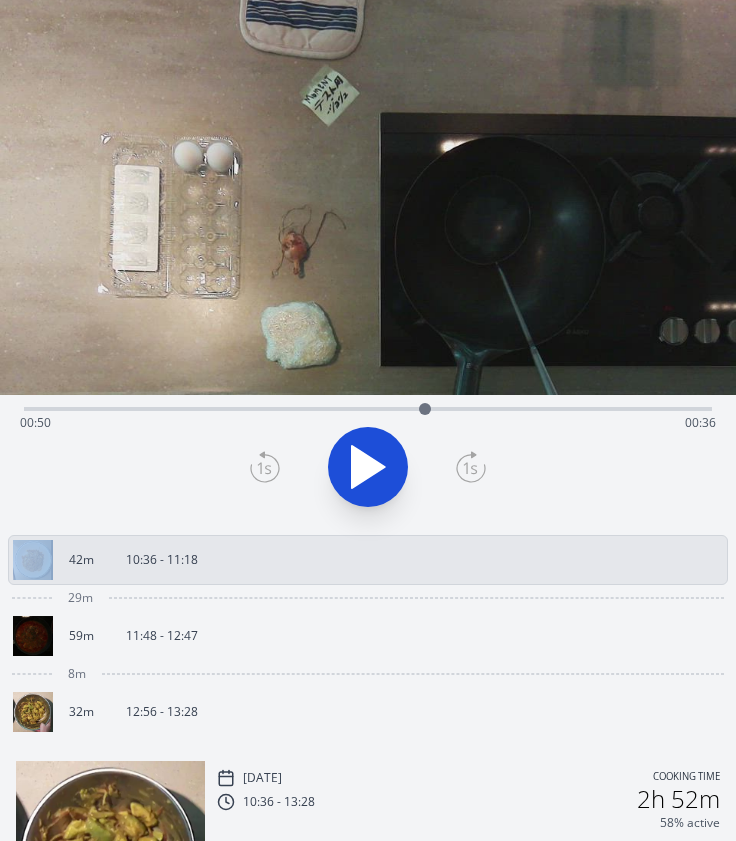 click 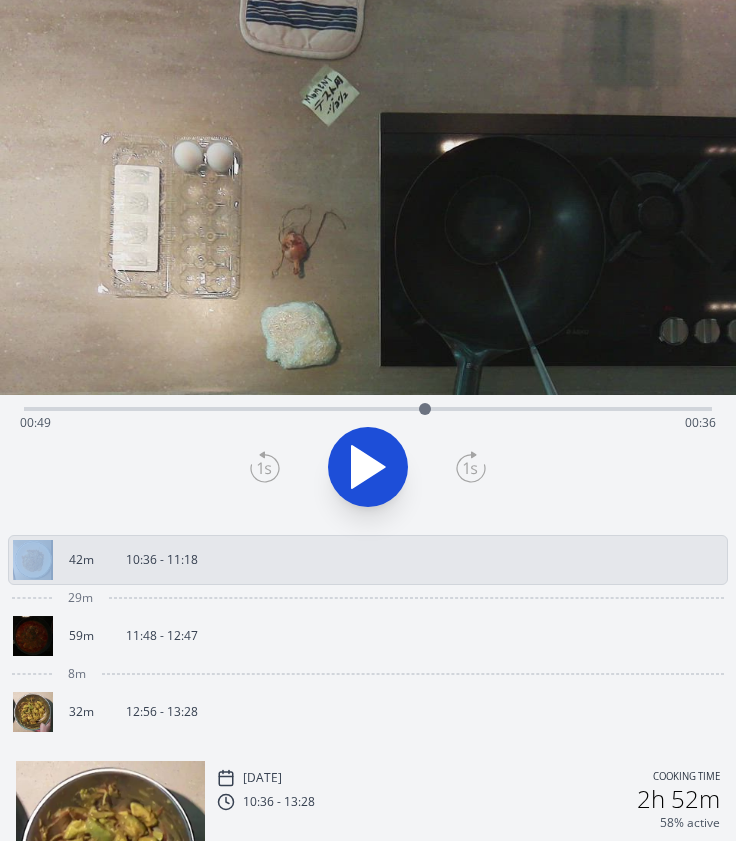click 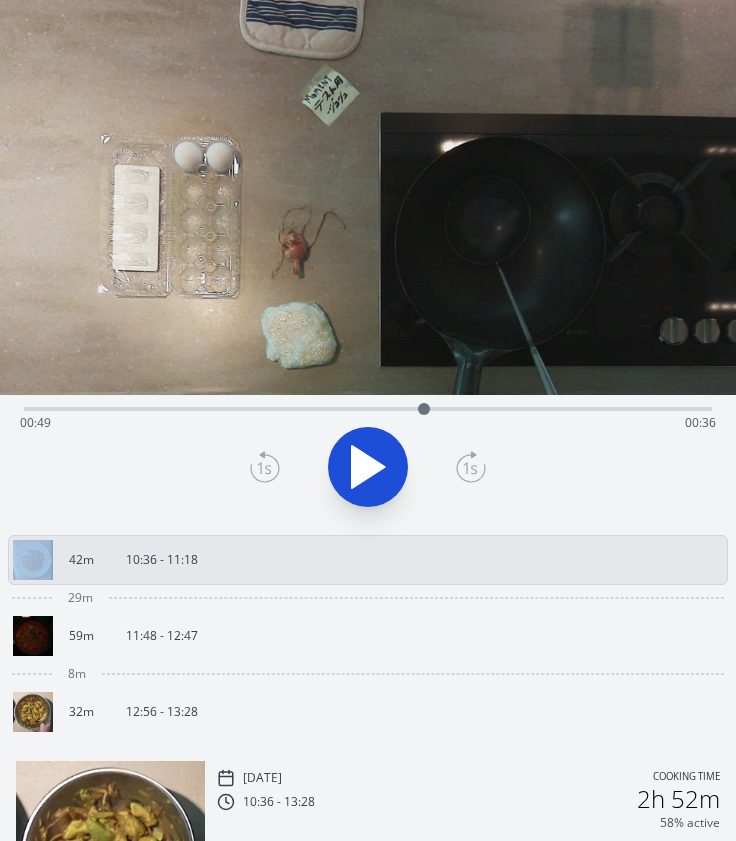 click 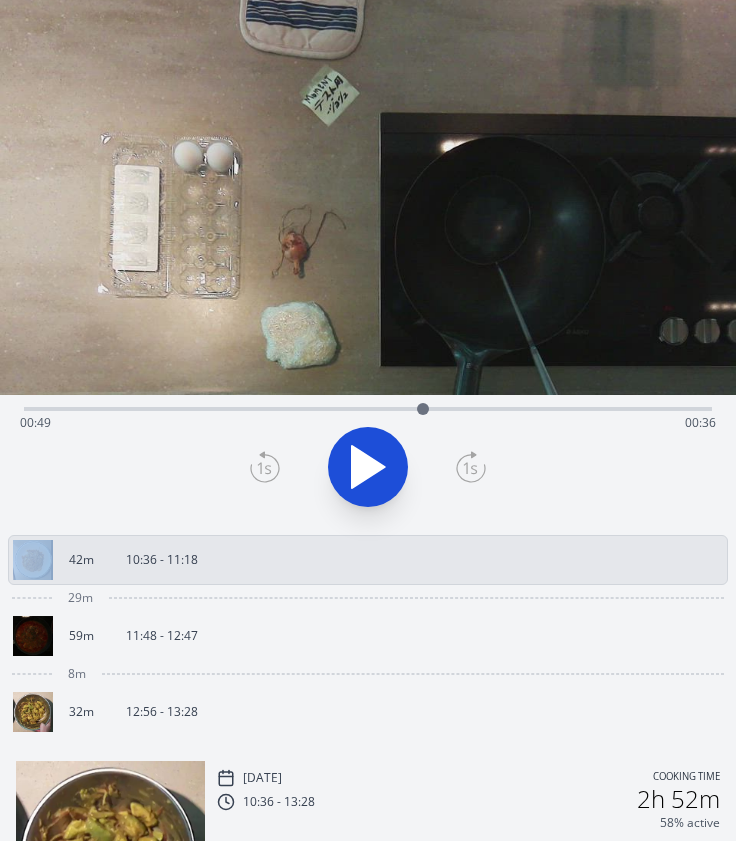 click 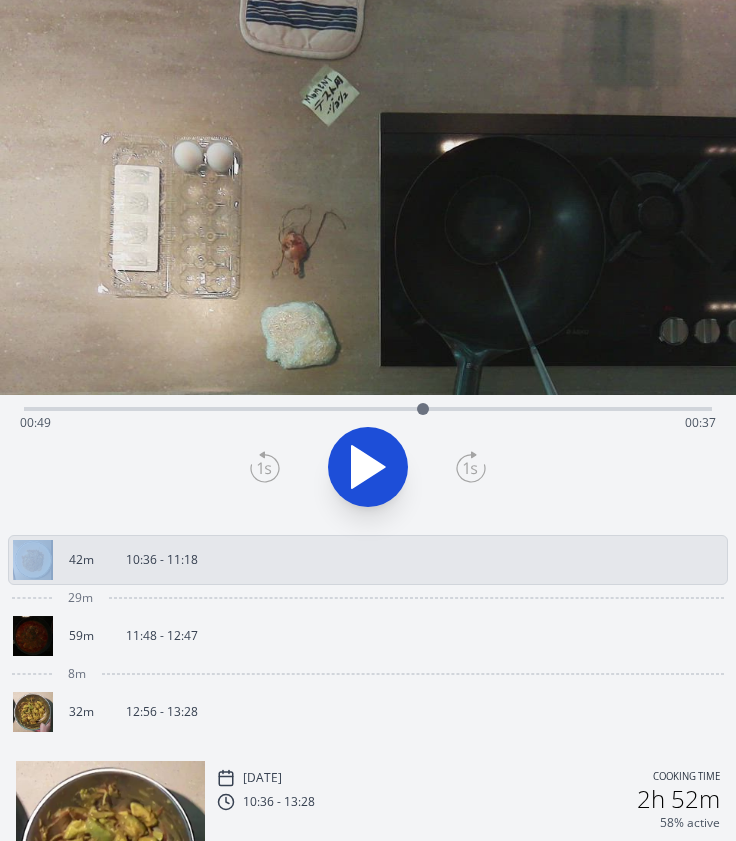 click 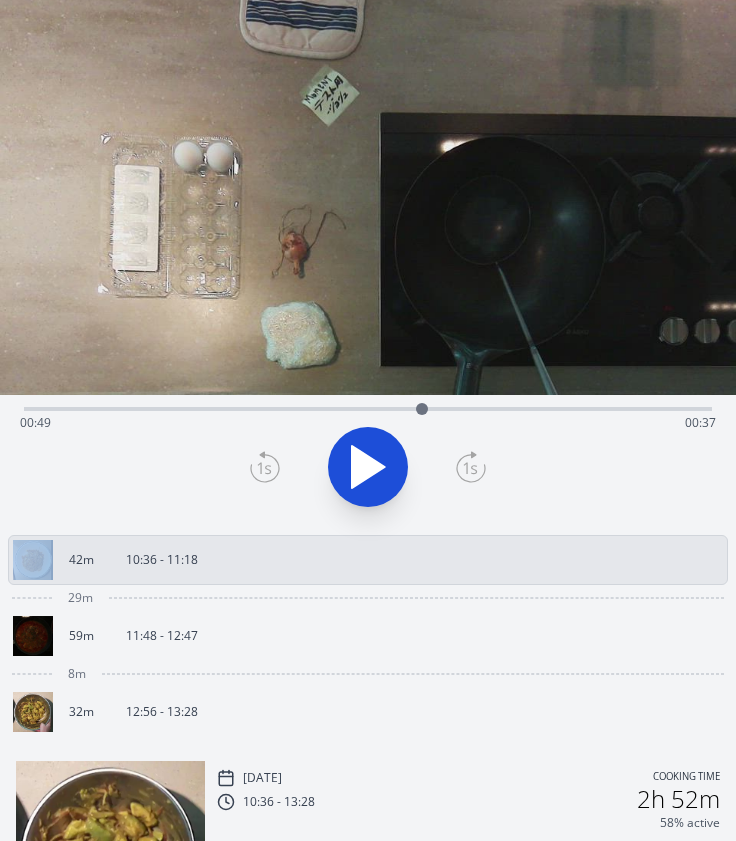 click 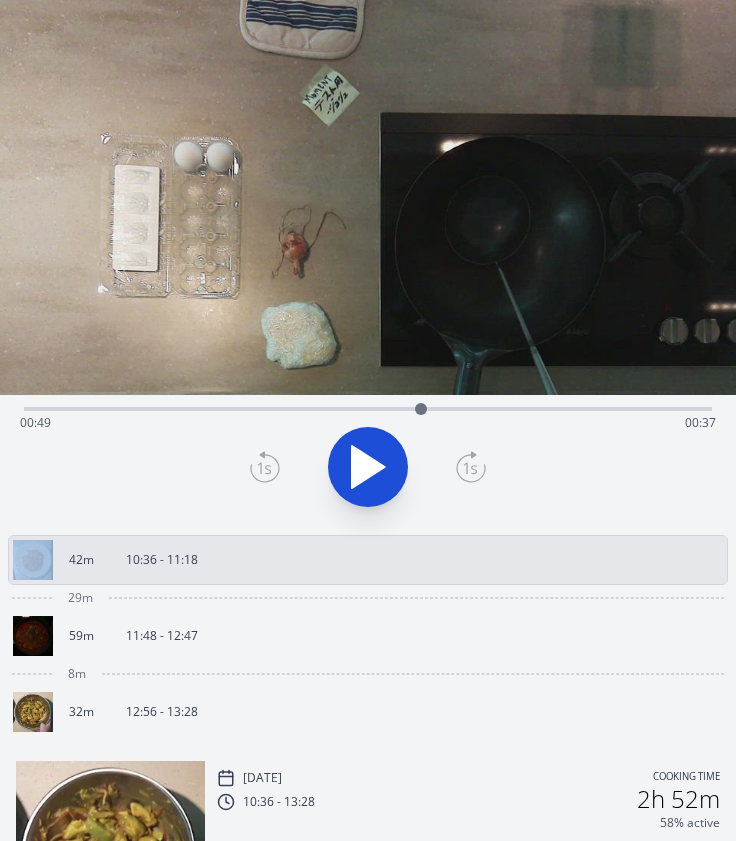 click 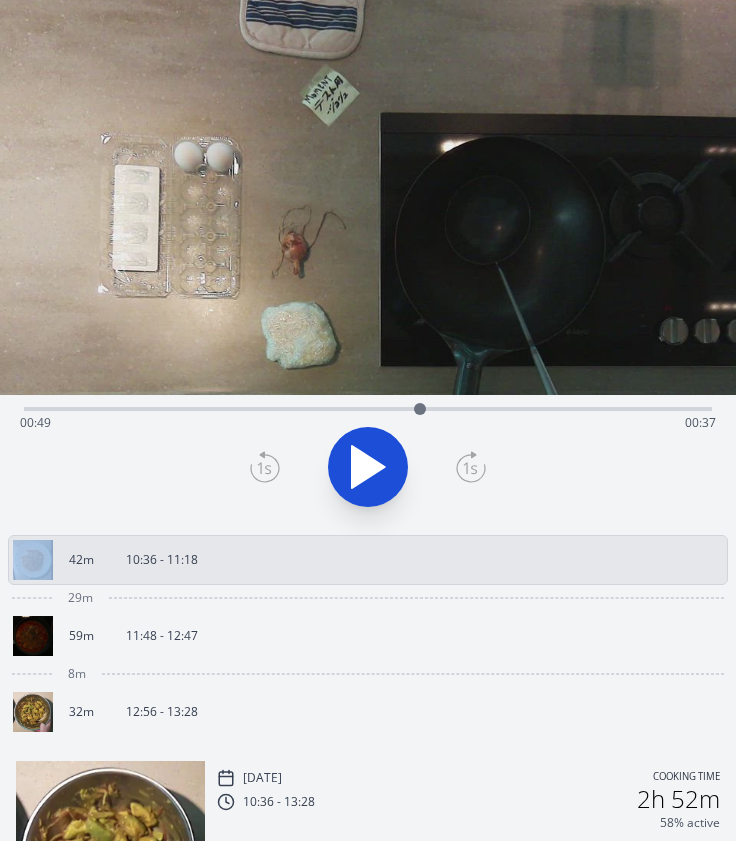 click 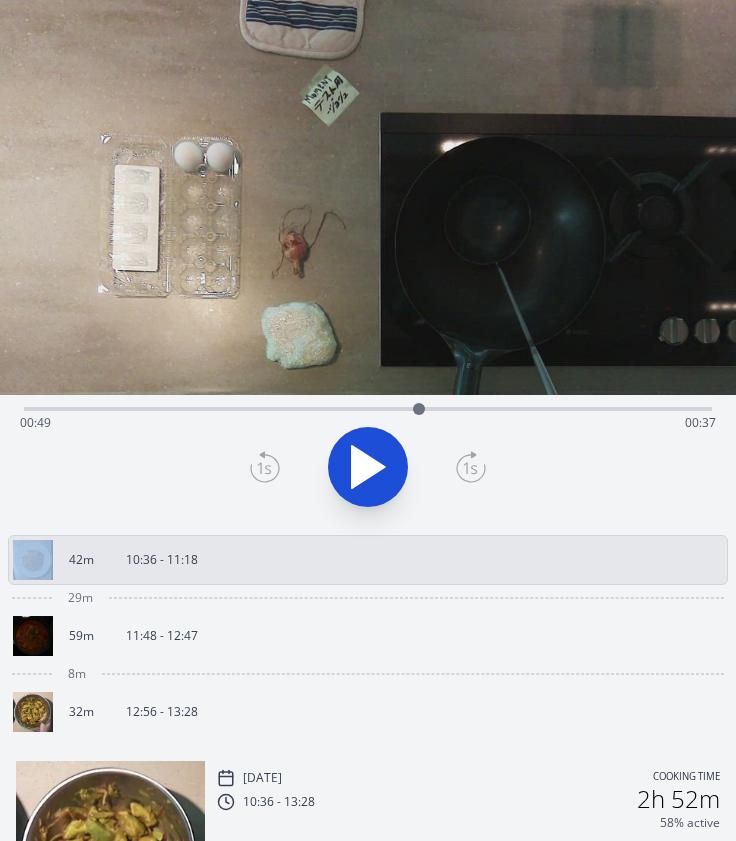 click 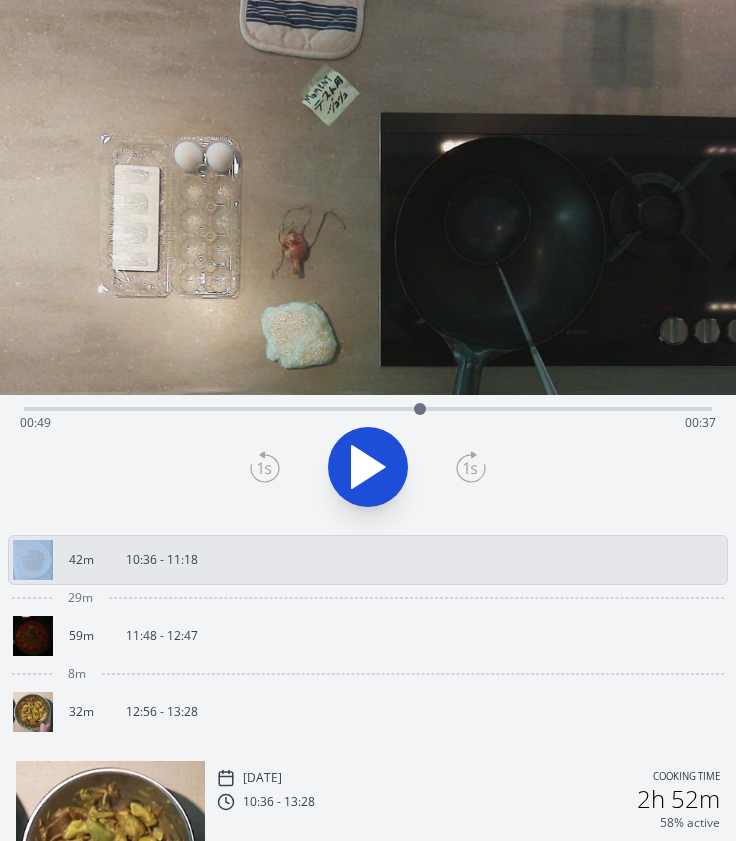click 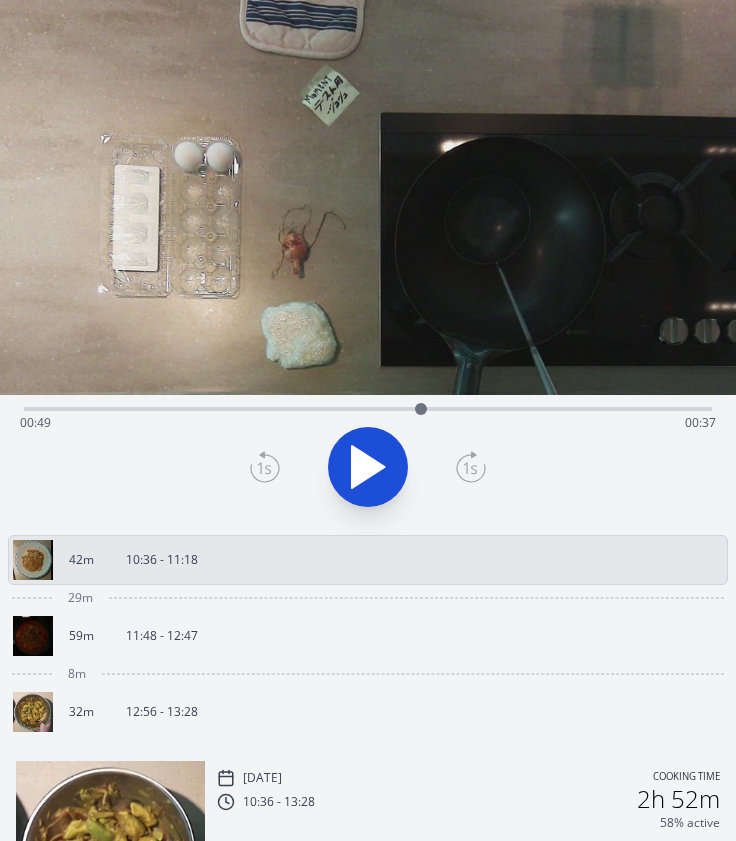 click 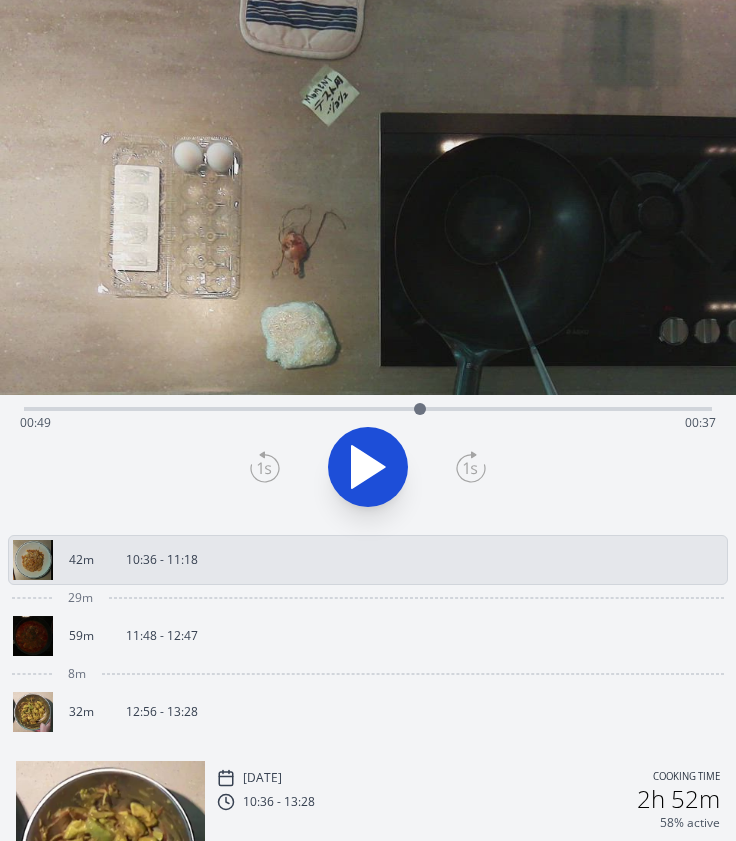 click 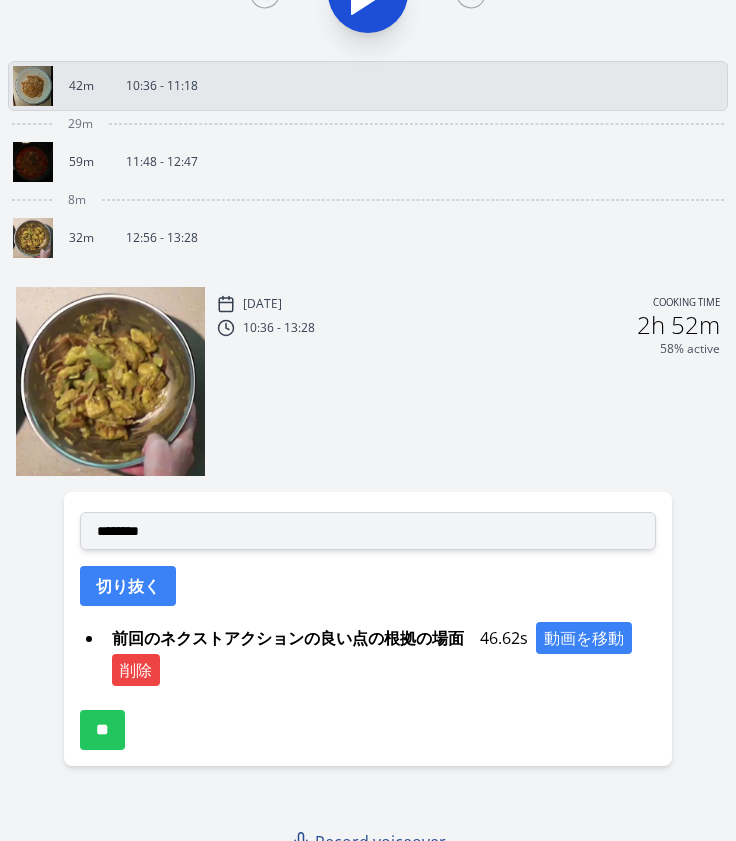 scroll, scrollTop: 534, scrollLeft: 0, axis: vertical 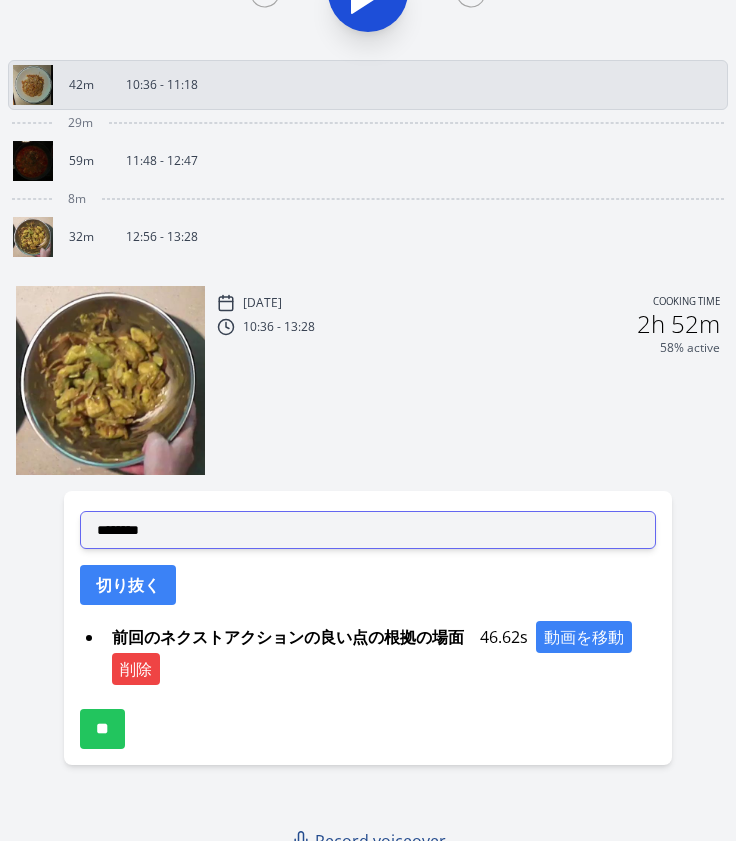 click on "**********" at bounding box center [368, 530] 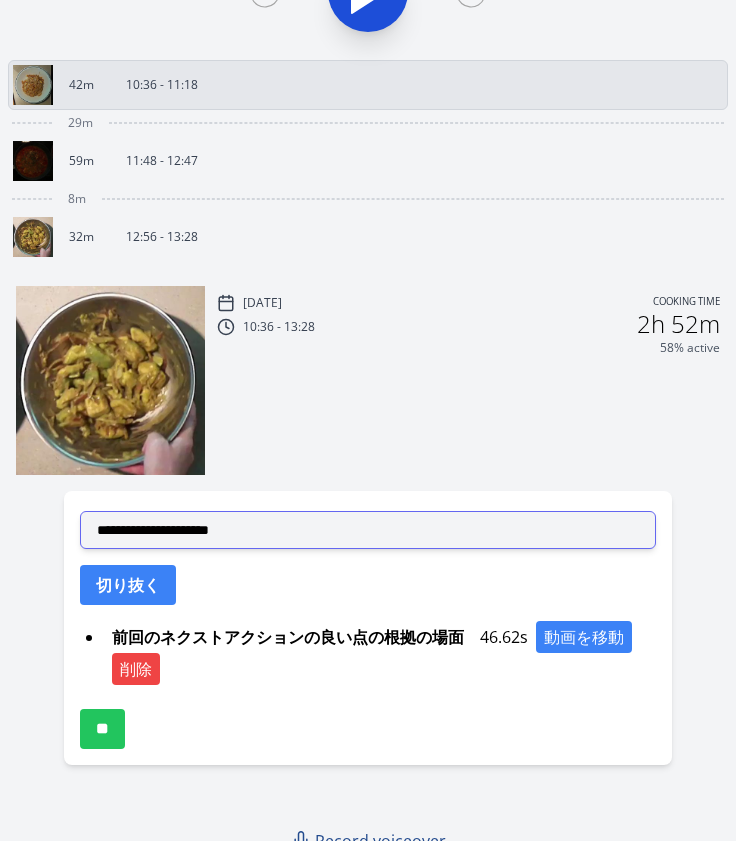 click on "**********" at bounding box center (368, 530) 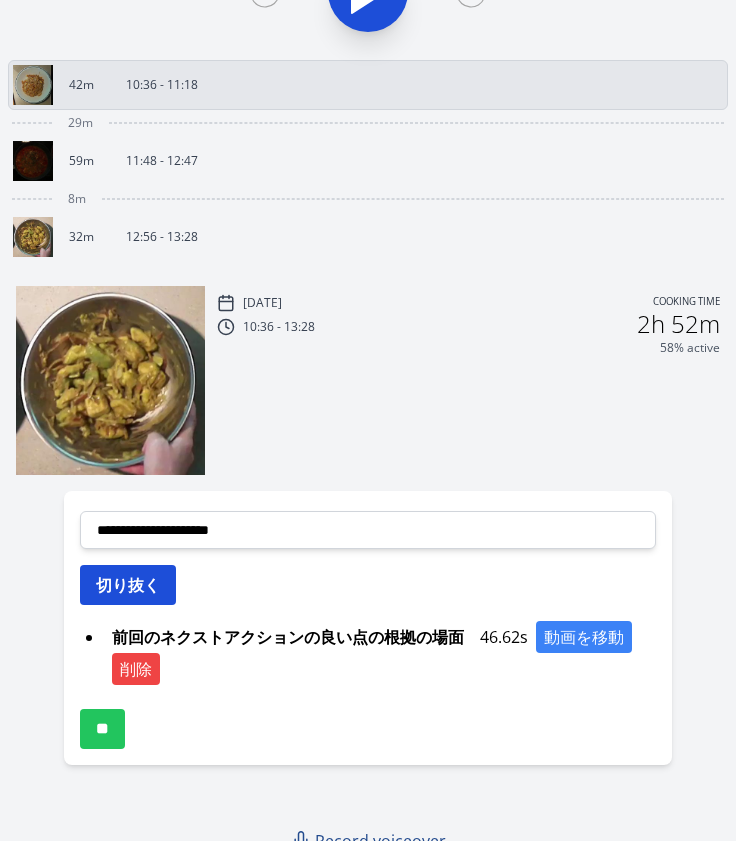 click on "切り抜く" at bounding box center (128, 585) 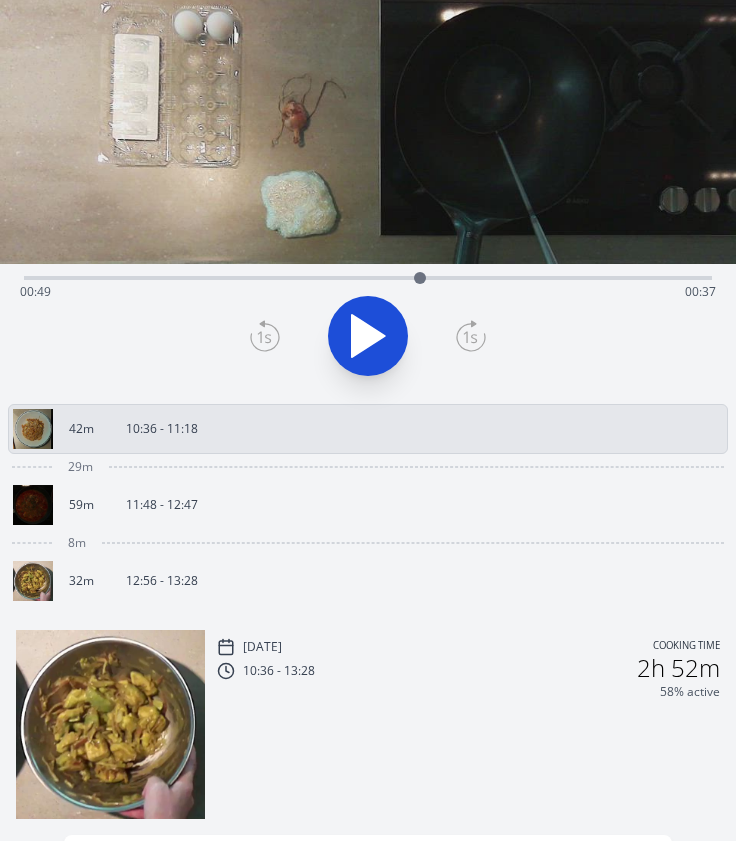 scroll, scrollTop: 184, scrollLeft: 0, axis: vertical 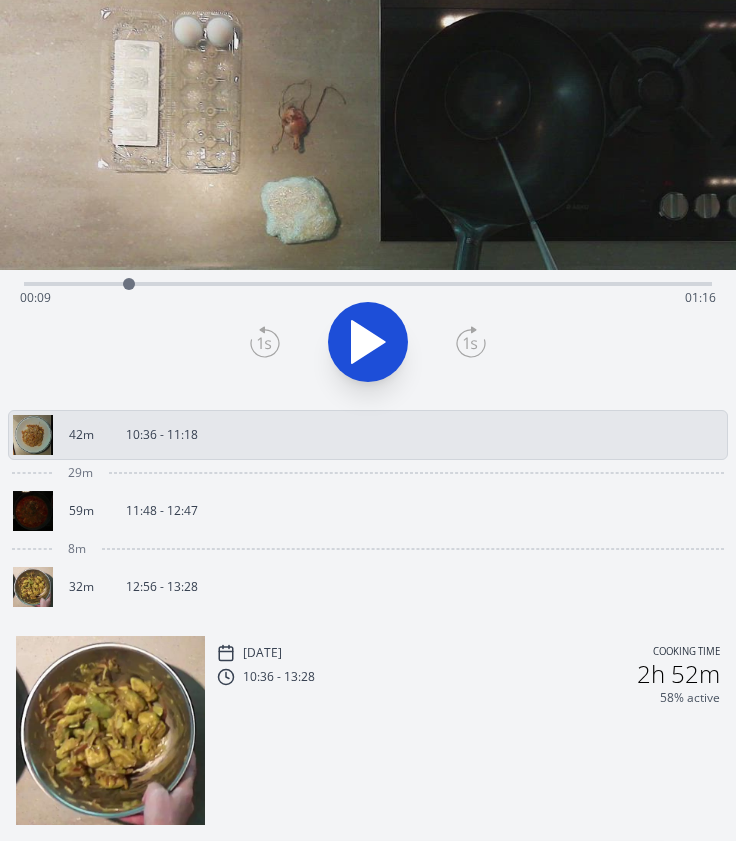 drag, startPoint x: 416, startPoint y: 282, endPoint x: 131, endPoint y: 289, distance: 285.08594 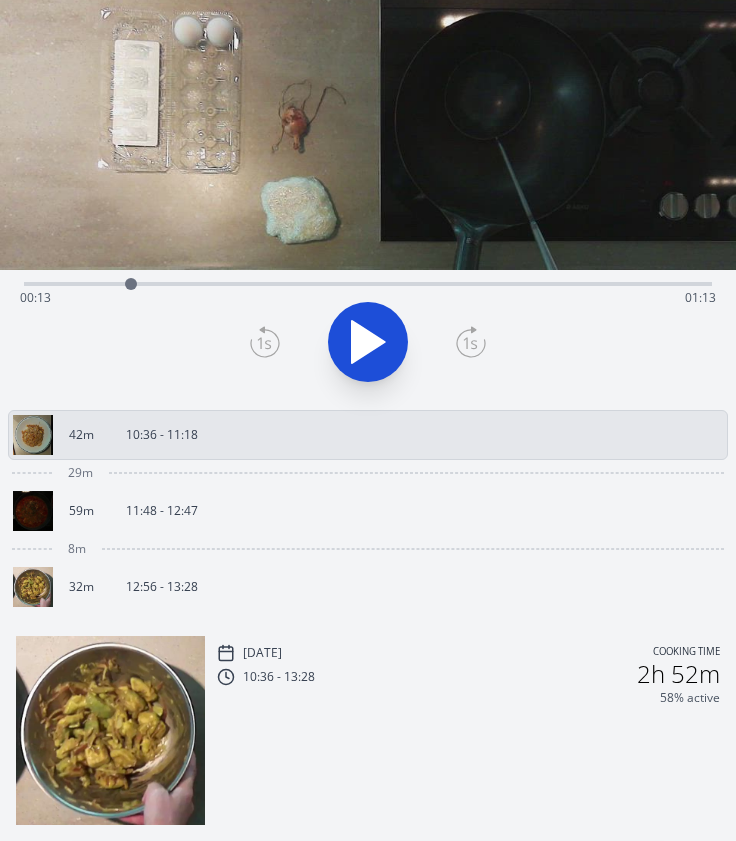 click 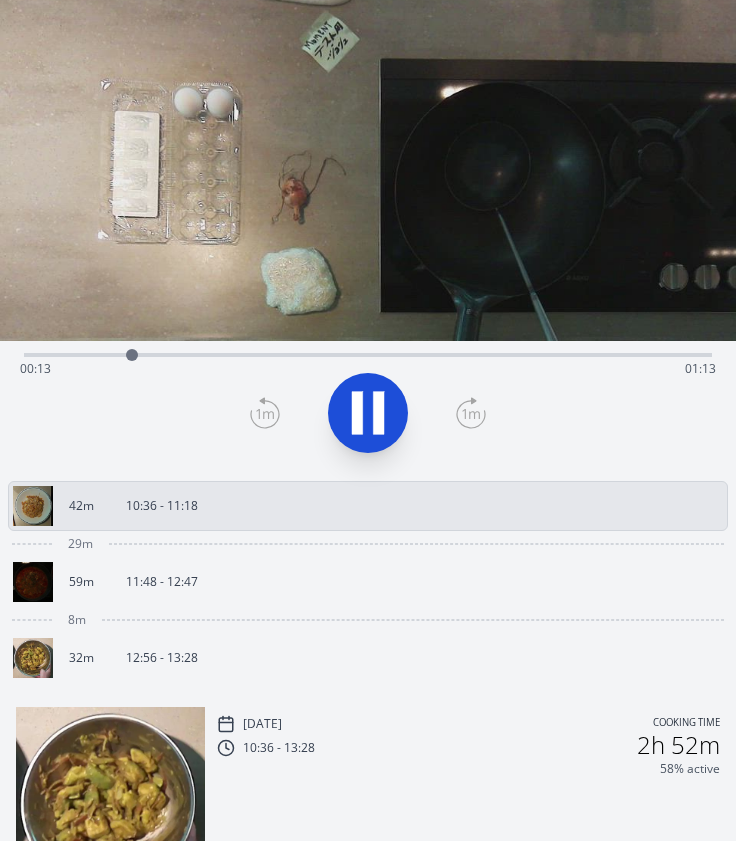 scroll, scrollTop: 0, scrollLeft: 0, axis: both 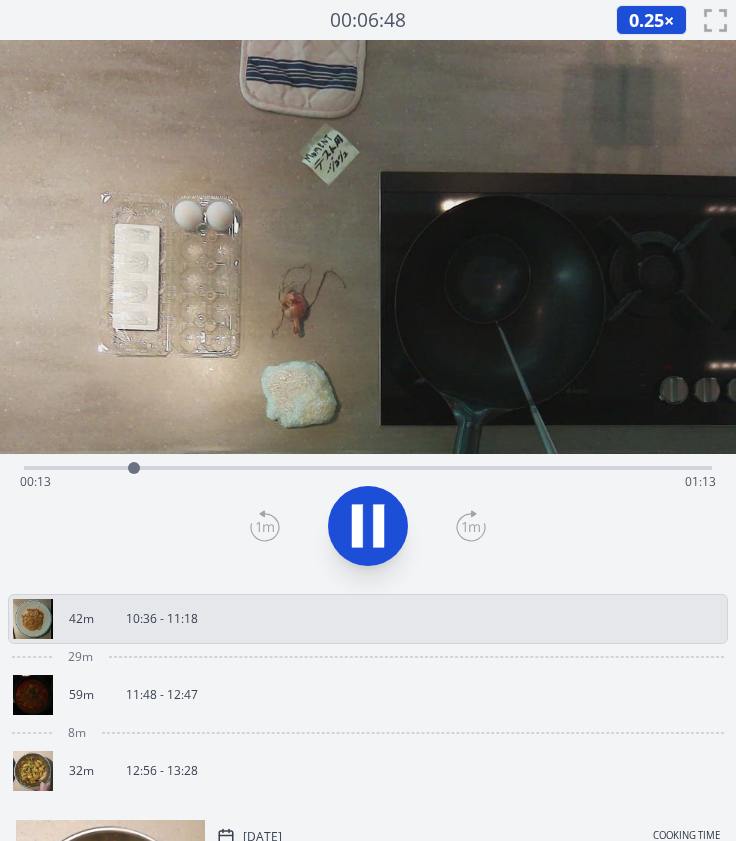 click at bounding box center (368, 526) 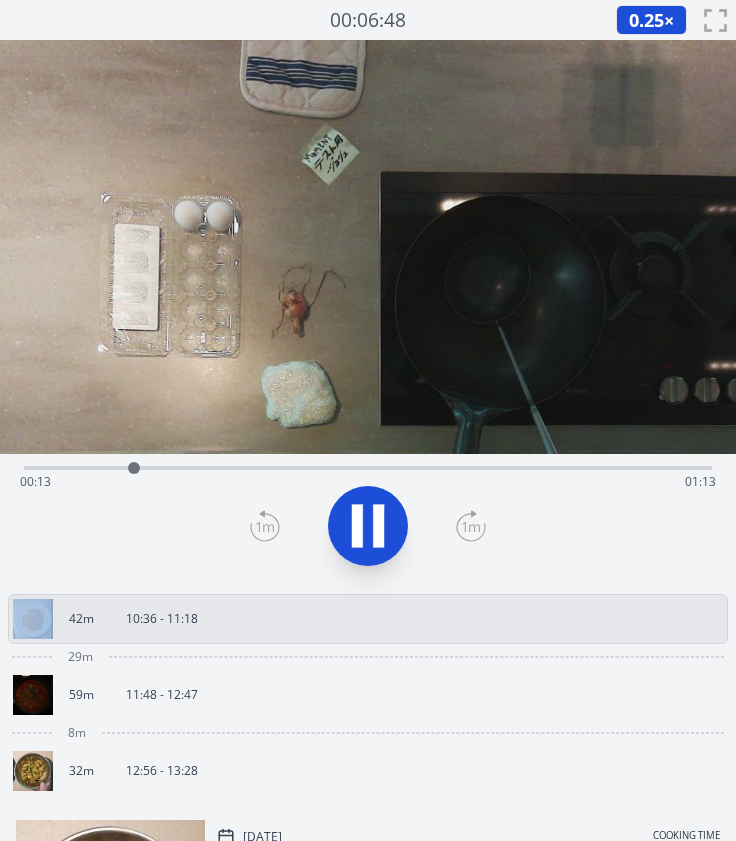 click at bounding box center (368, 526) 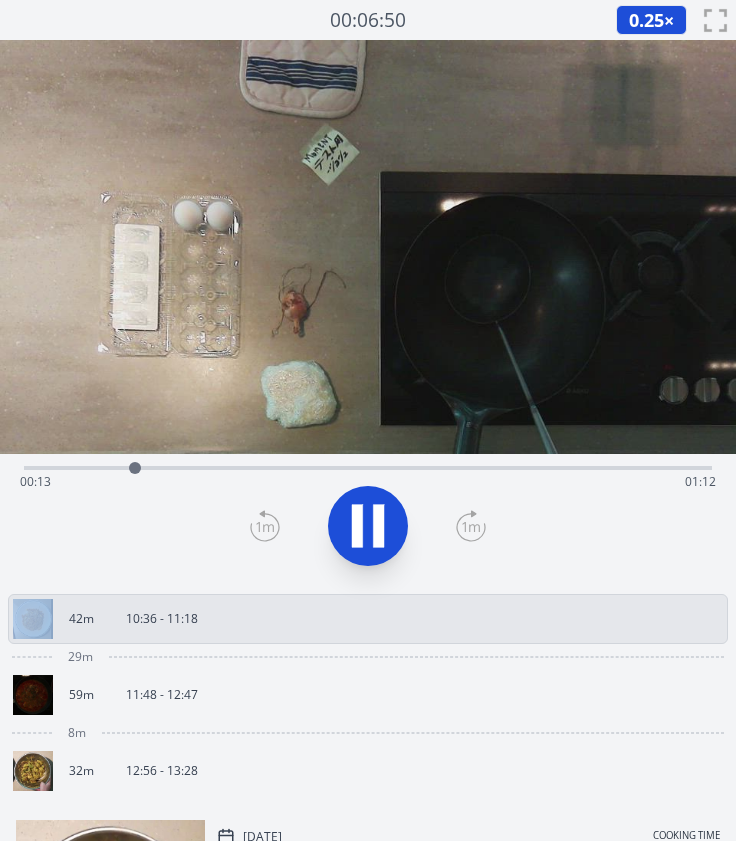 click at bounding box center [368, 526] 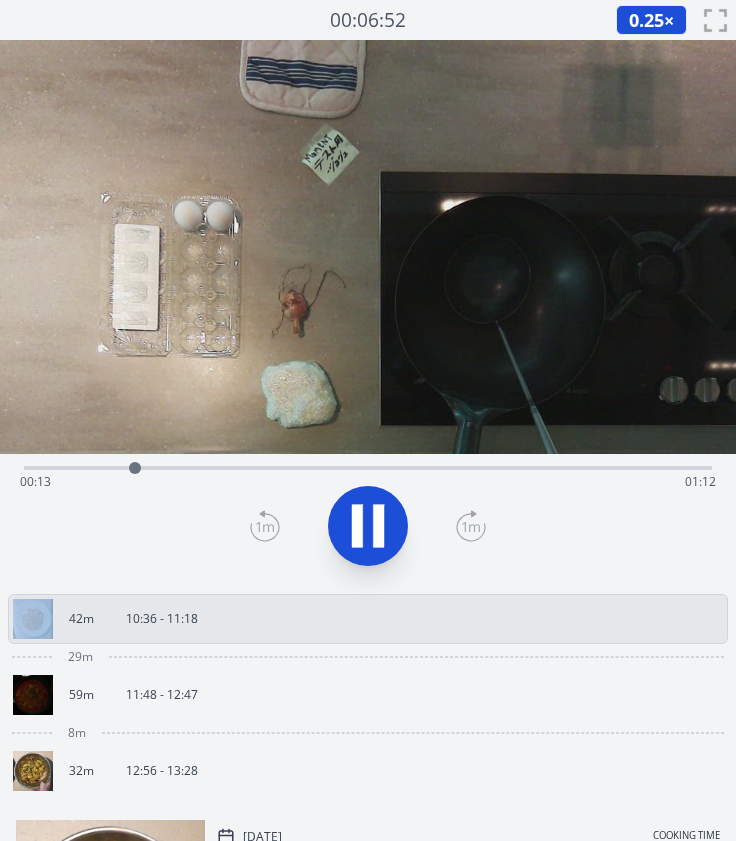 click at bounding box center (368, 526) 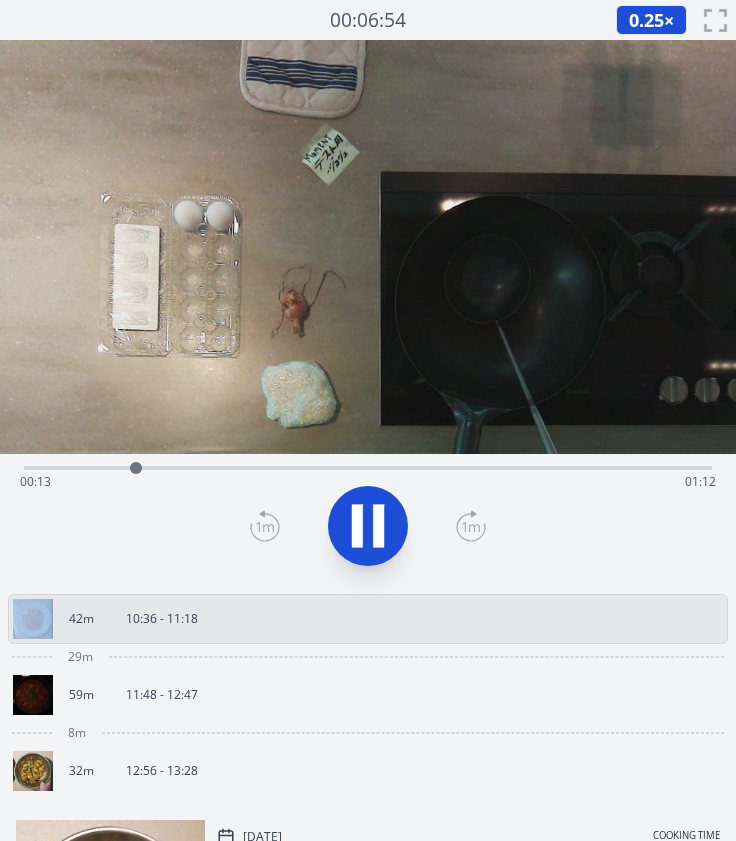click at bounding box center (368, 526) 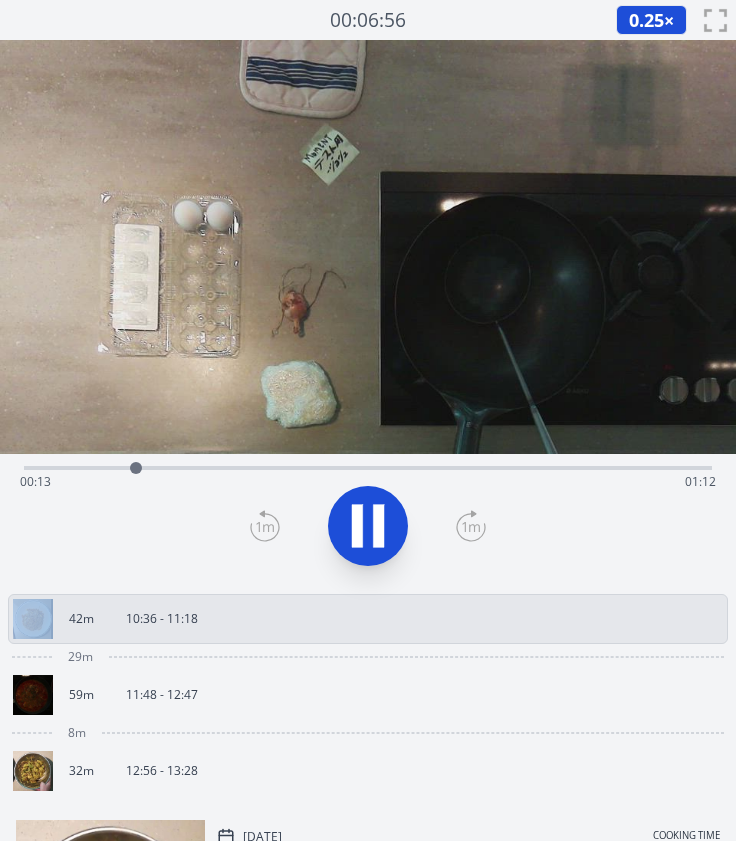click at bounding box center (368, 526) 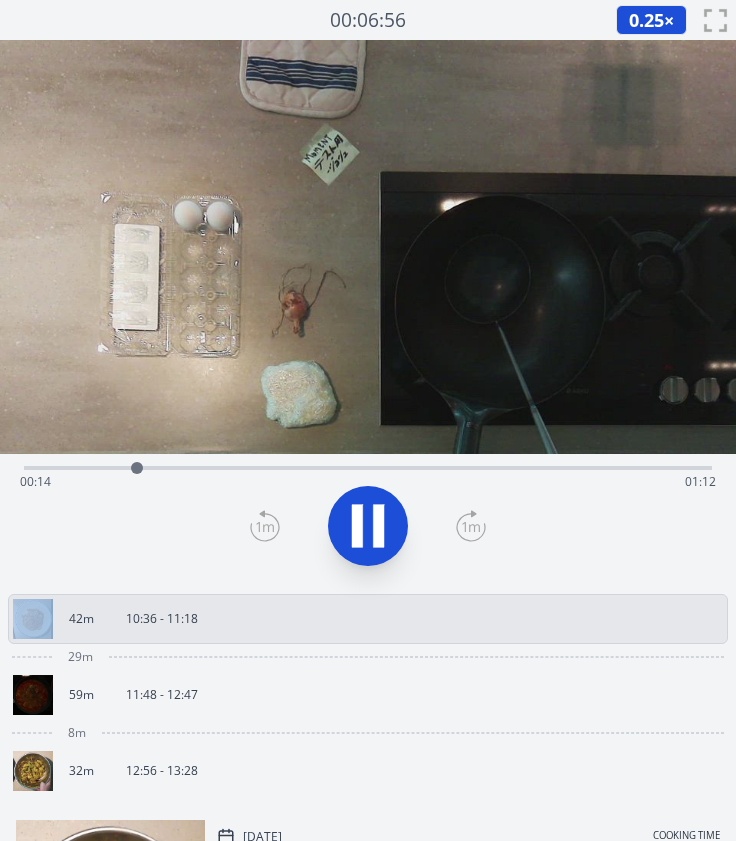 click at bounding box center (368, 526) 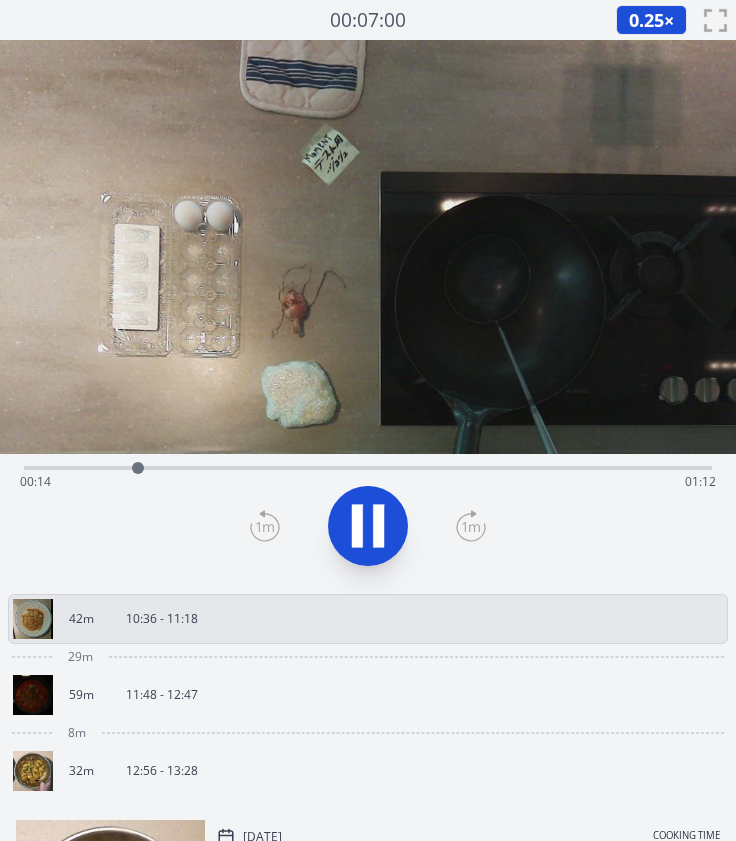 click 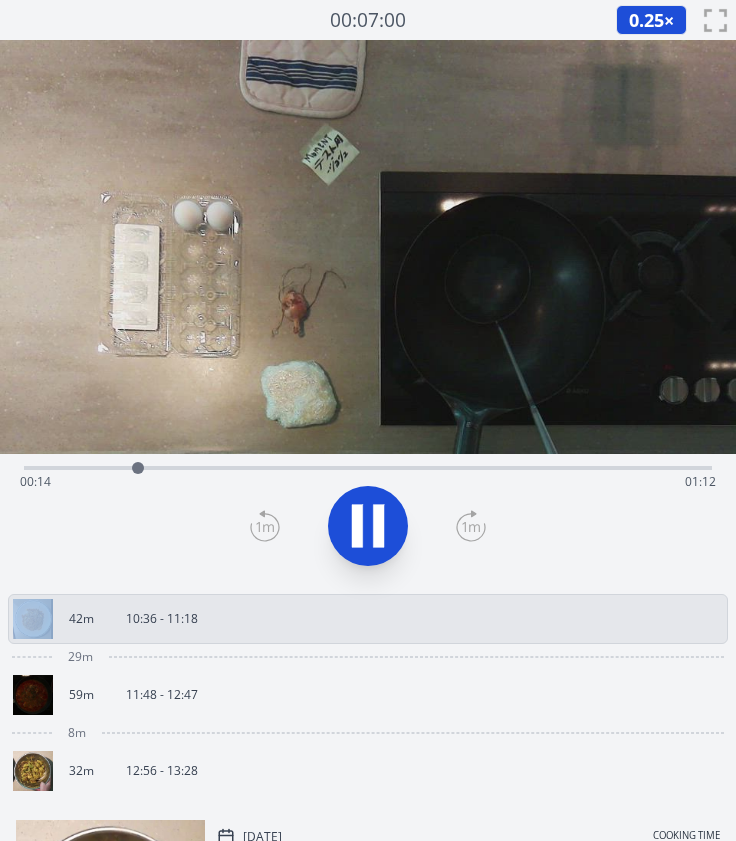 click 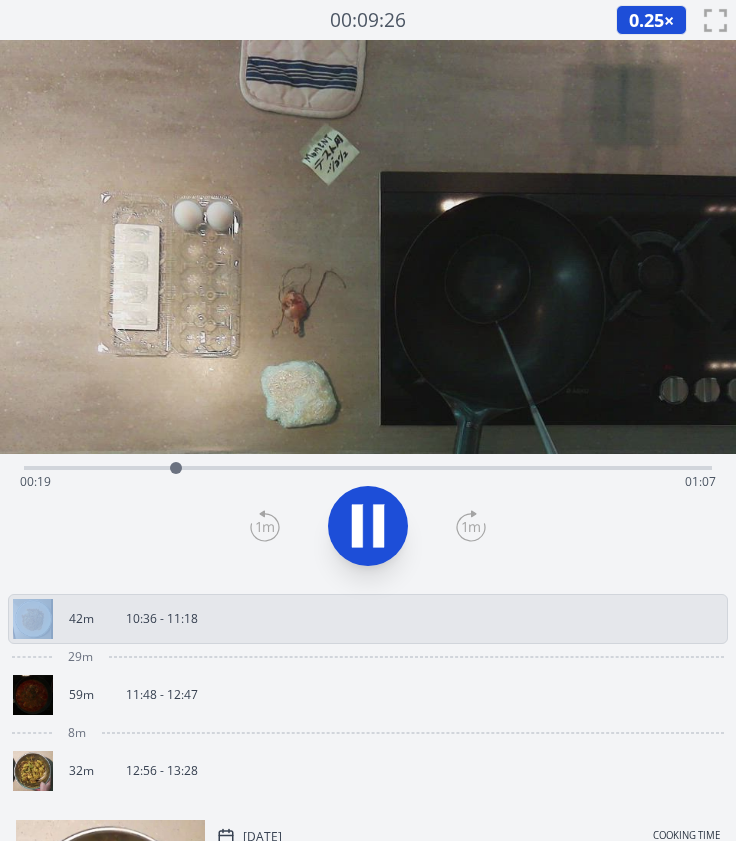 click 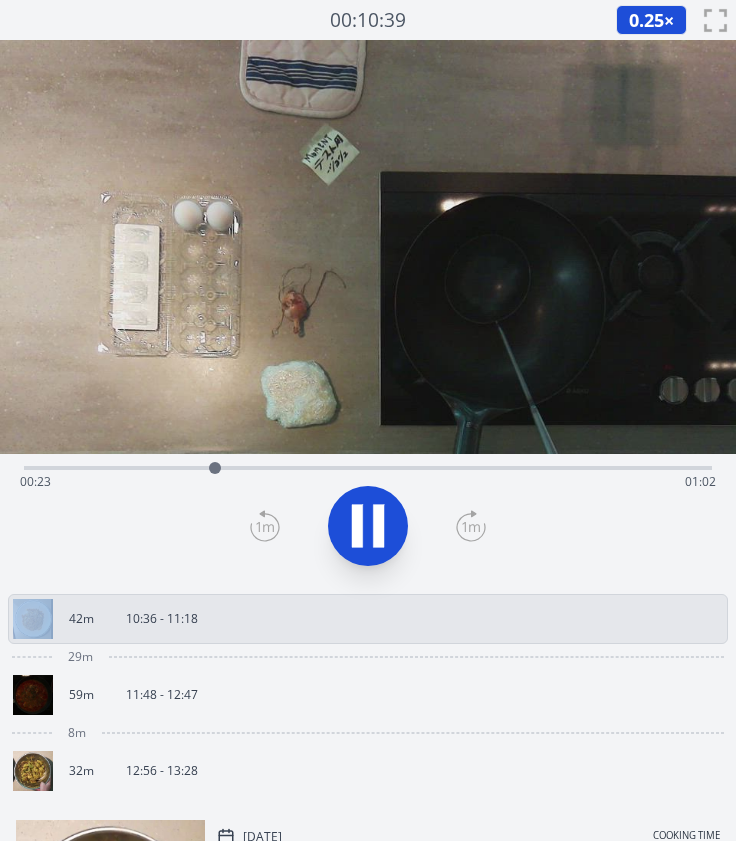 click 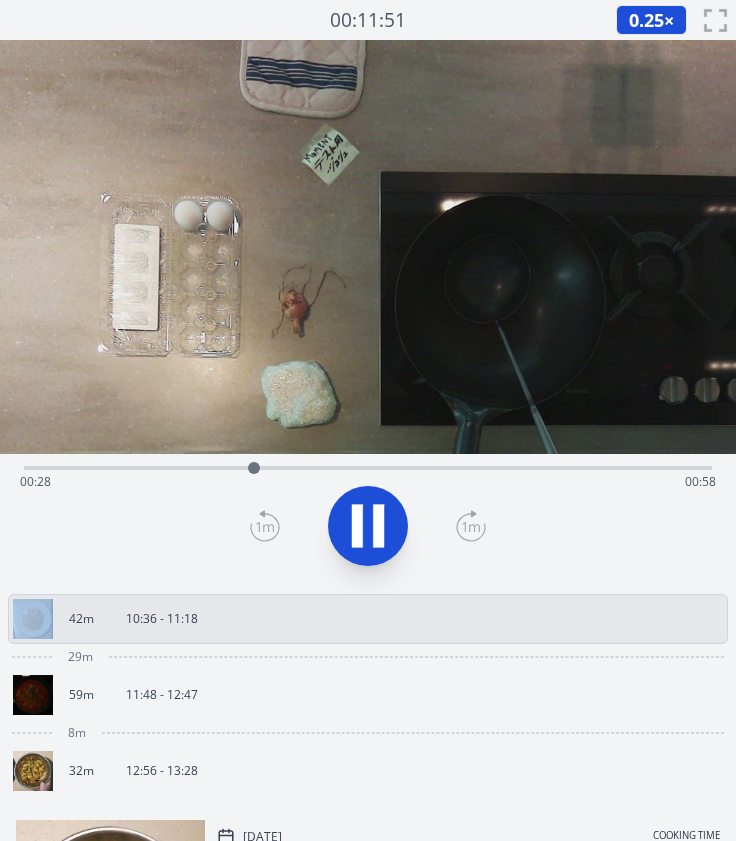 click 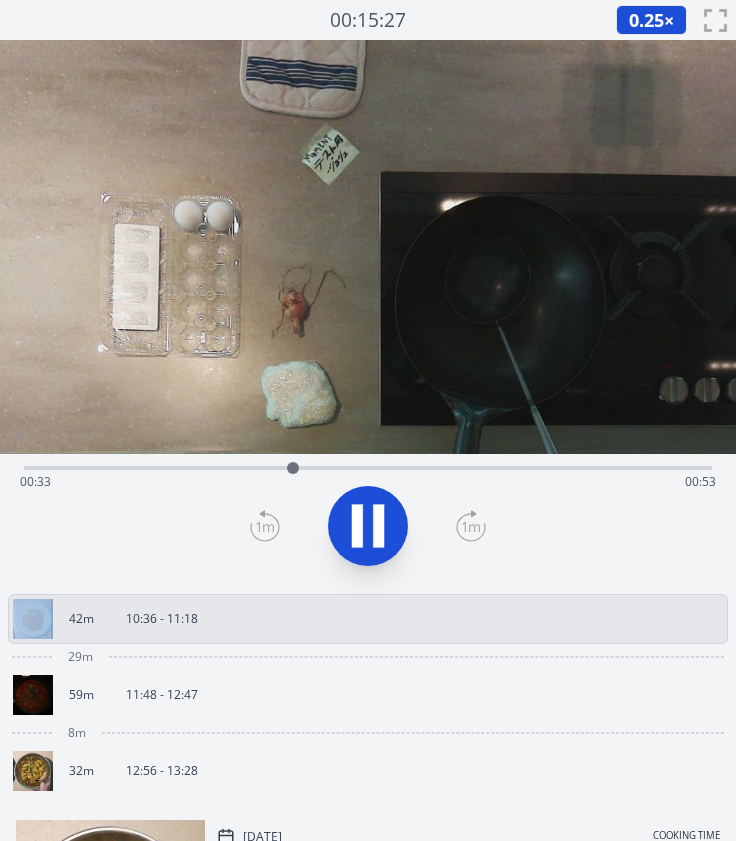 click 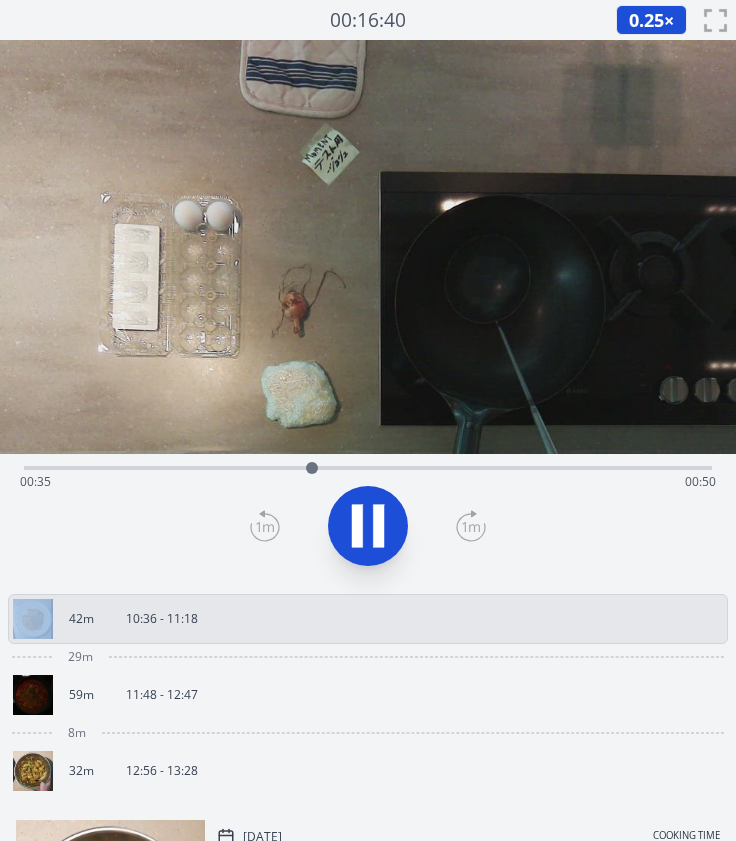 click 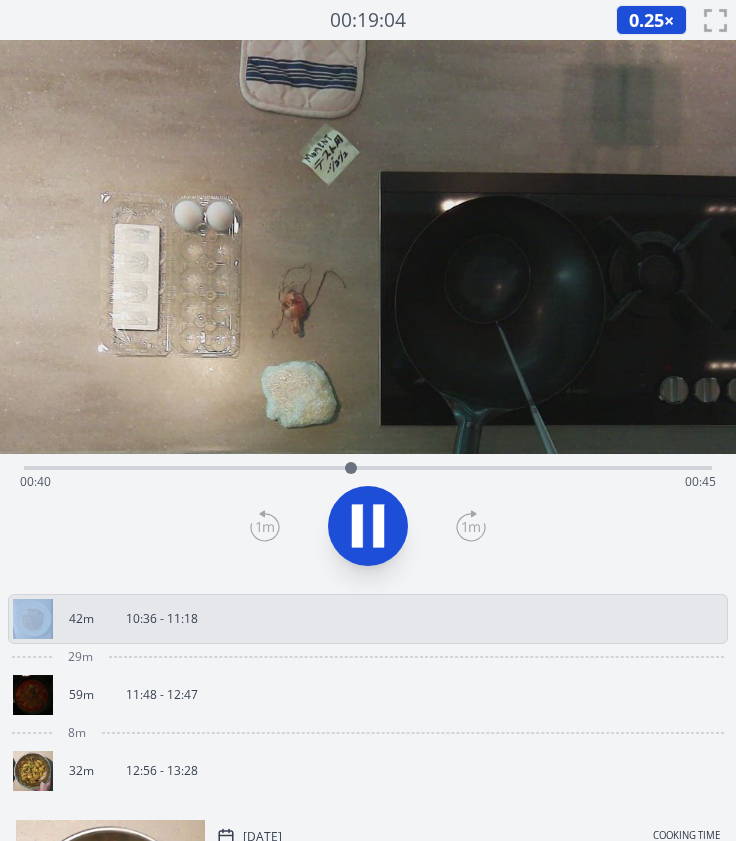 click 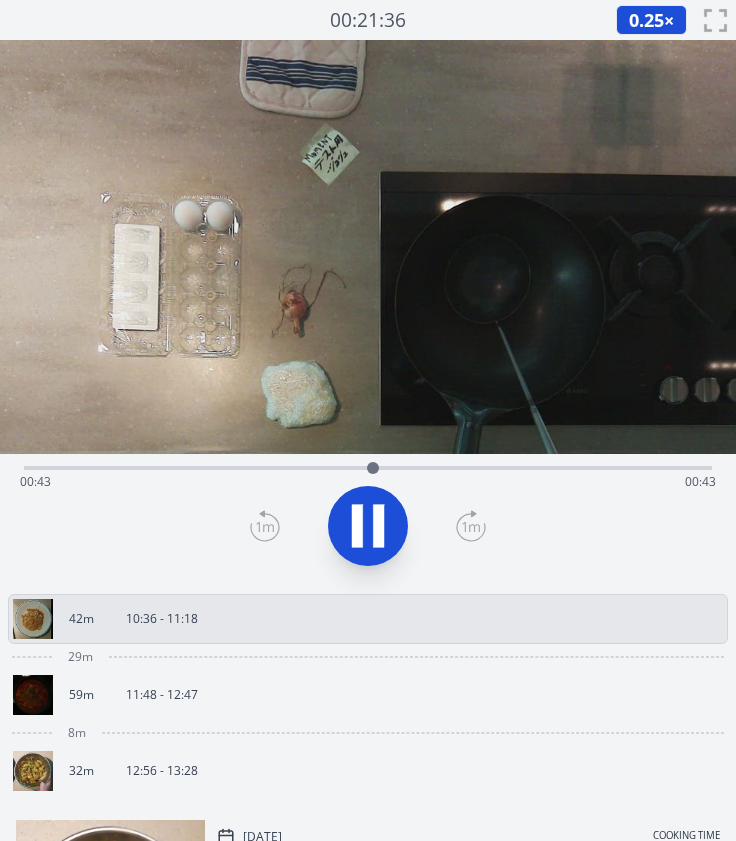 click 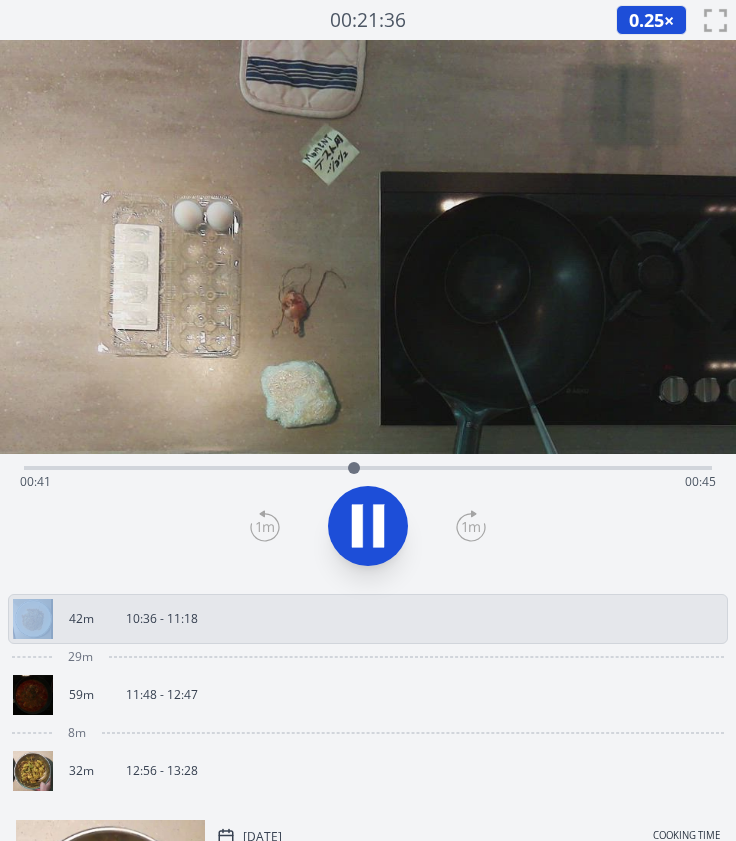 click 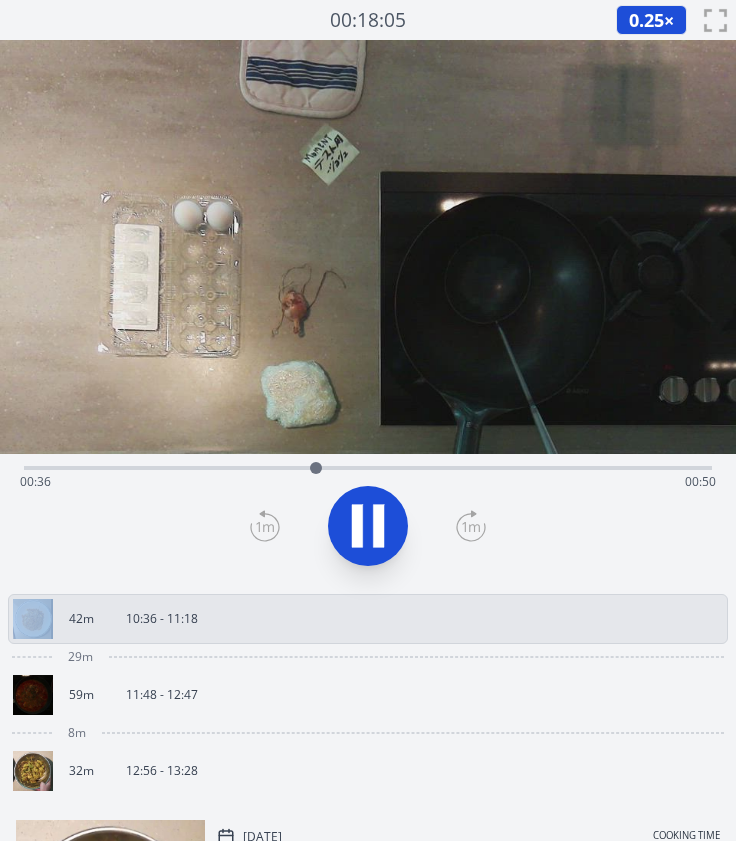 click 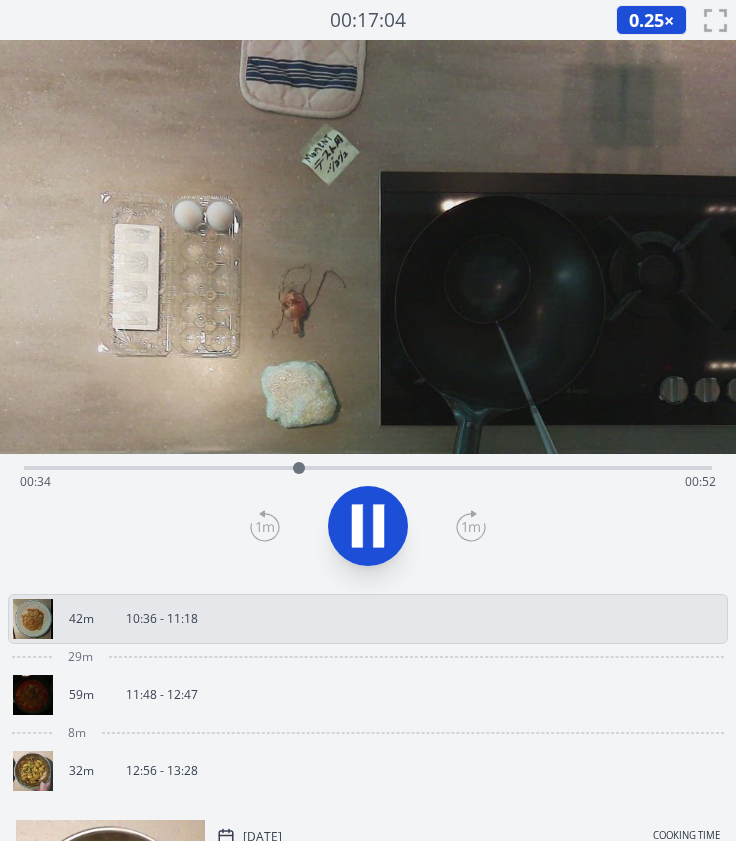 click 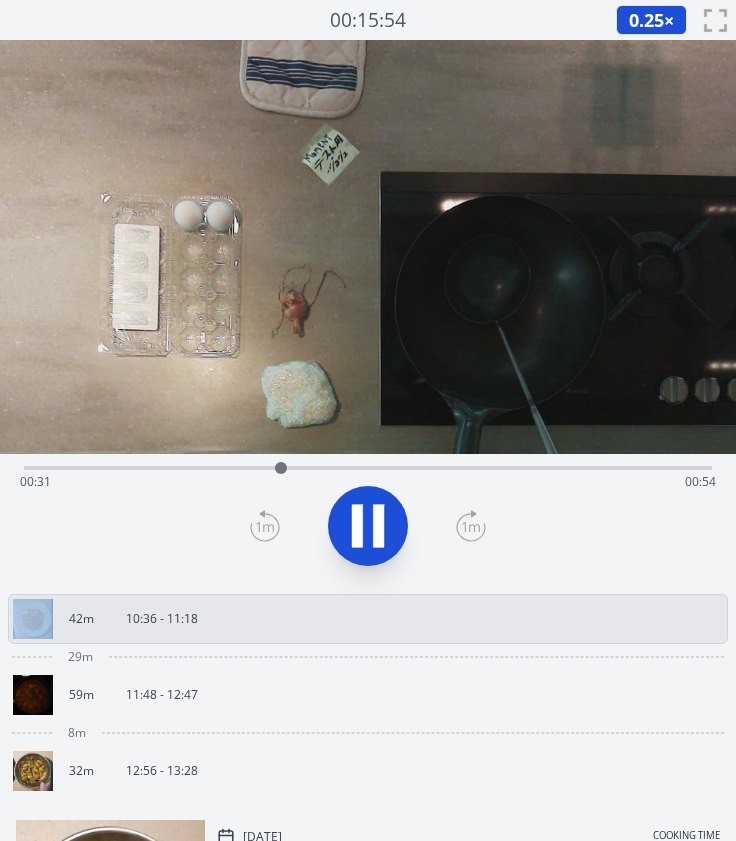 click 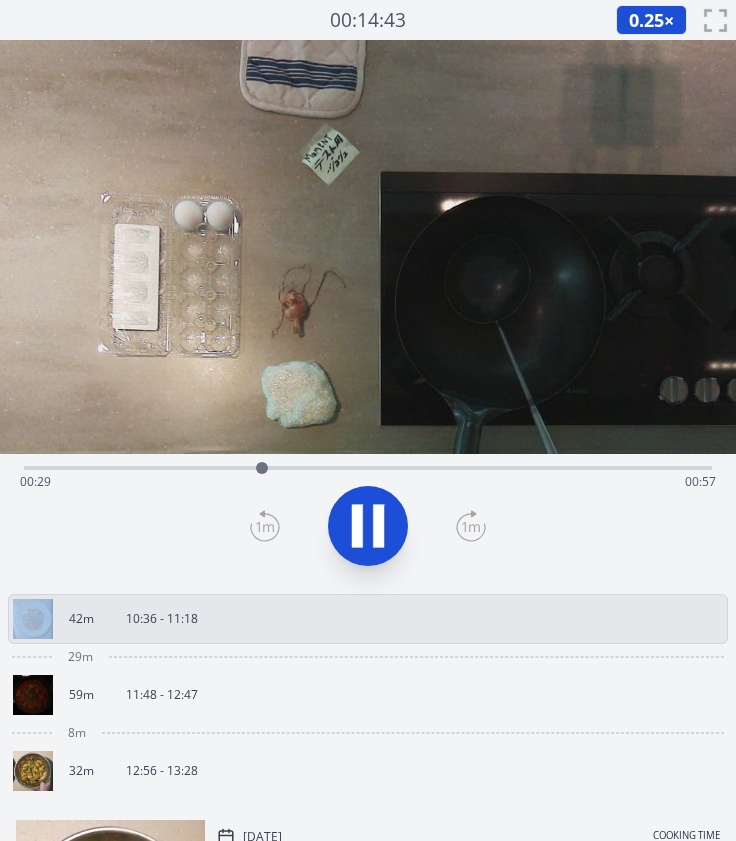 click 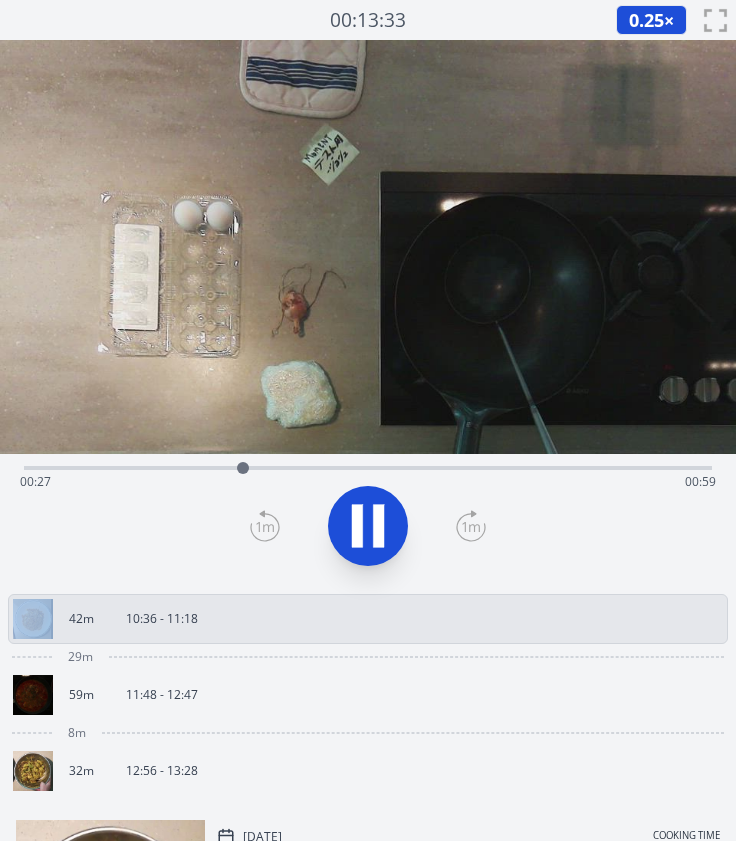 click 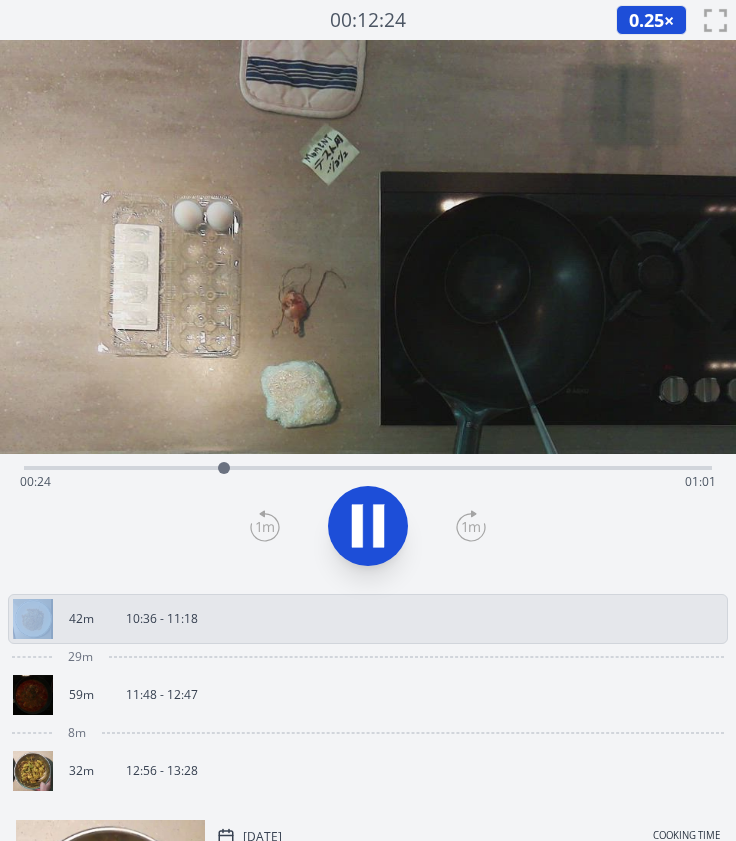 click 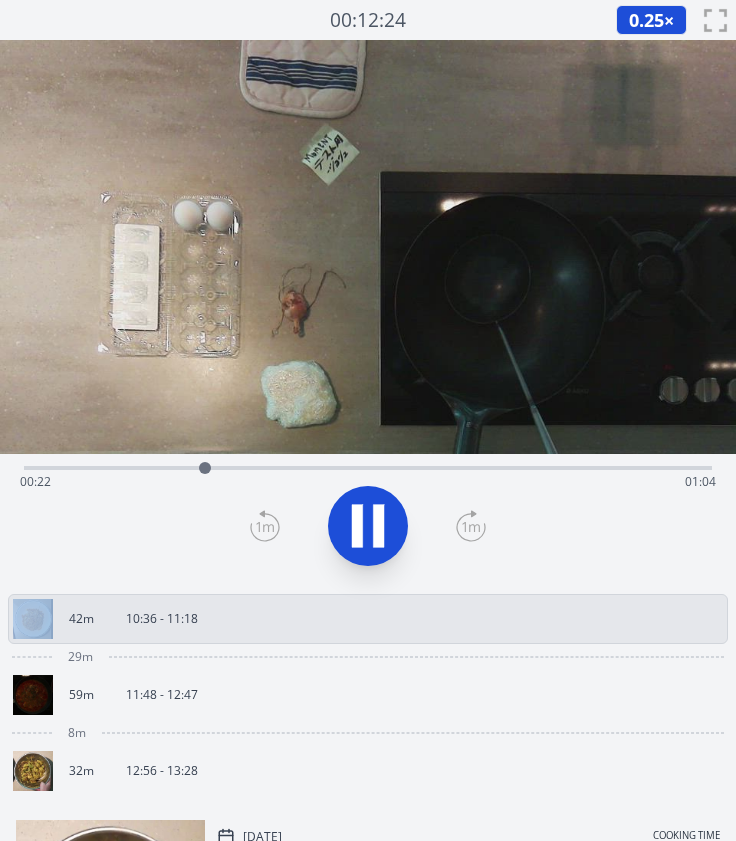 click 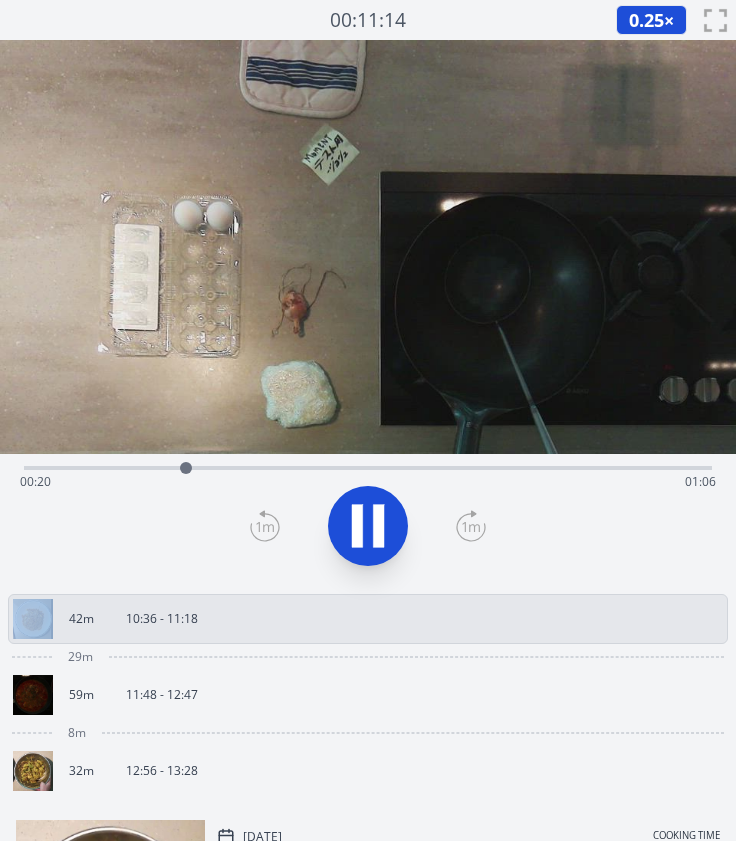 click 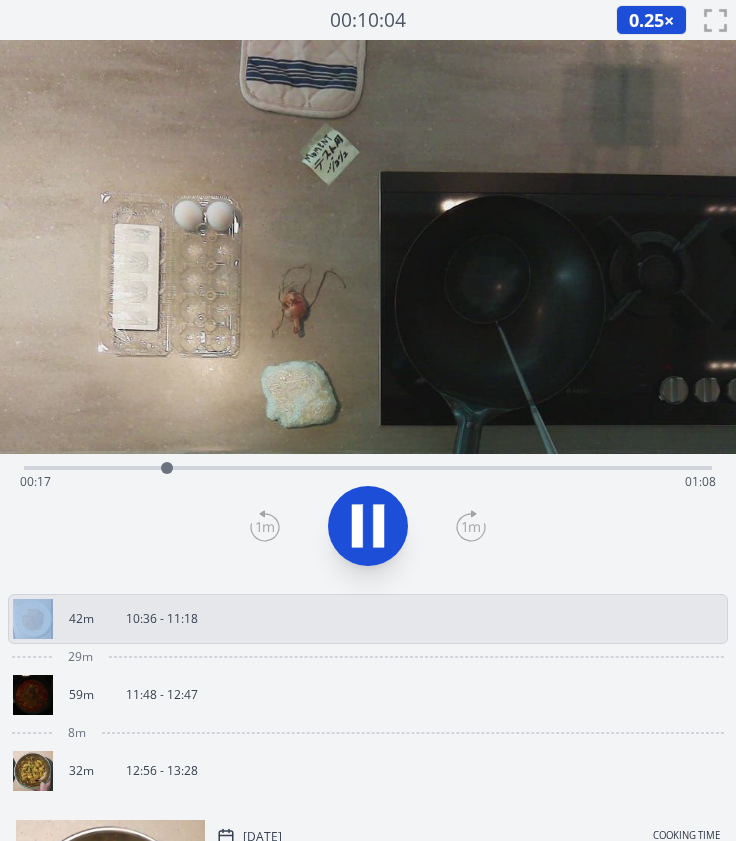 click 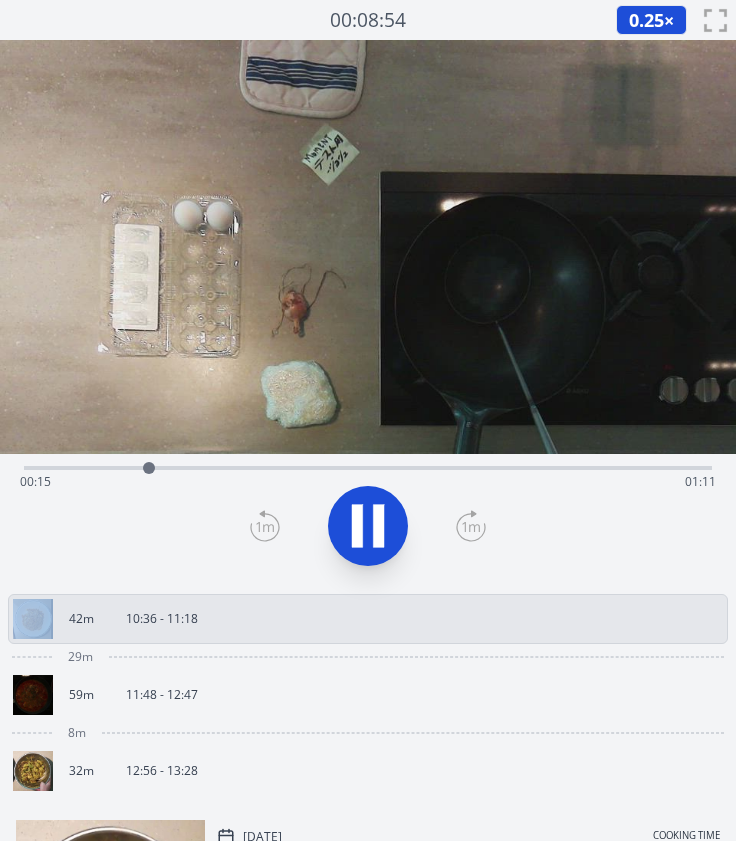 click 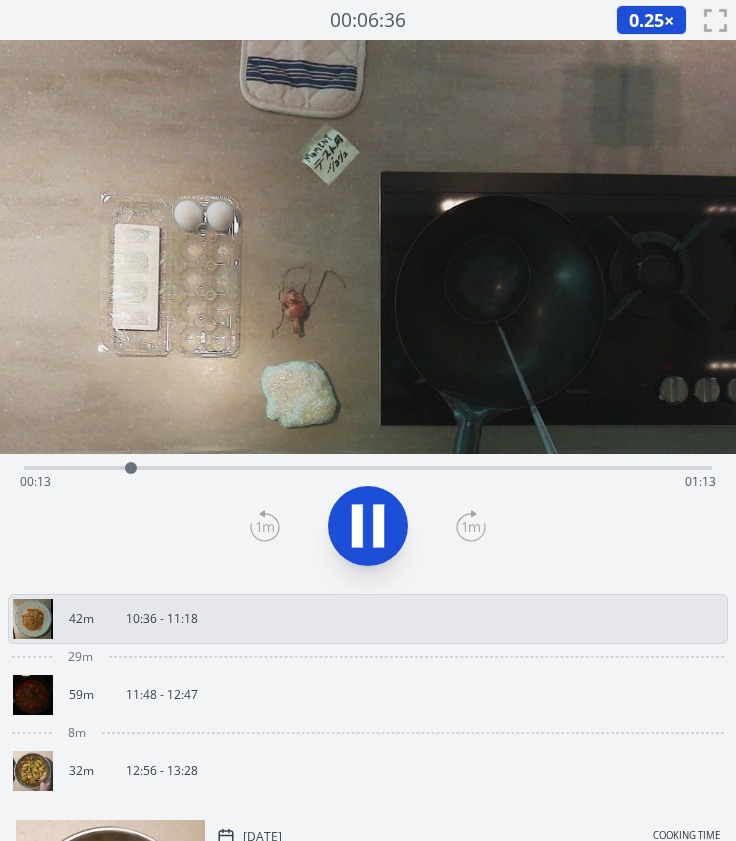 click 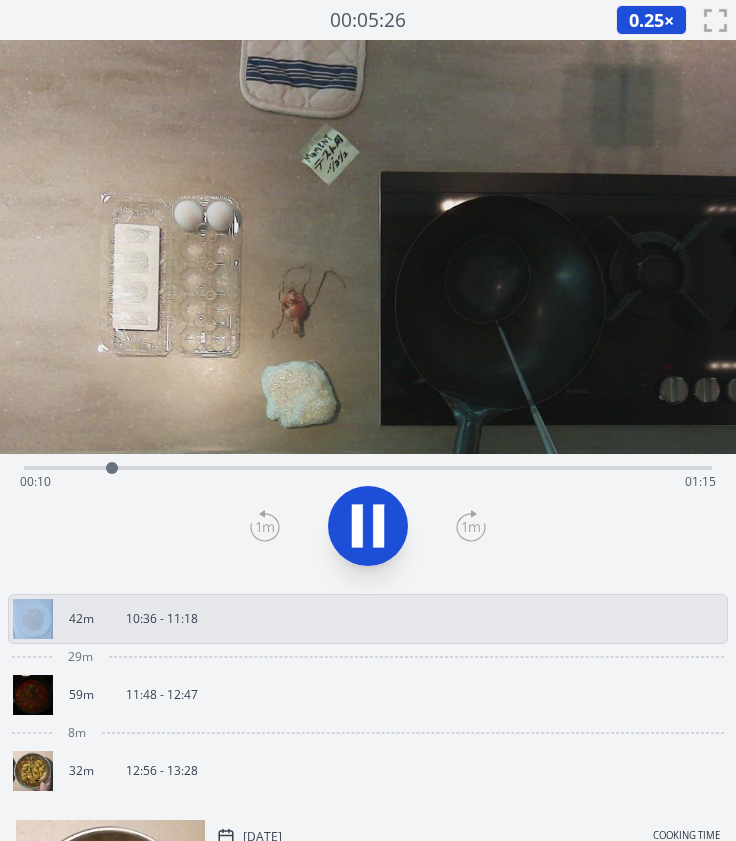 click 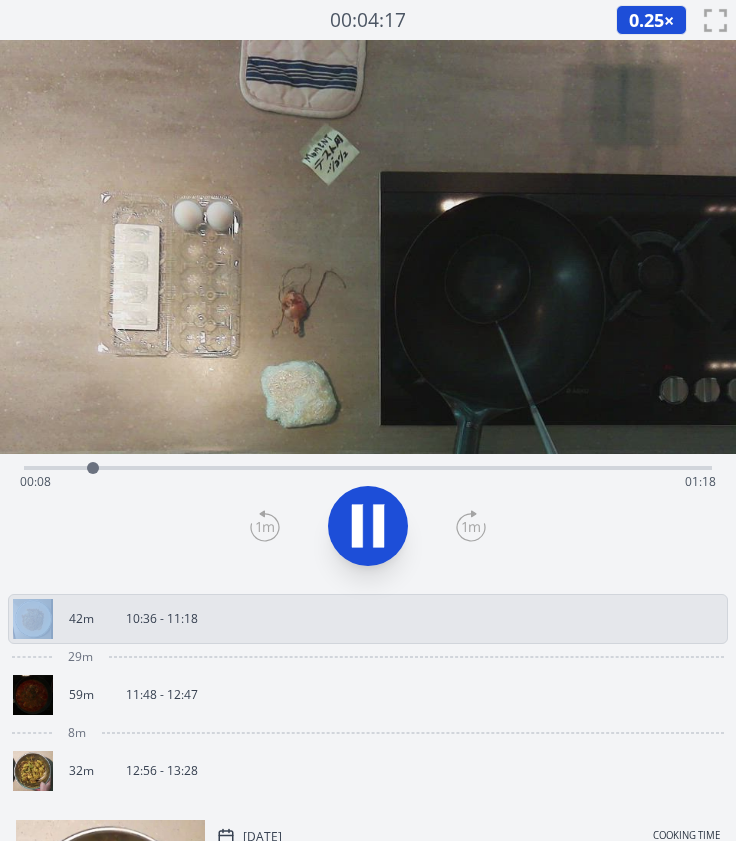 click 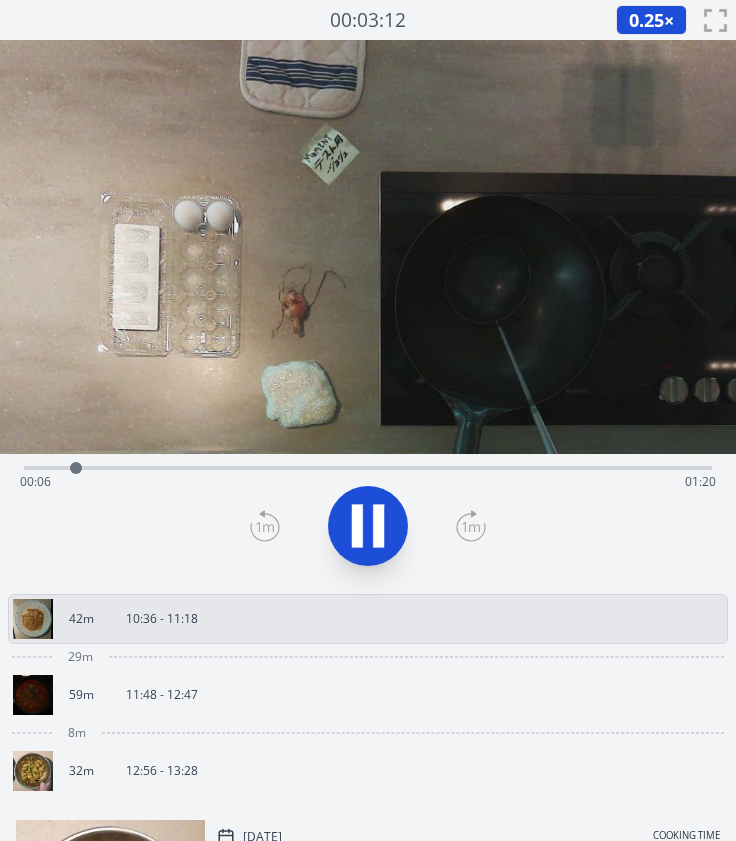 click 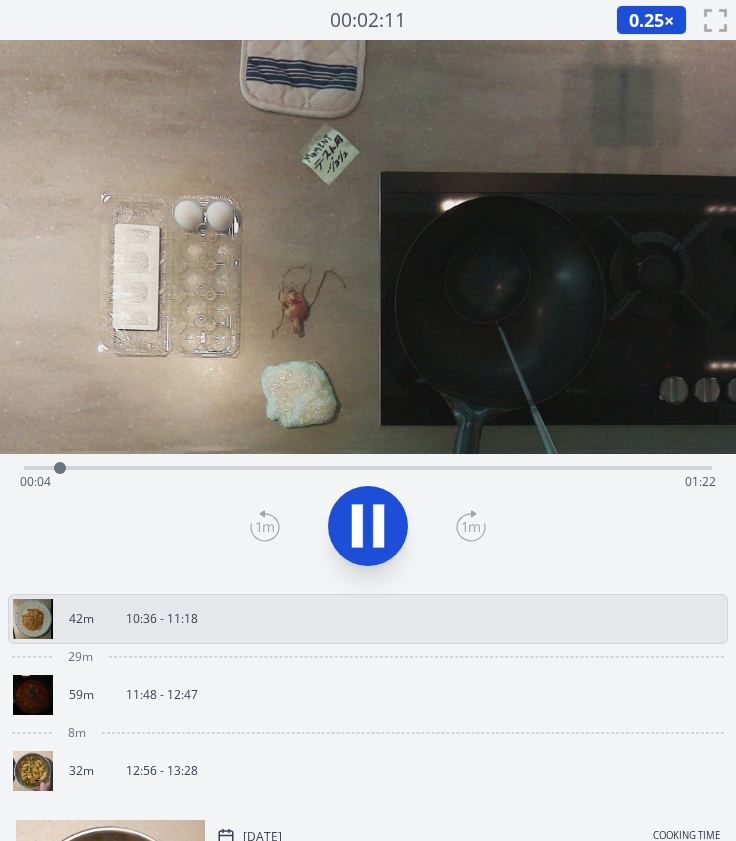 click 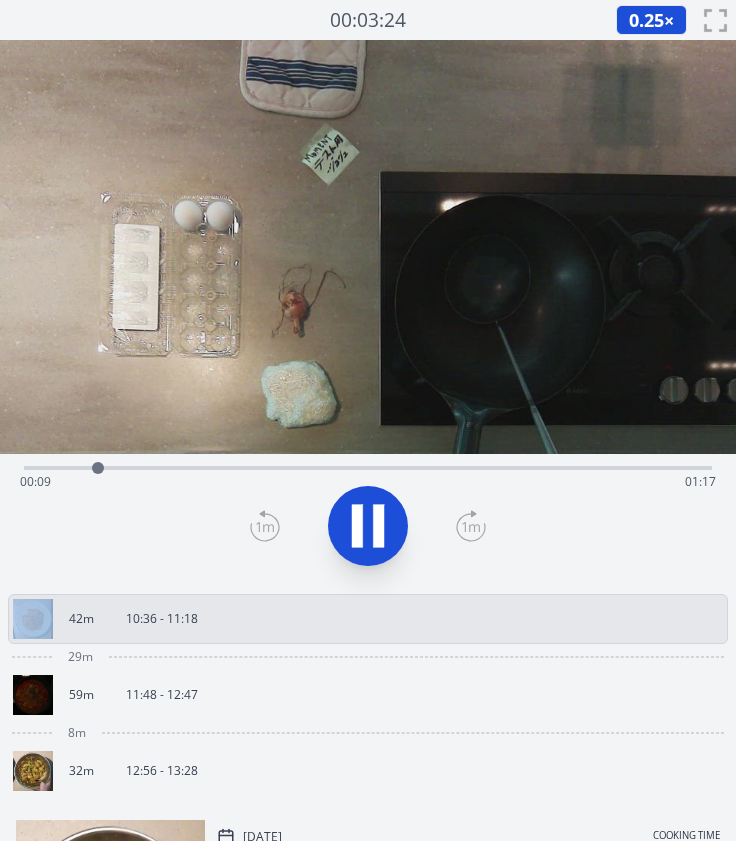 click 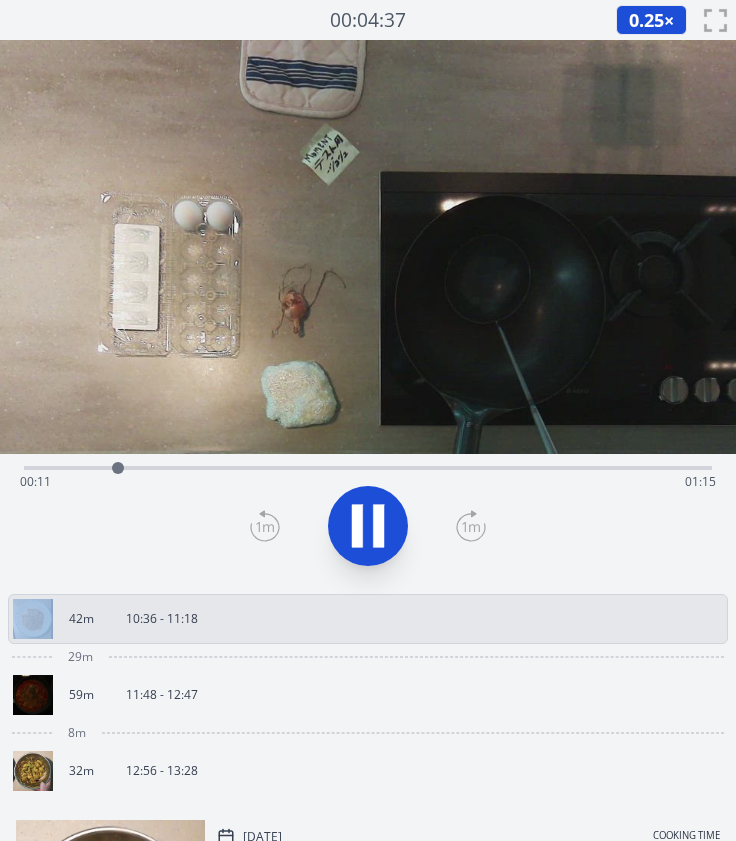 click 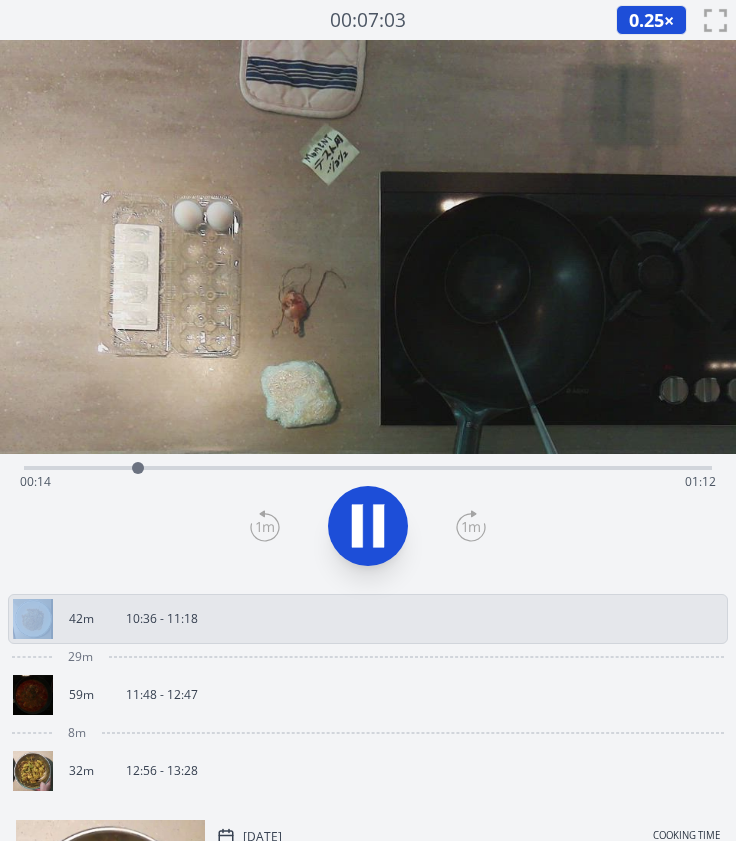click 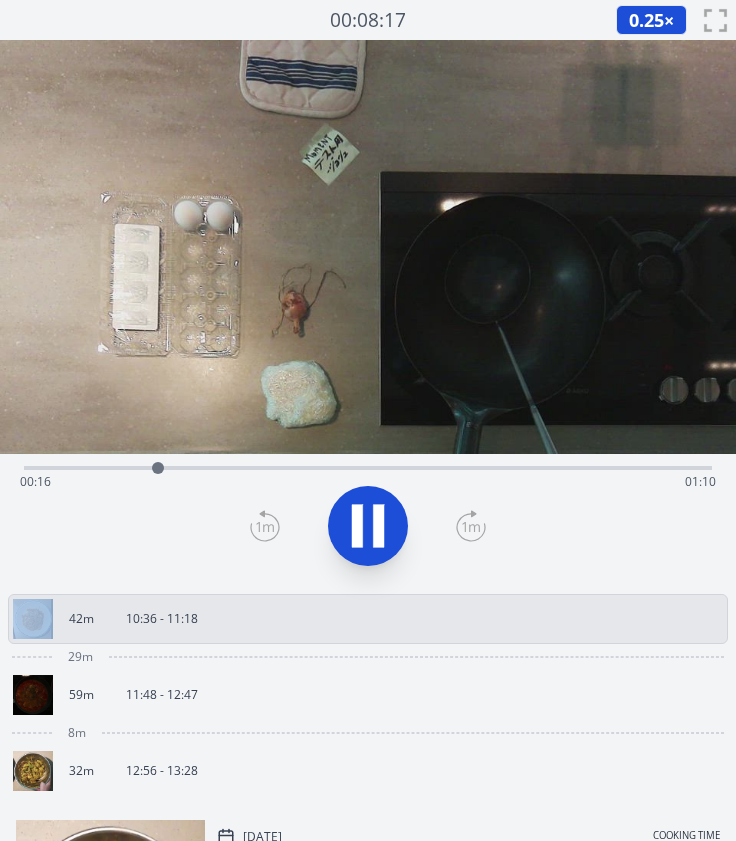 click 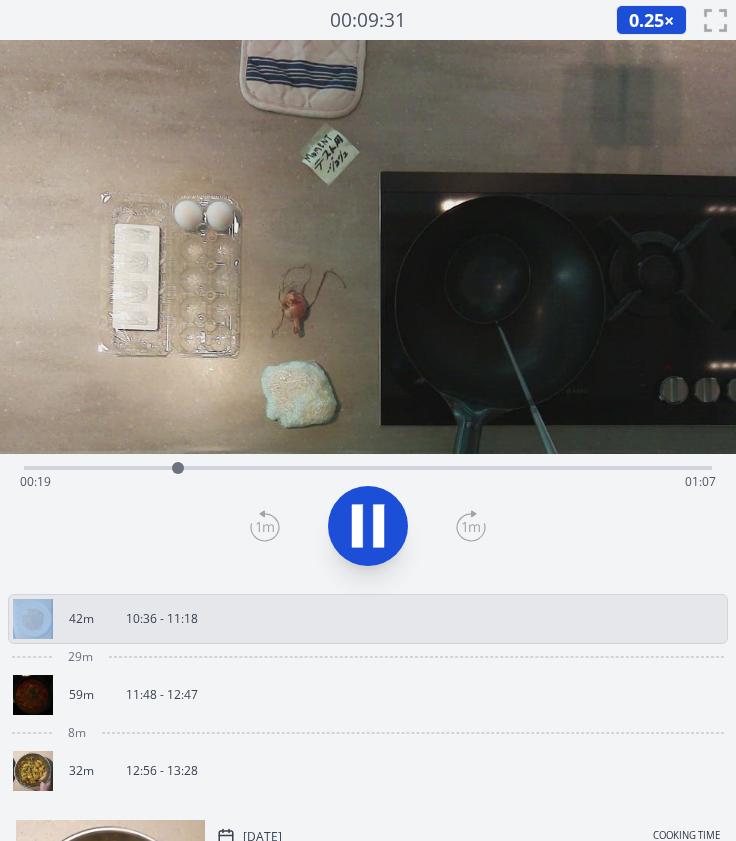 click 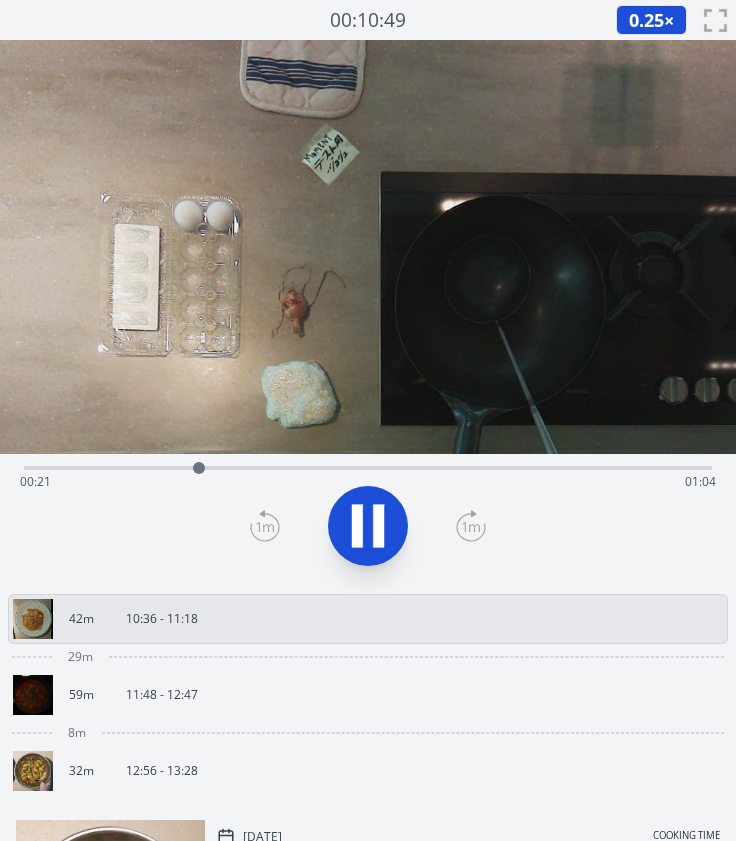 click 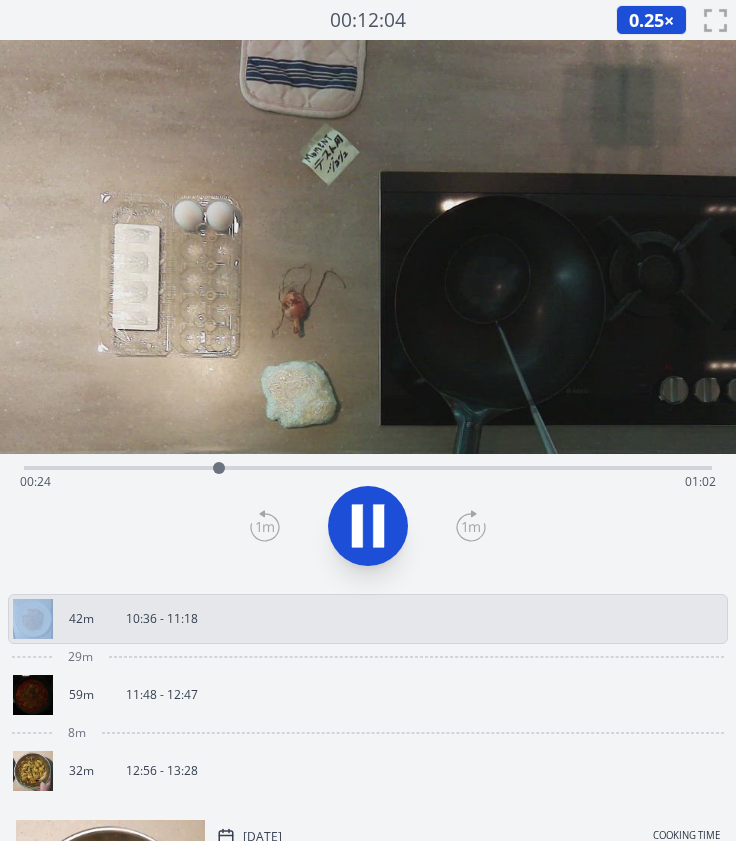 click 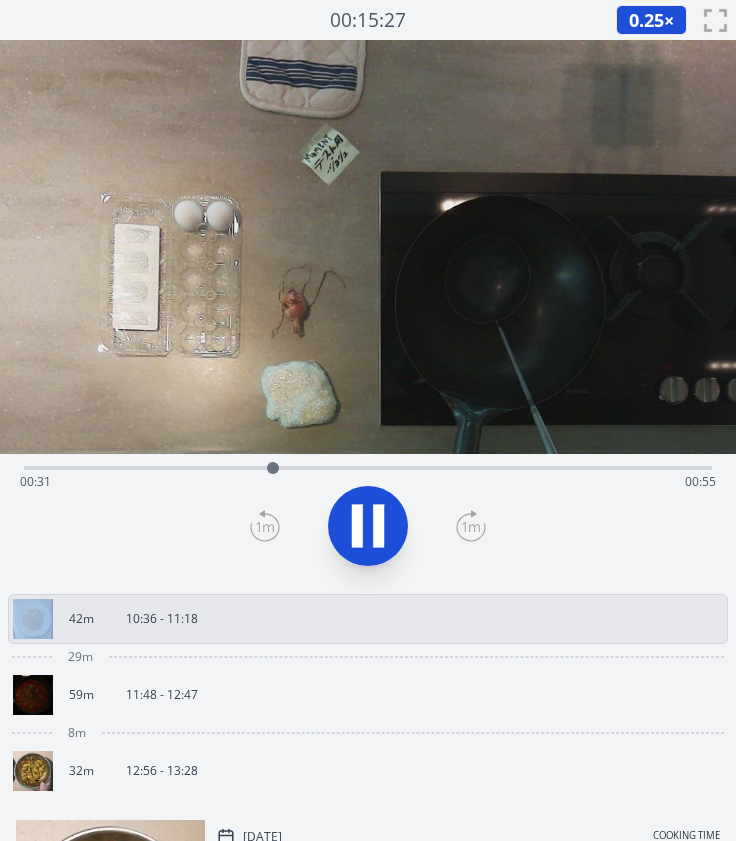 click 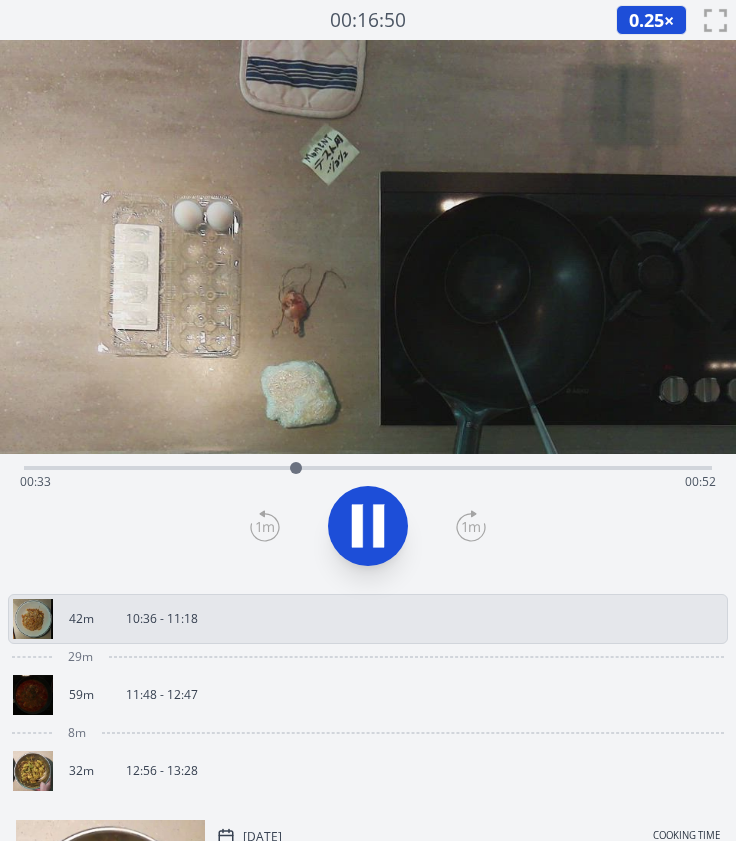 click 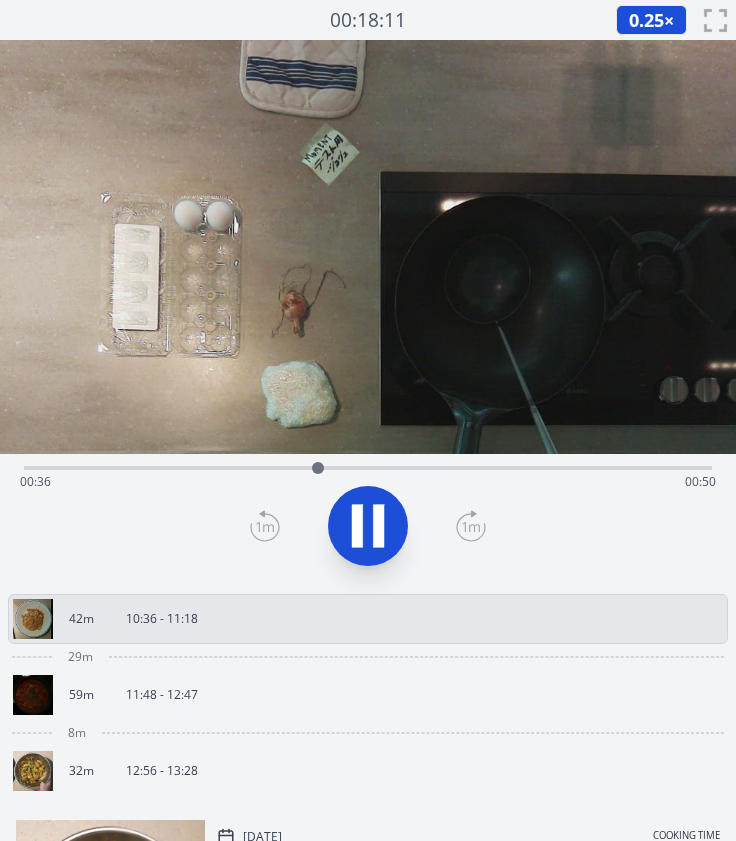 click 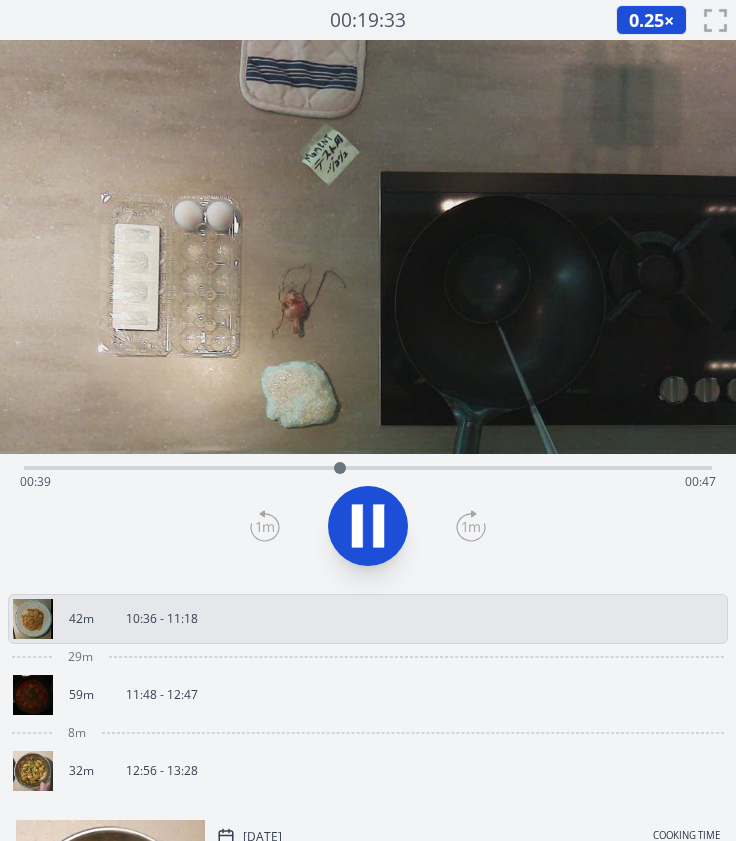 click 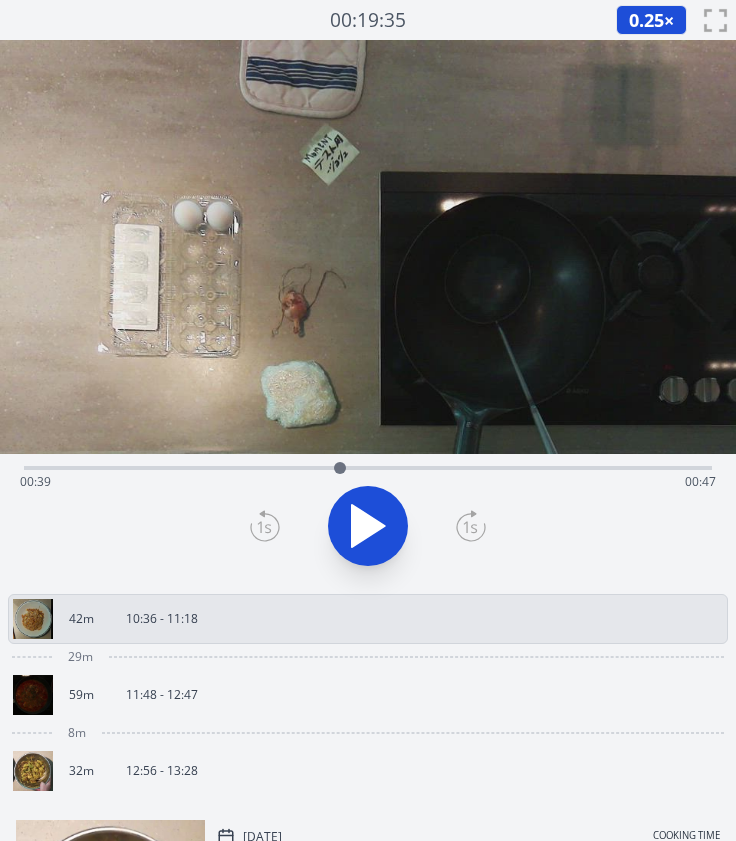 click 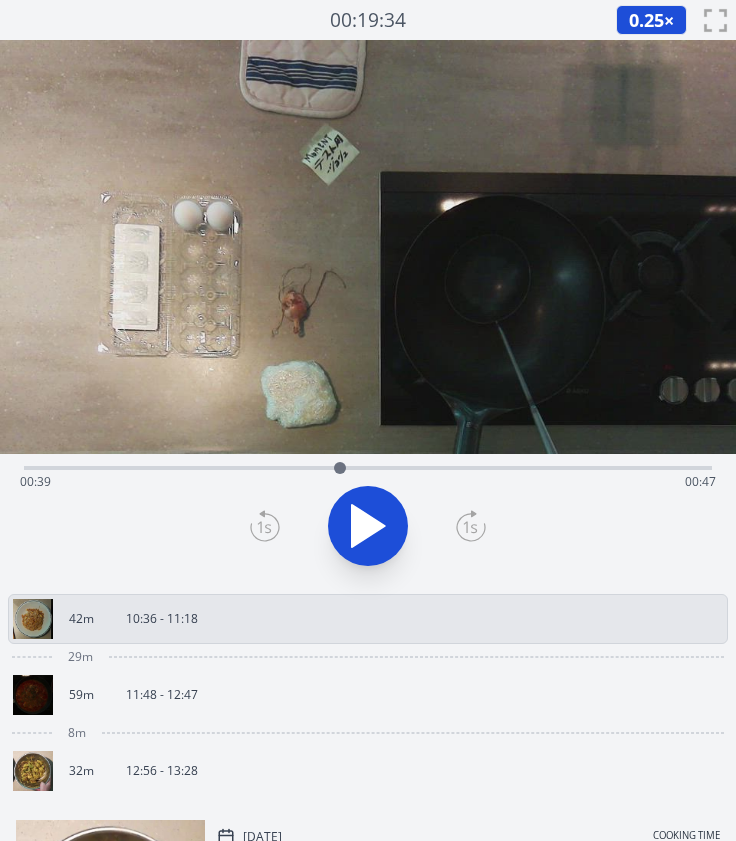 click 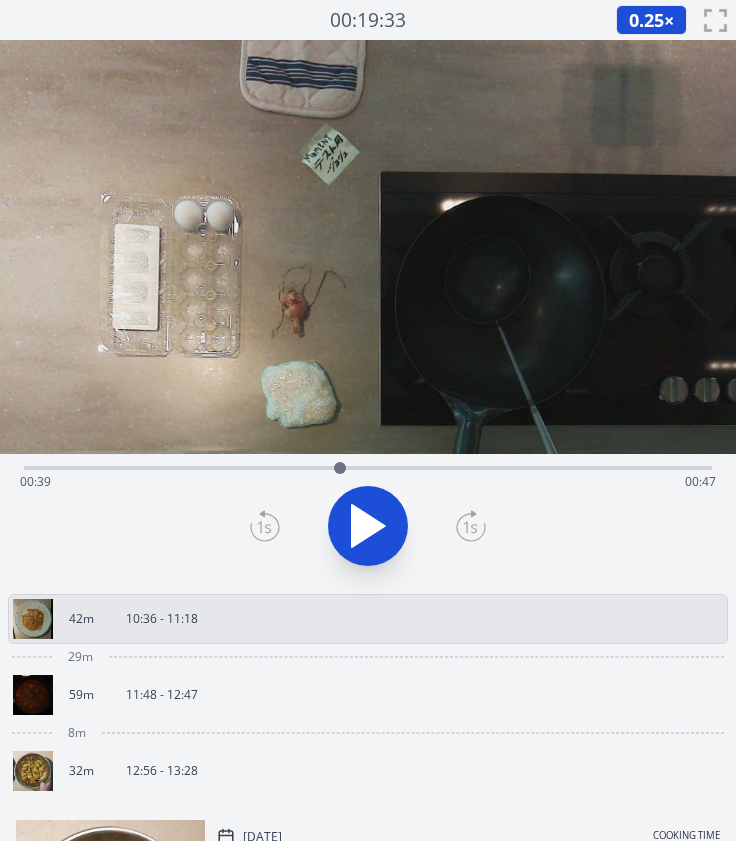 click 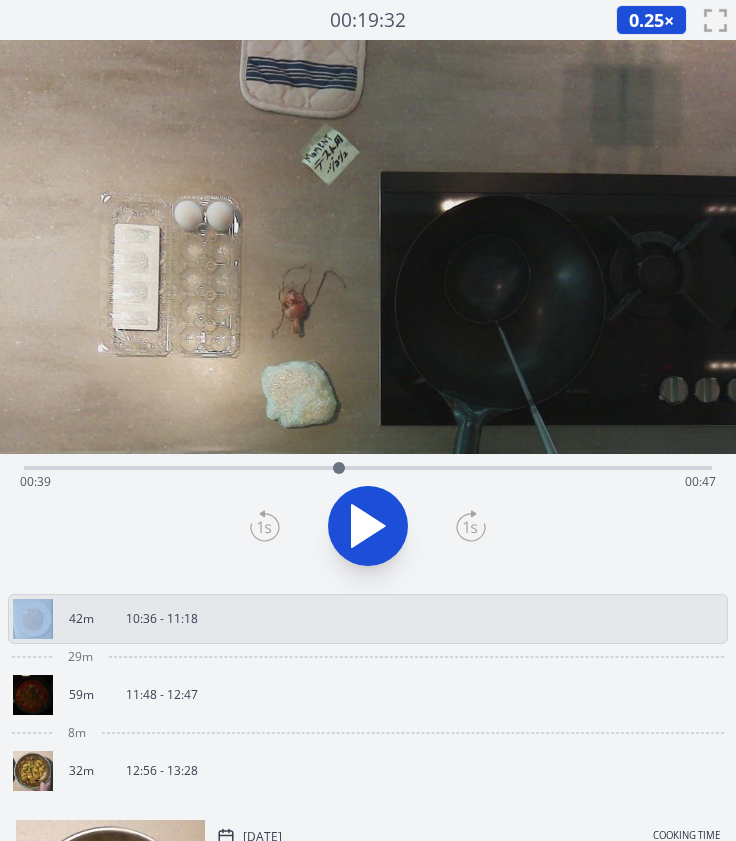 click 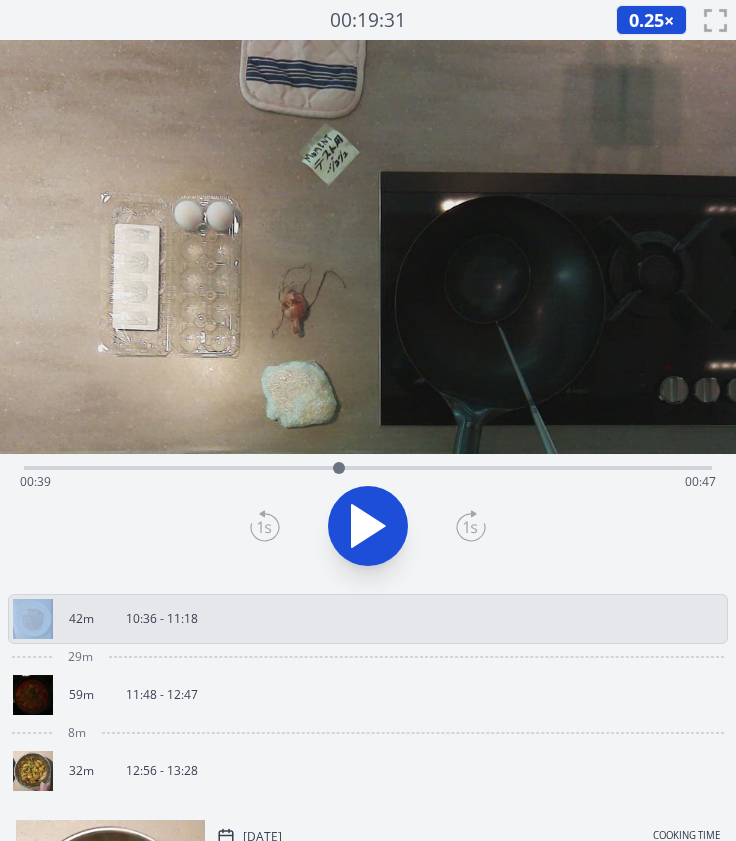click 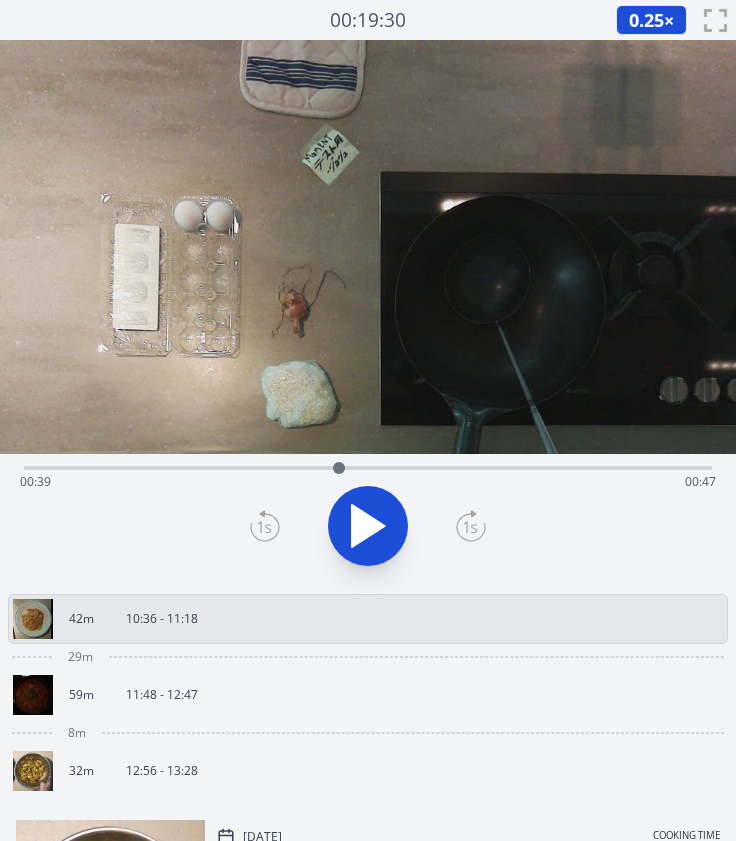 click 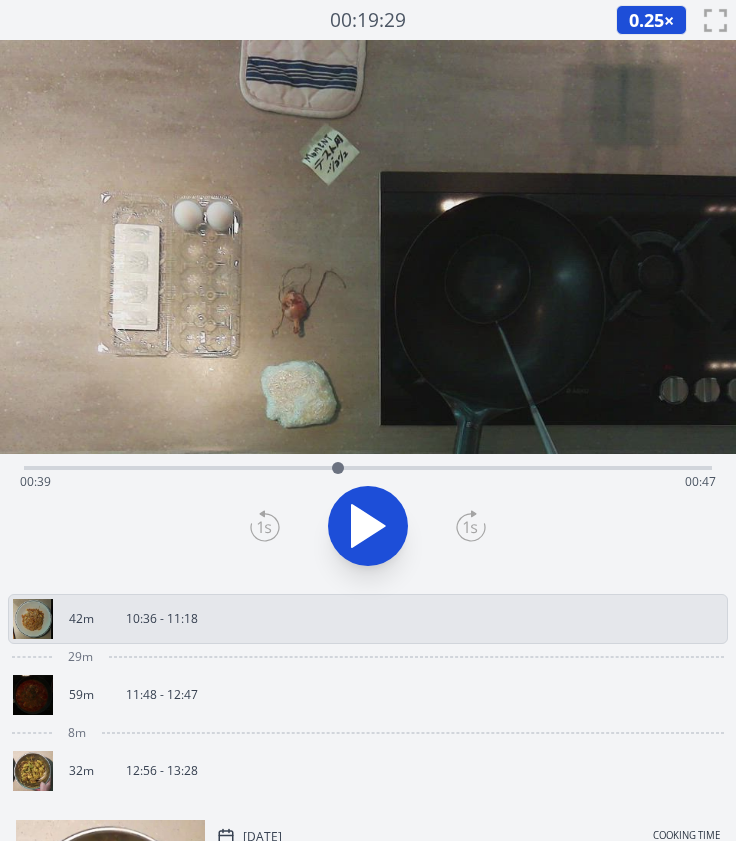 click 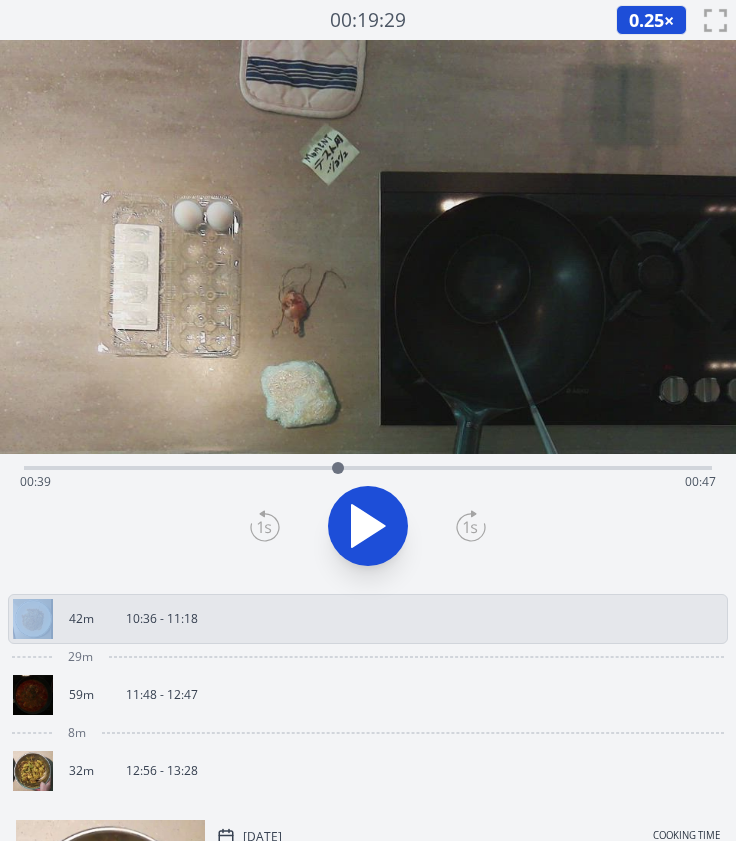 click 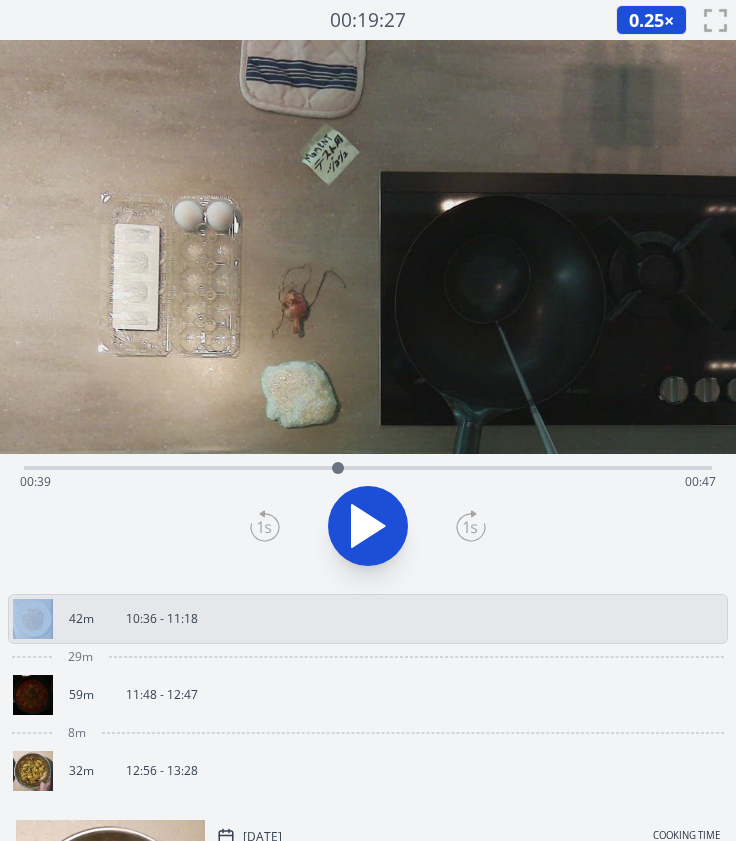 click 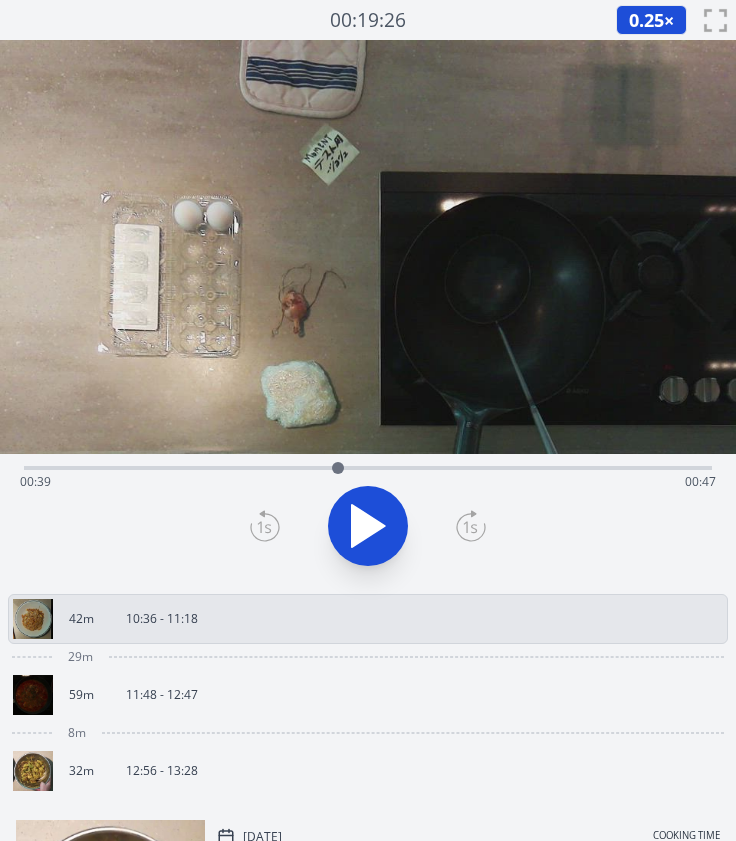 click 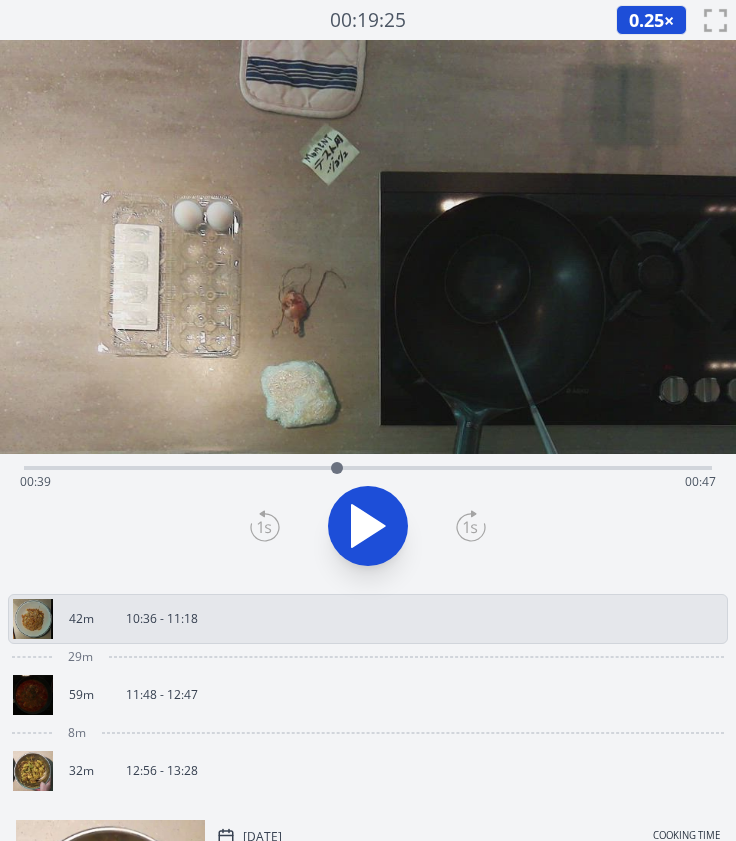 click 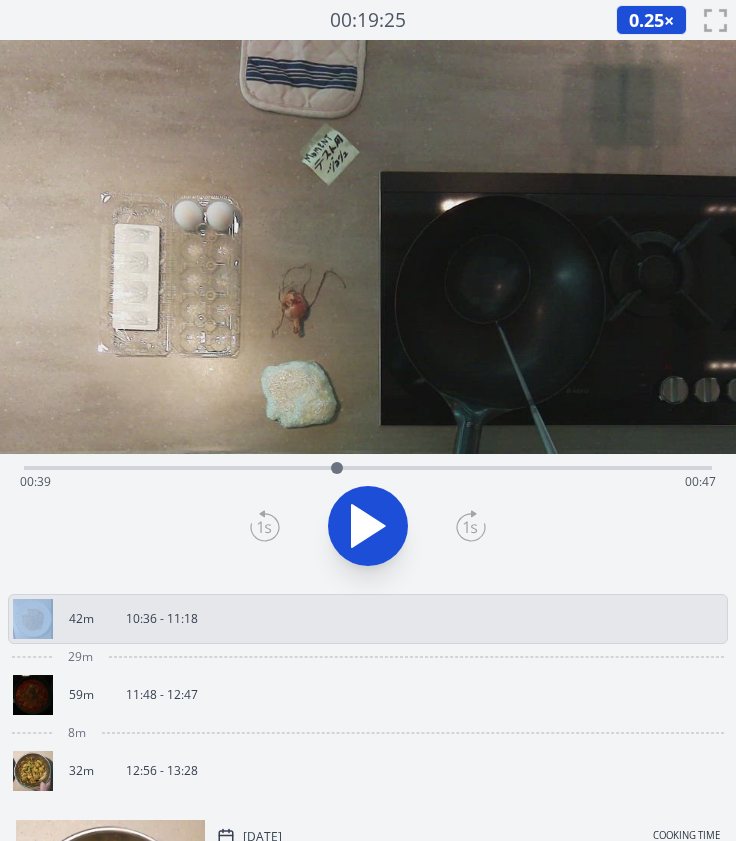 click 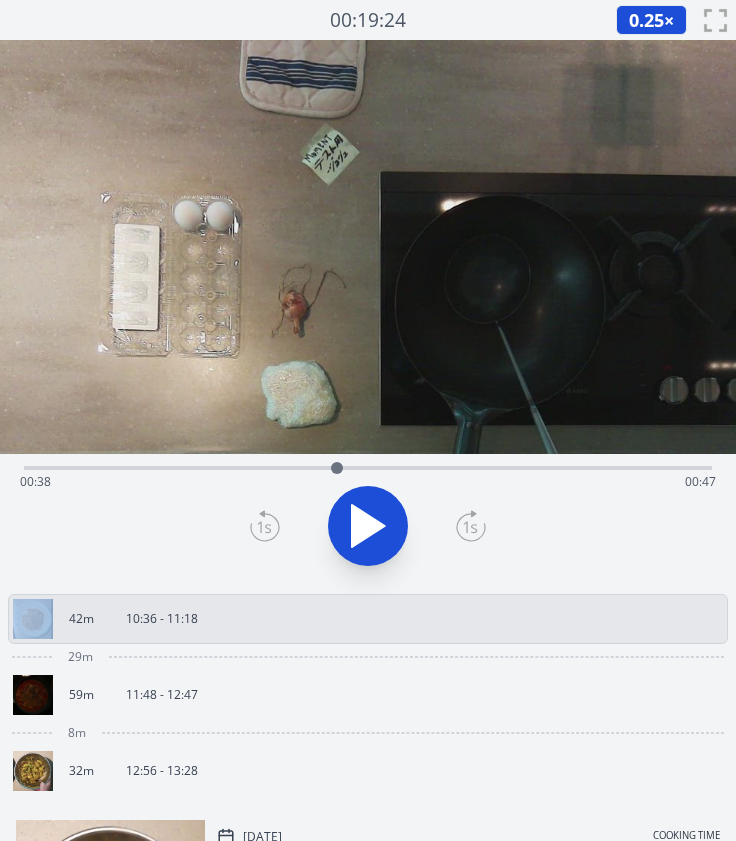 click 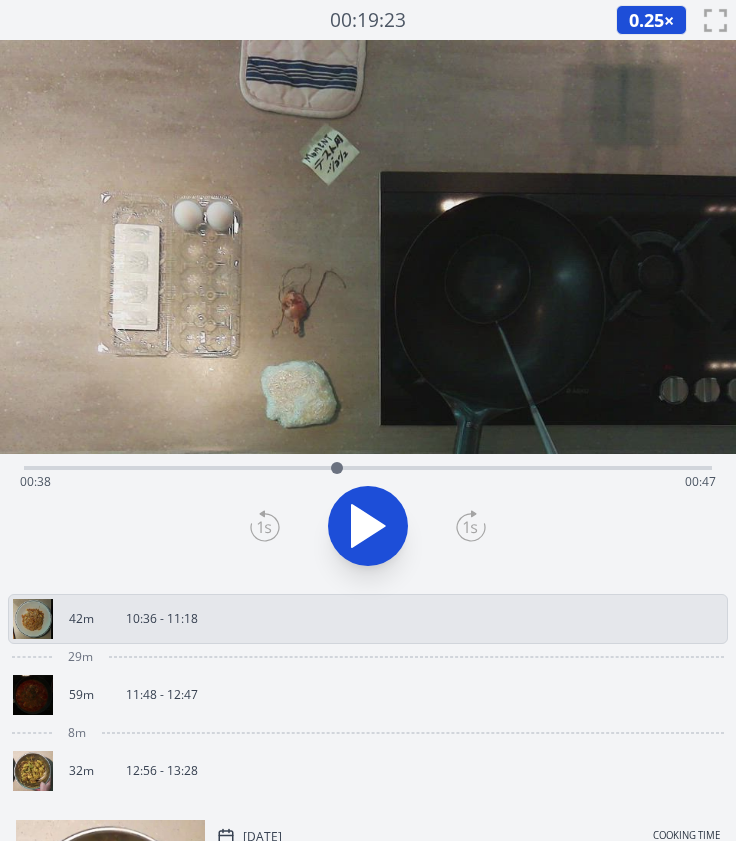 click 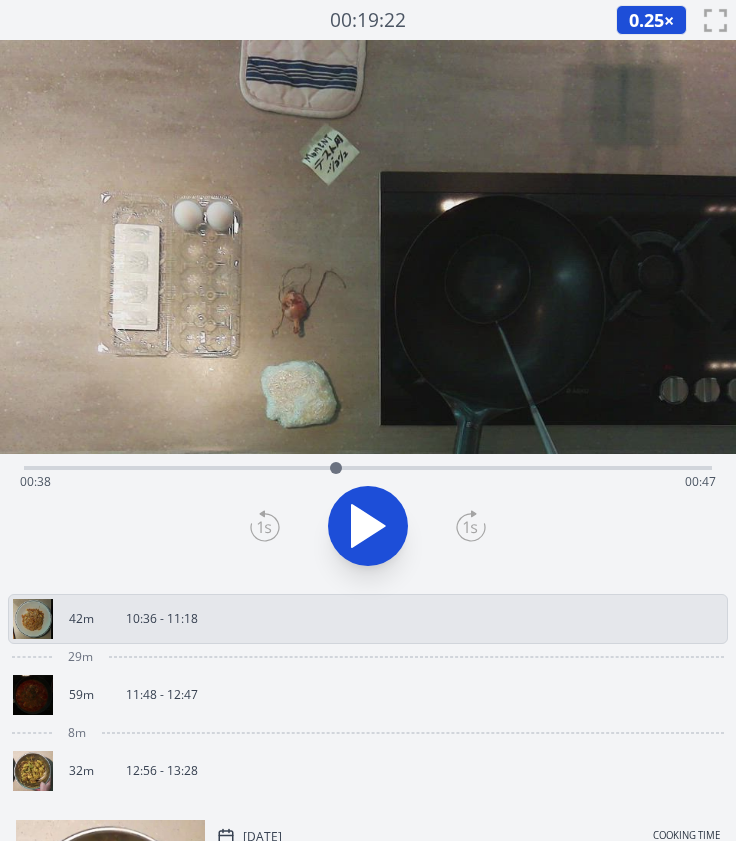 click 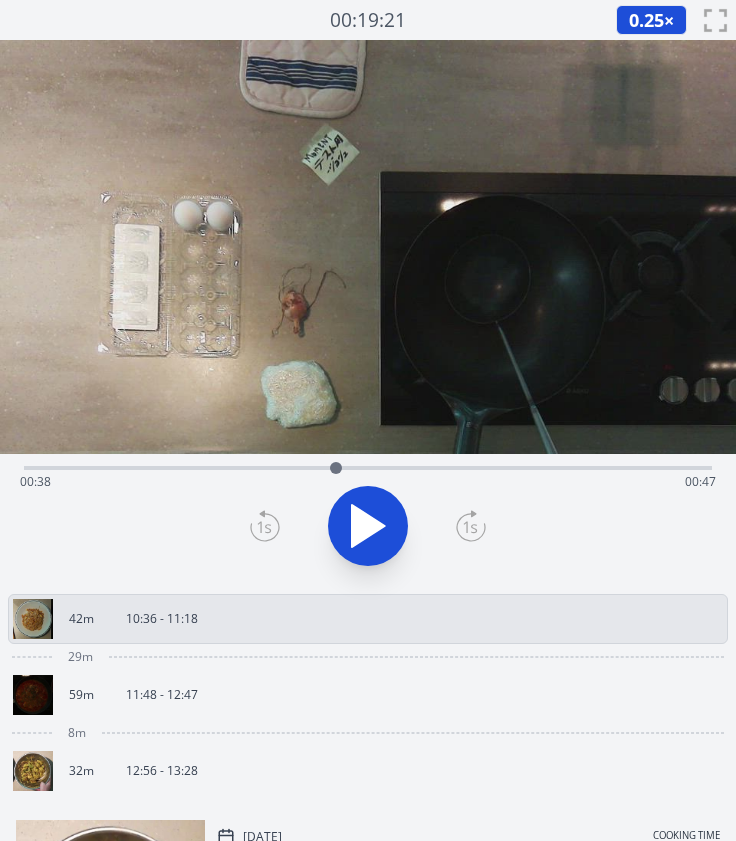 click 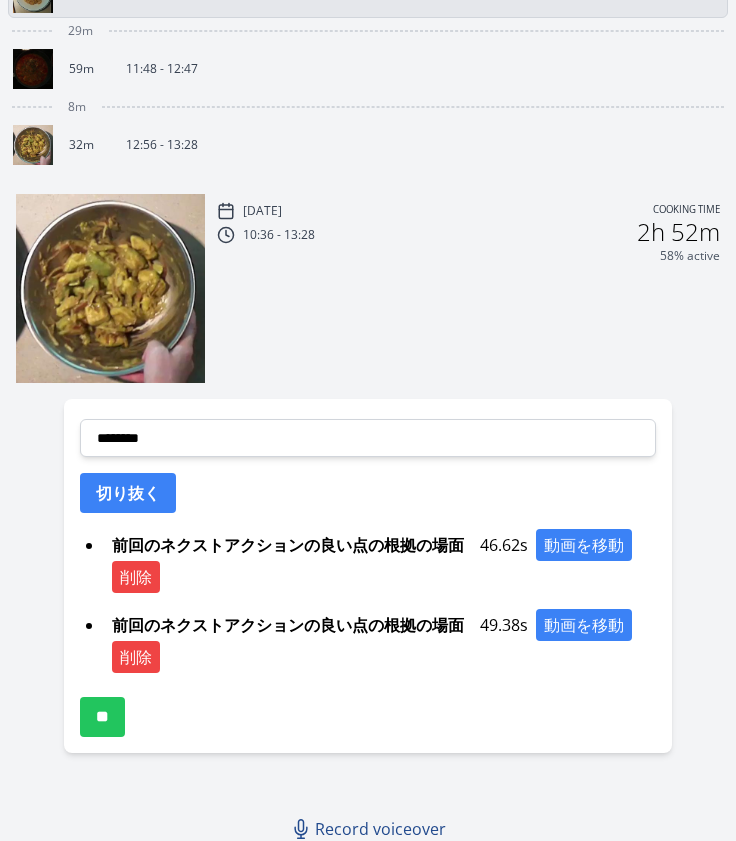 scroll, scrollTop: 627, scrollLeft: 0, axis: vertical 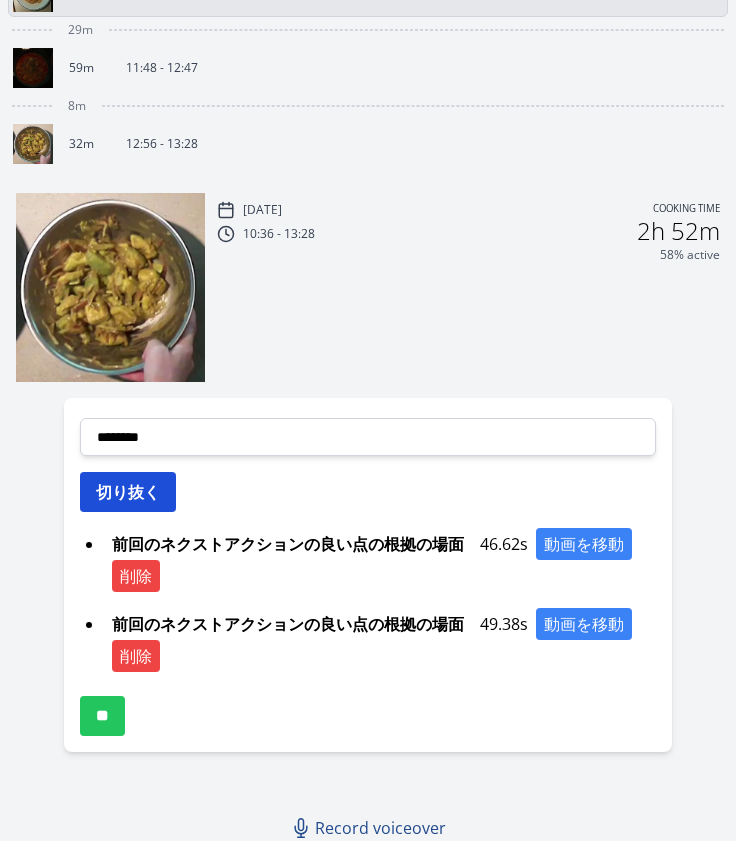 click on "切り抜く" at bounding box center (128, 492) 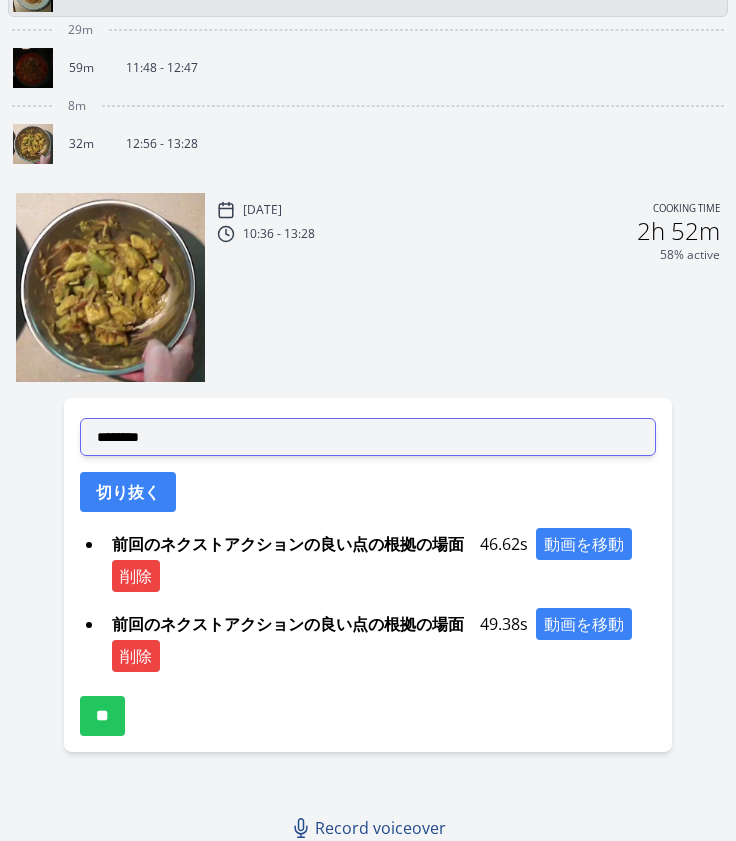 click on "**********" at bounding box center (368, 437) 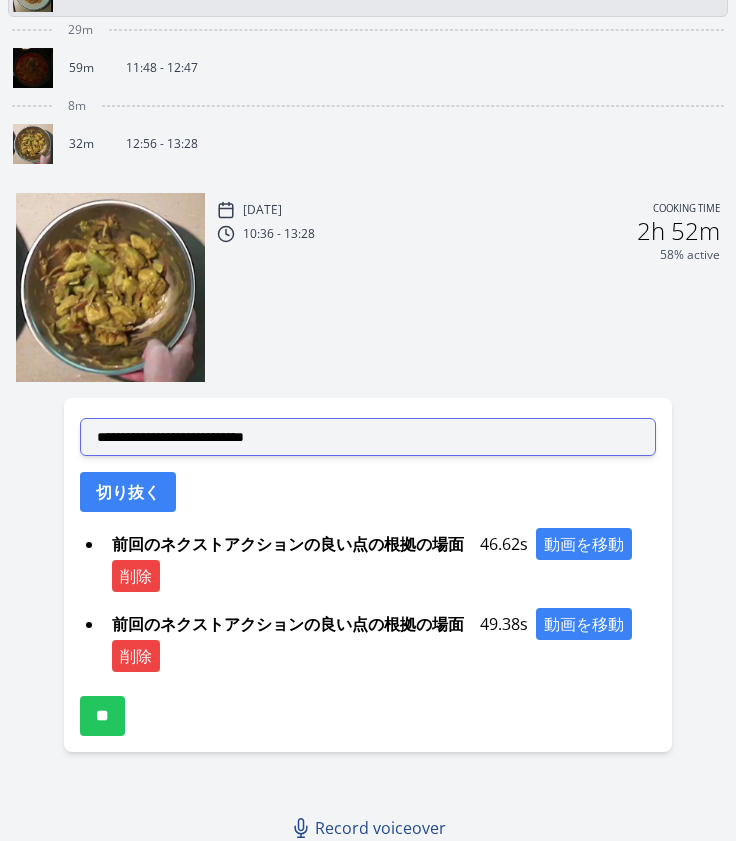 click on "**********" at bounding box center [368, 437] 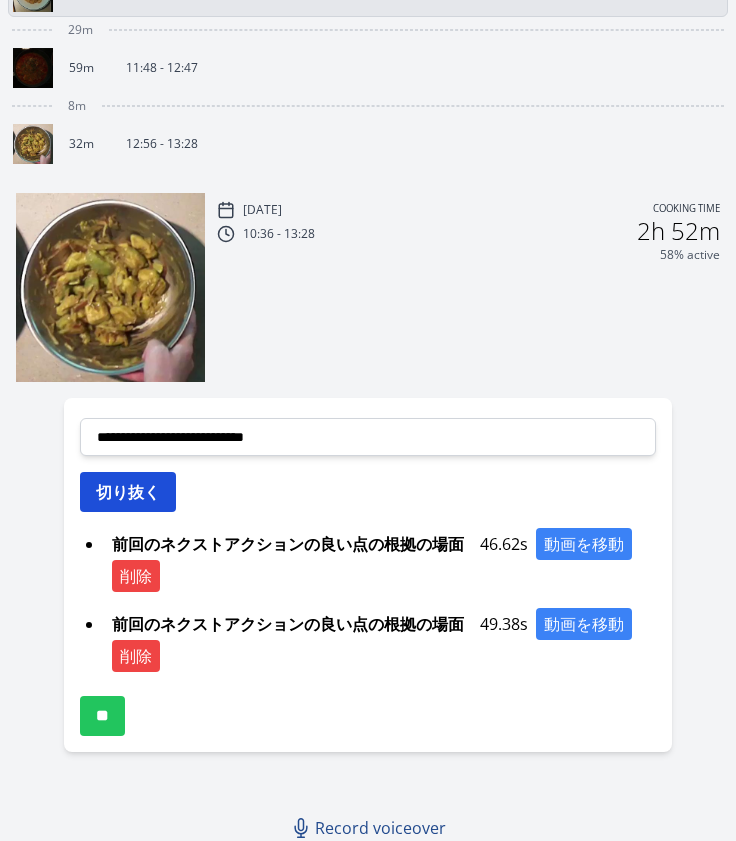 click on "切り抜く" at bounding box center [128, 492] 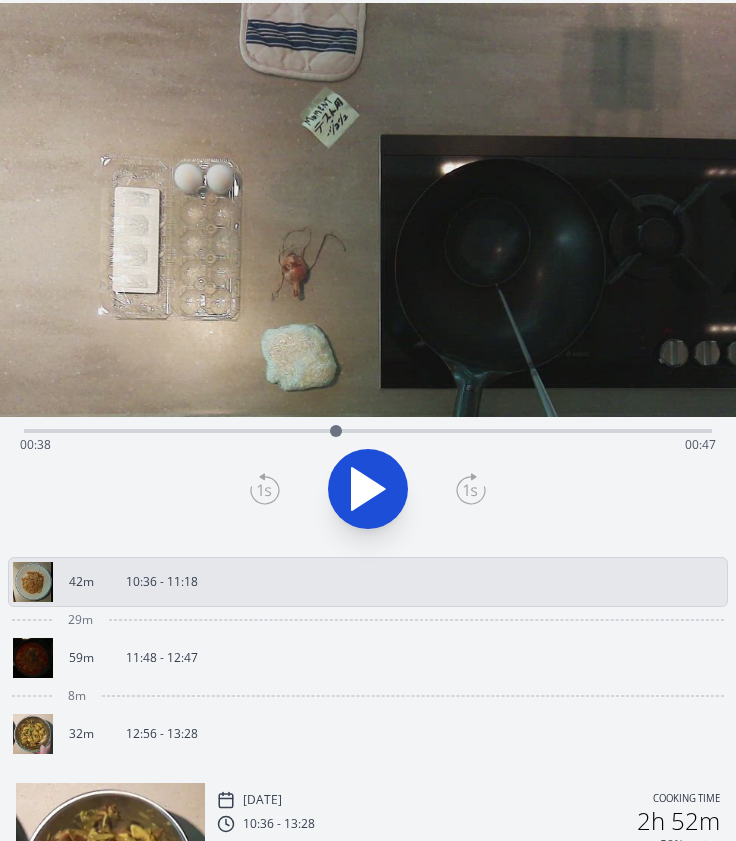 scroll, scrollTop: 0, scrollLeft: 0, axis: both 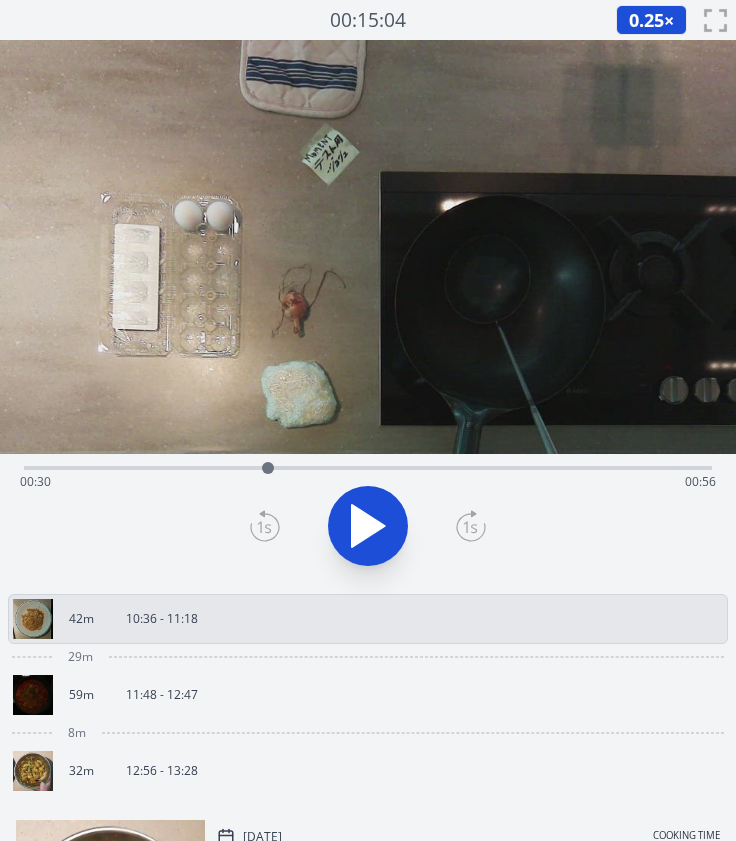 drag, startPoint x: 335, startPoint y: 466, endPoint x: 268, endPoint y: 477, distance: 67.89698 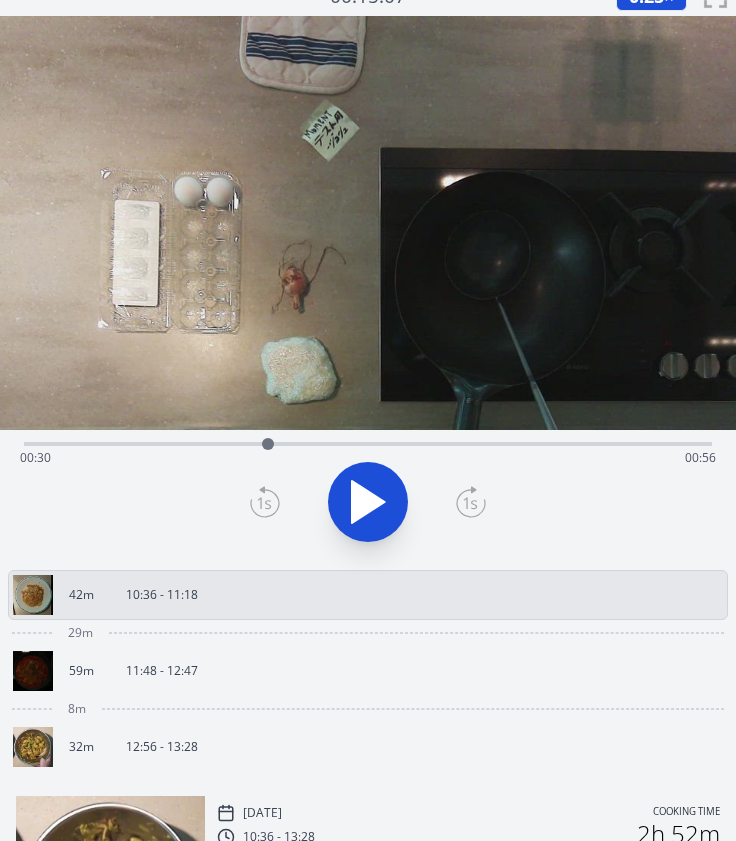 scroll, scrollTop: 0, scrollLeft: 0, axis: both 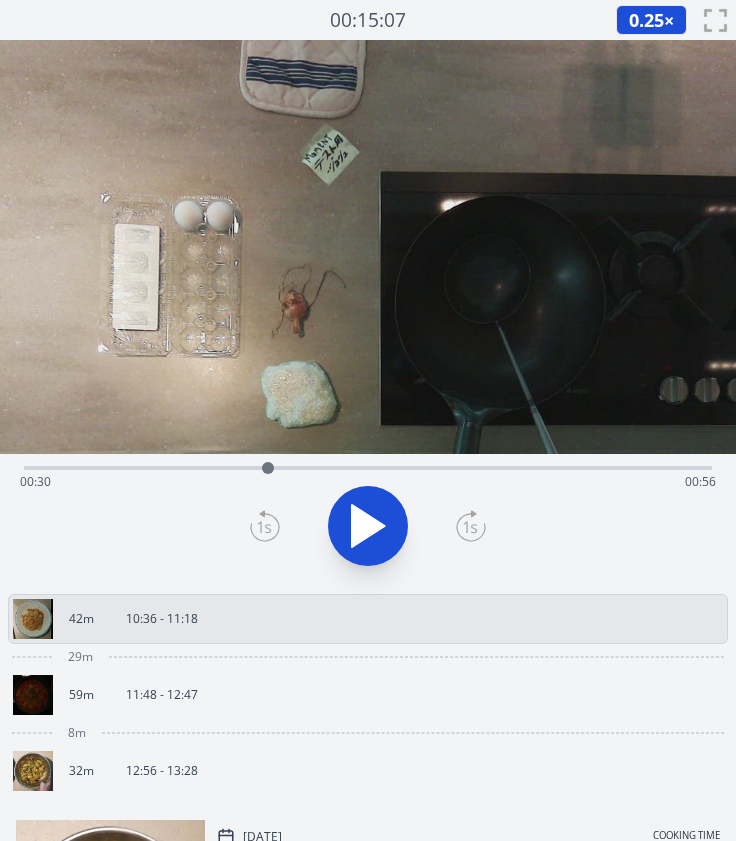 click on "Time elapsed:  00:30
Time remaining:  00:56" at bounding box center (368, 466) 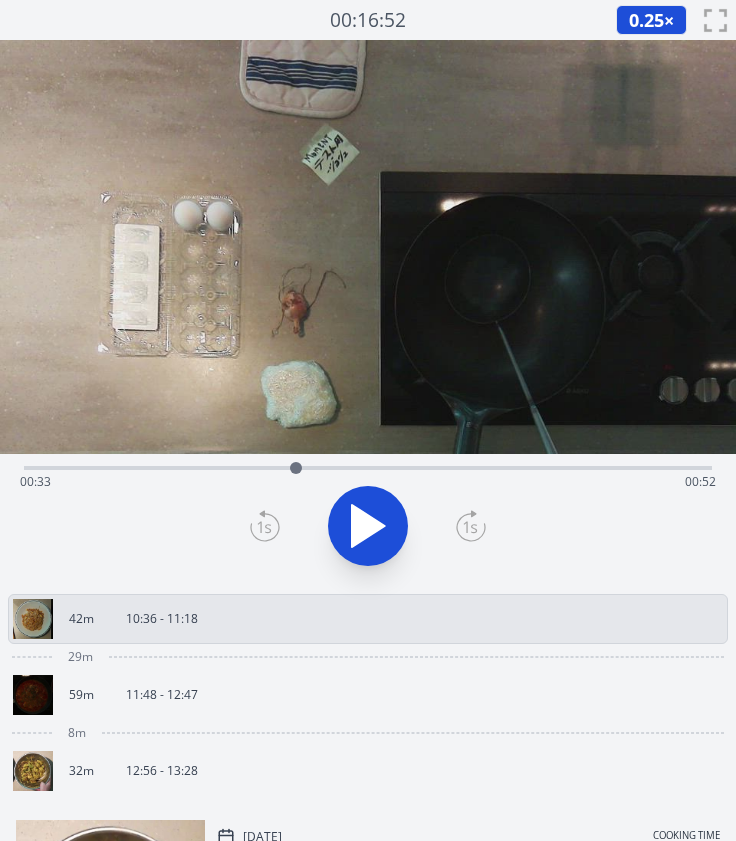 click on "Time elapsed:  00:33
Time remaining:  00:52" at bounding box center [368, 482] 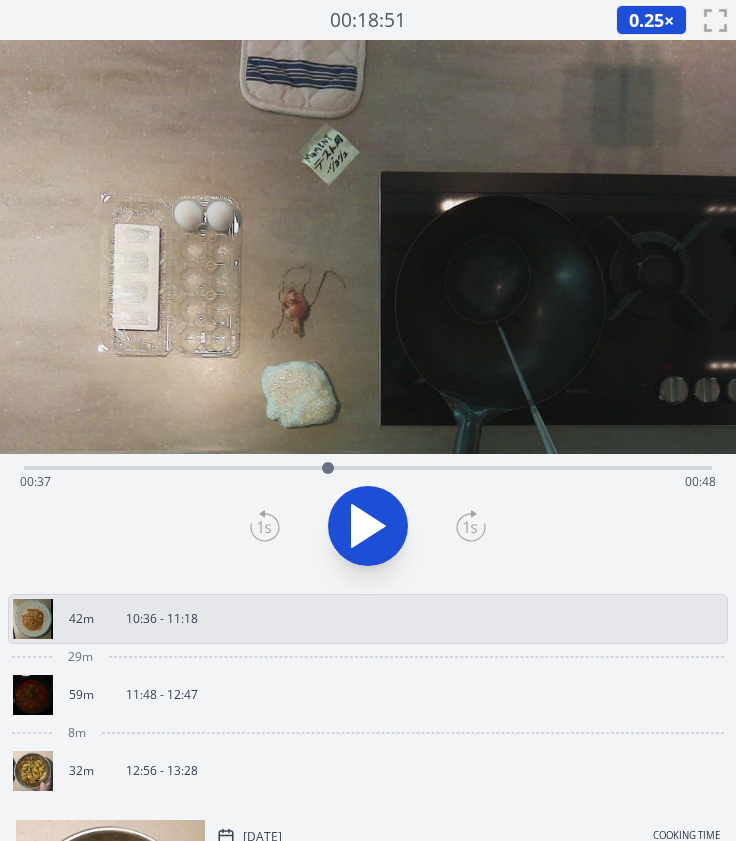 click on "Time elapsed:  00:37
Time remaining:  00:48" at bounding box center [368, 466] 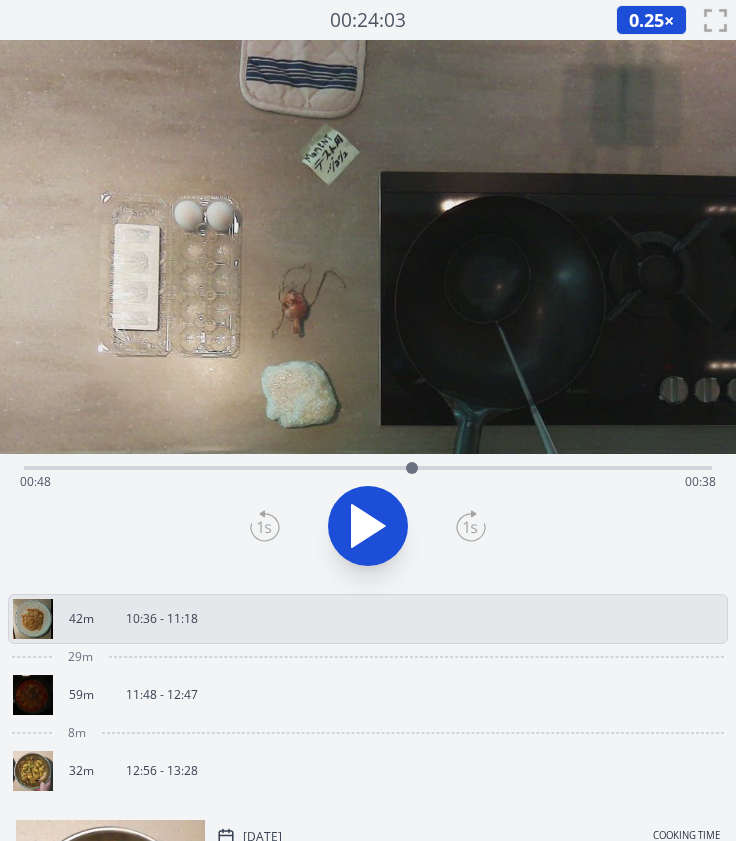 click at bounding box center (412, 468) 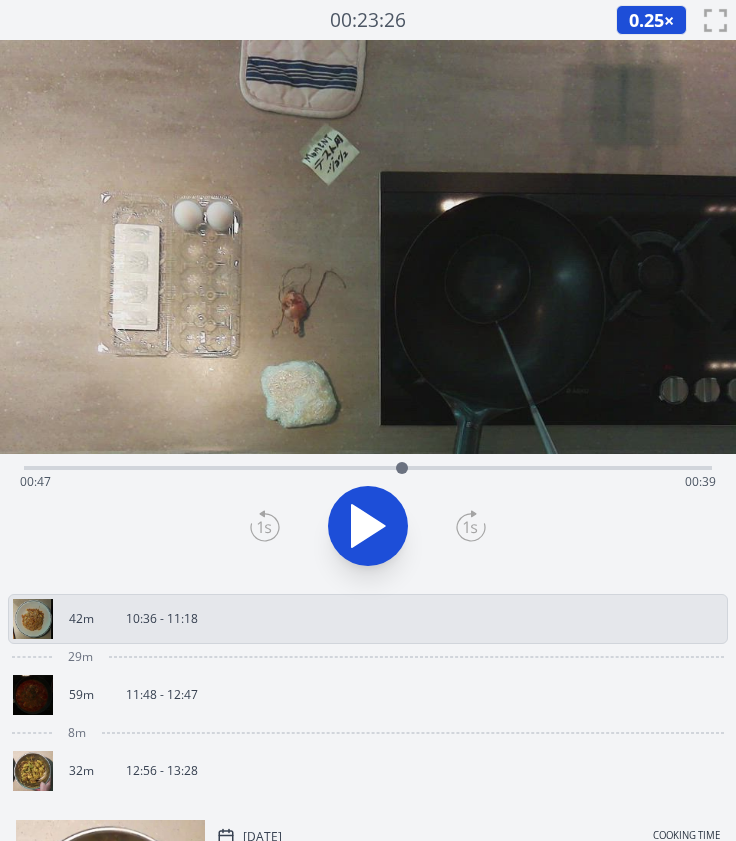 click at bounding box center (402, 468) 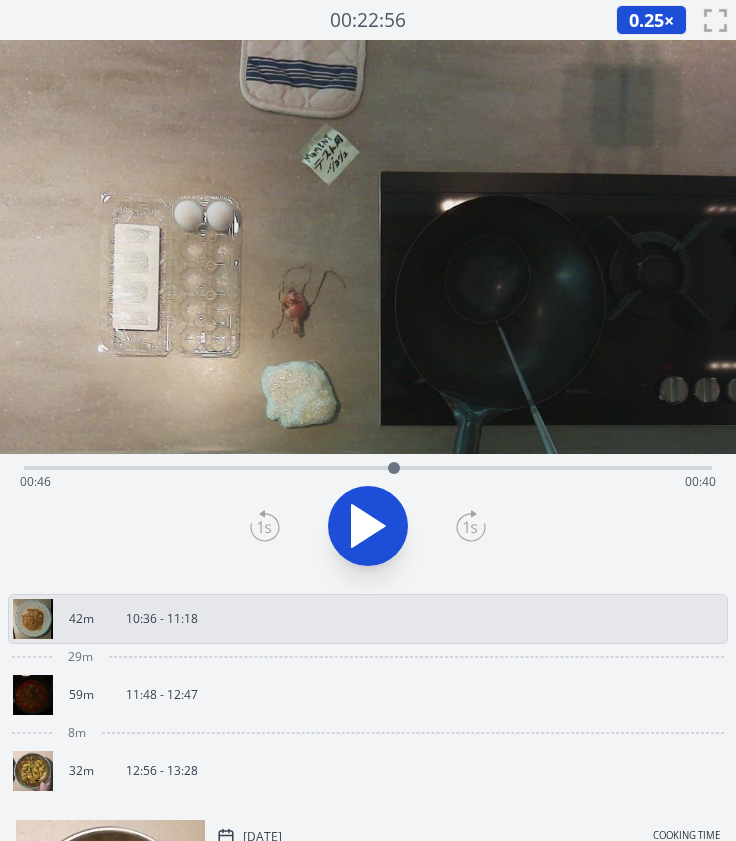 click 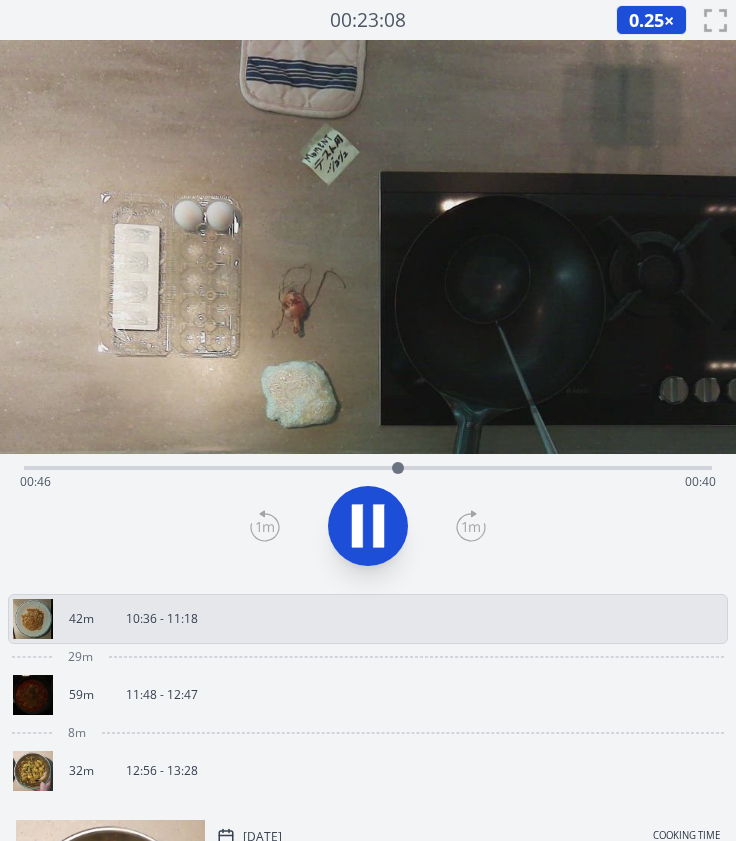 click 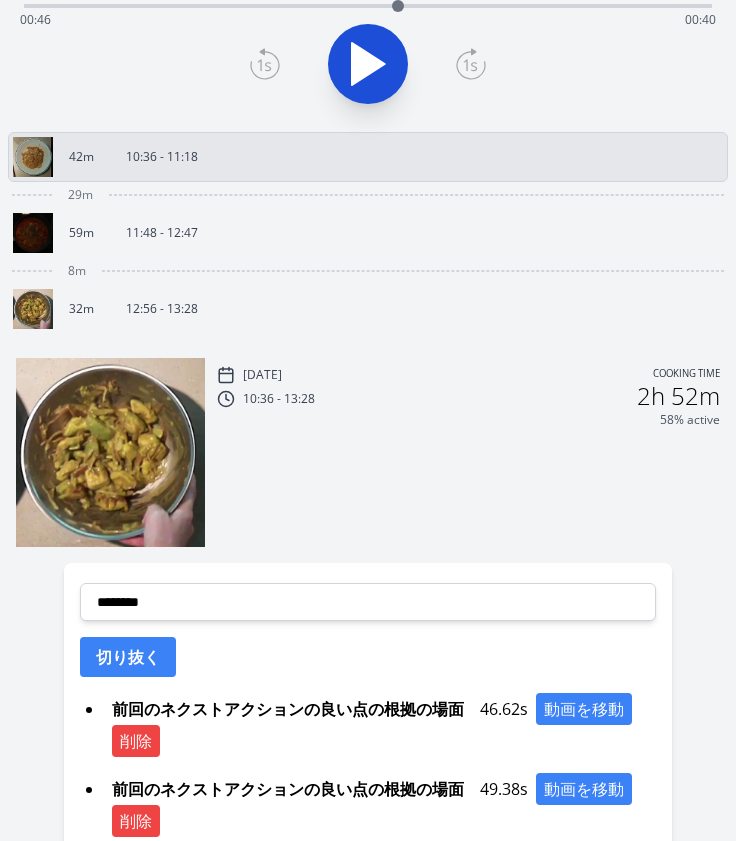 scroll, scrollTop: 492, scrollLeft: 0, axis: vertical 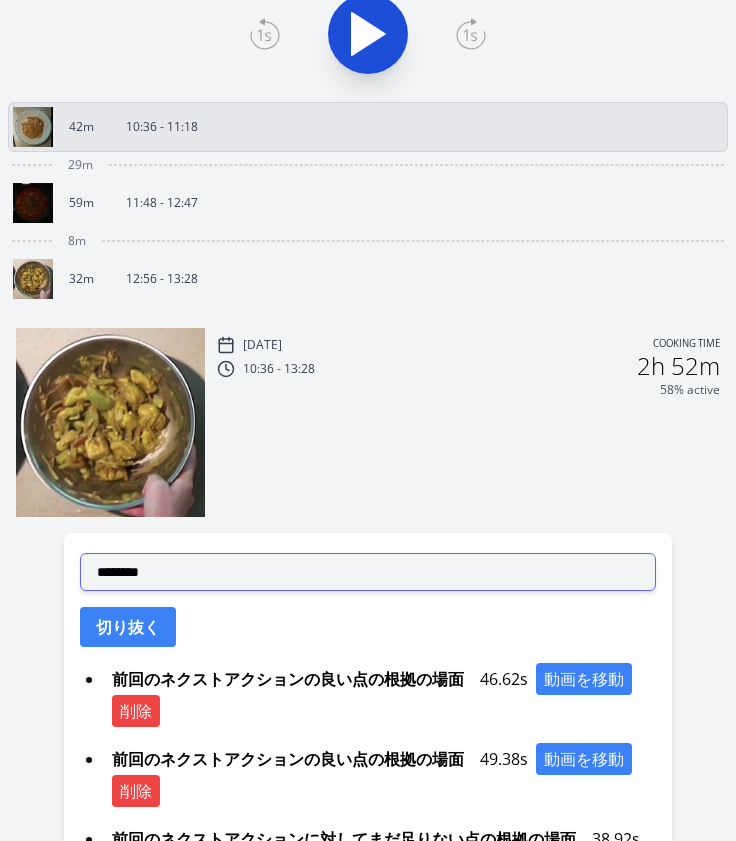 click on "**********" at bounding box center (368, 572) 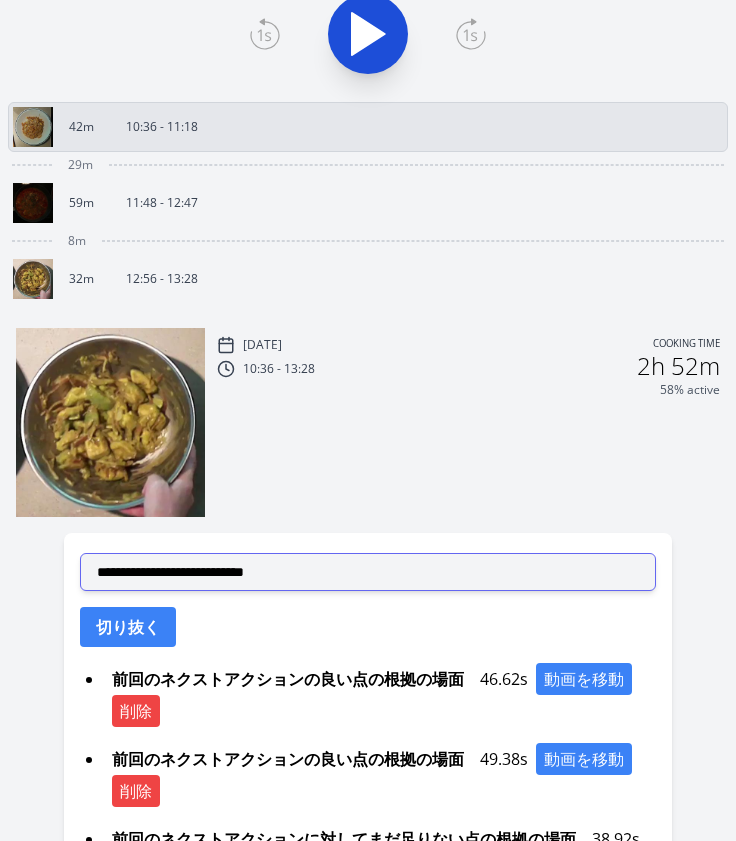 click on "**********" at bounding box center [368, 572] 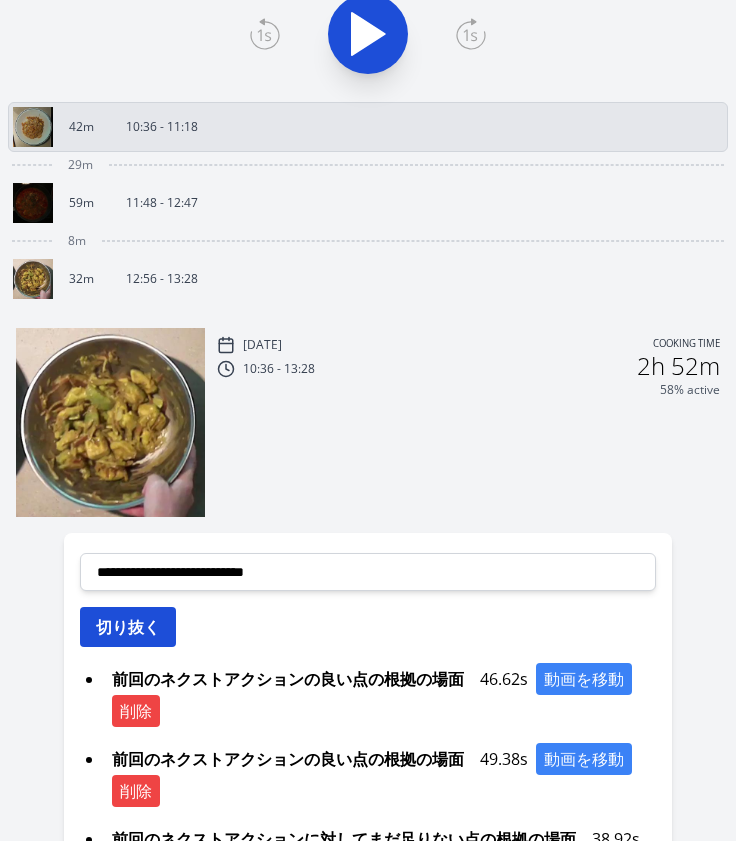 click on "切り抜く" at bounding box center [128, 627] 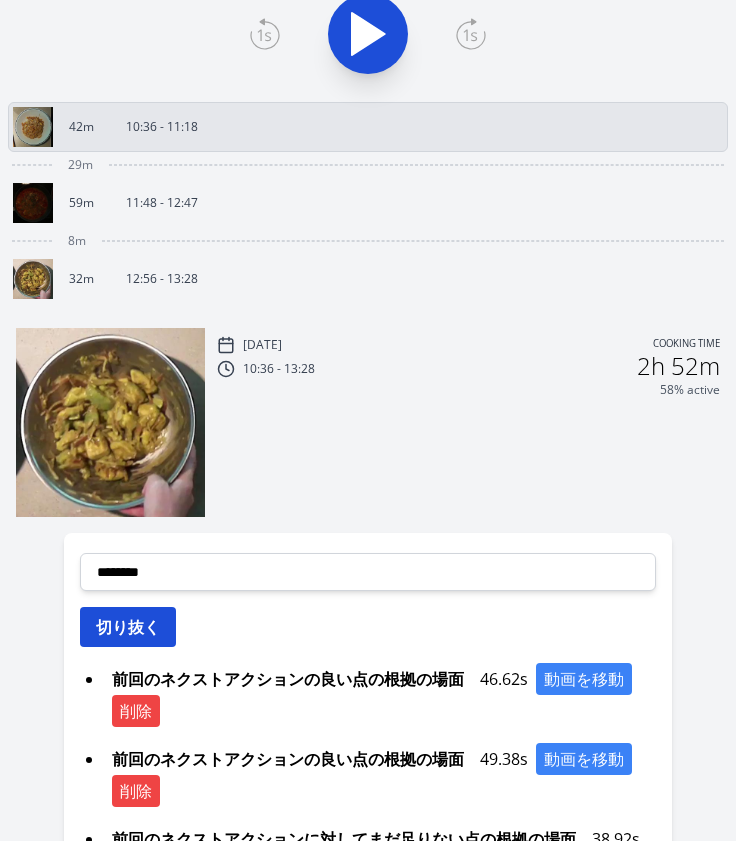 scroll, scrollTop: 790, scrollLeft: 0, axis: vertical 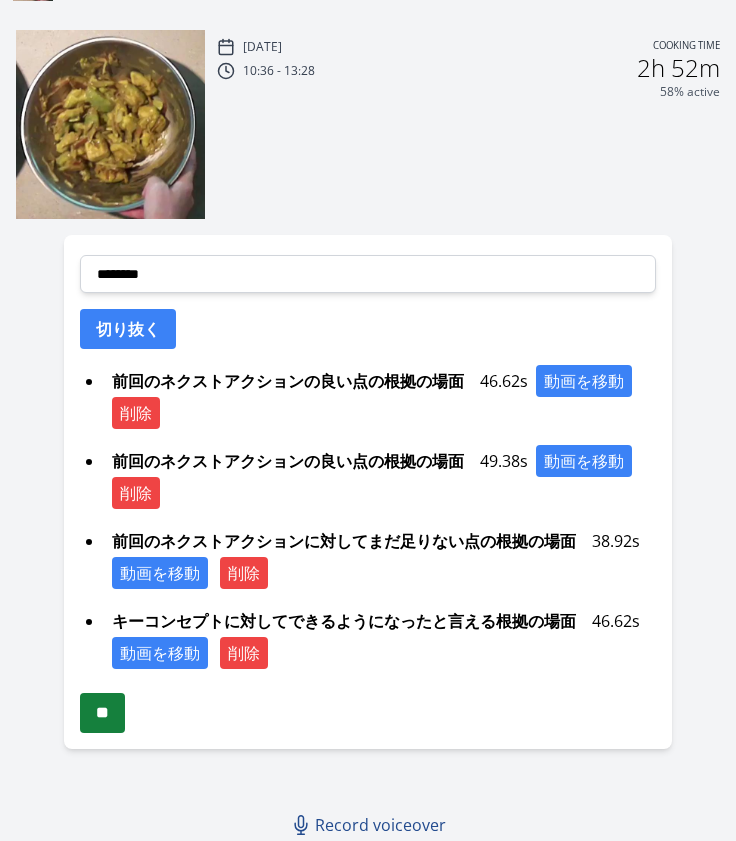 click on "**" at bounding box center [102, 713] 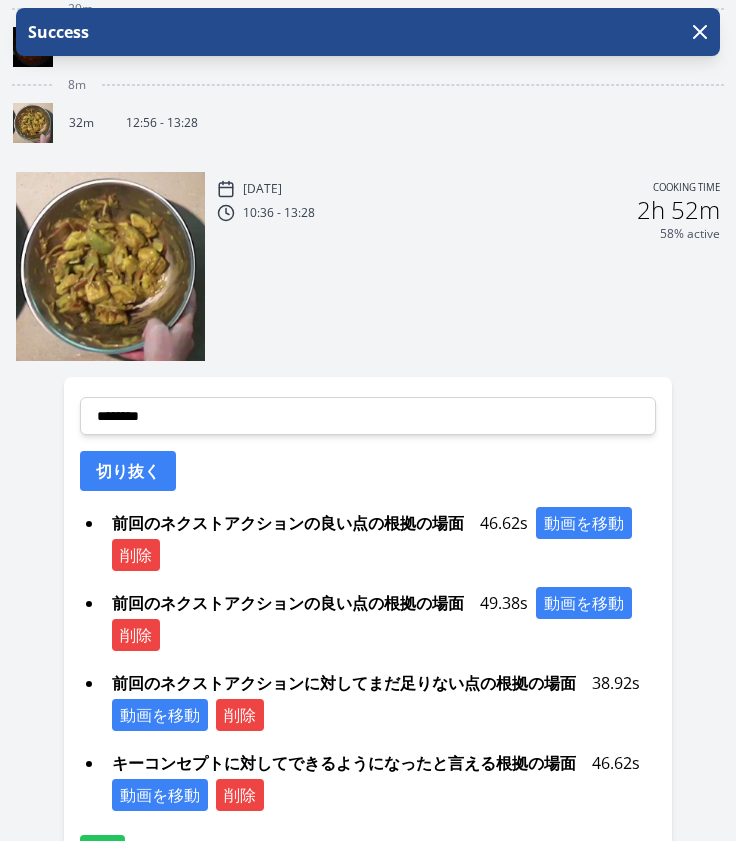 scroll, scrollTop: 790, scrollLeft: 0, axis: vertical 